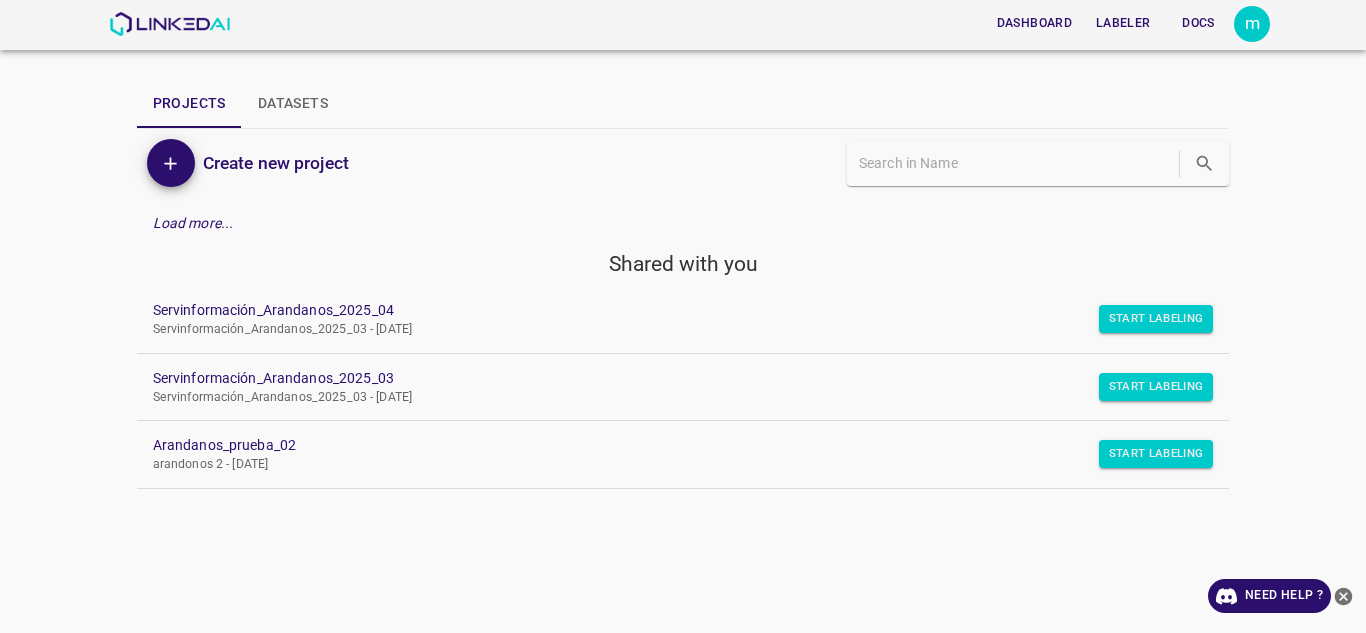 scroll, scrollTop: 0, scrollLeft: 0, axis: both 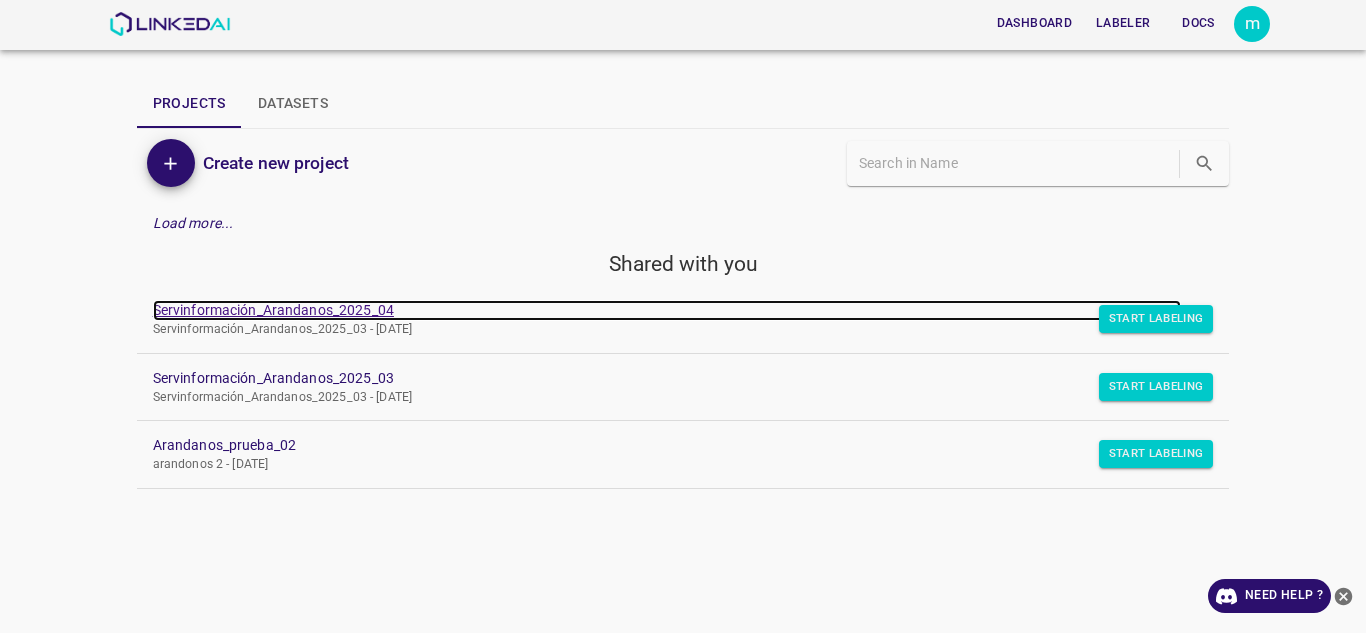 click on "Servinformación_Arandanos_2025_04" at bounding box center [667, 310] 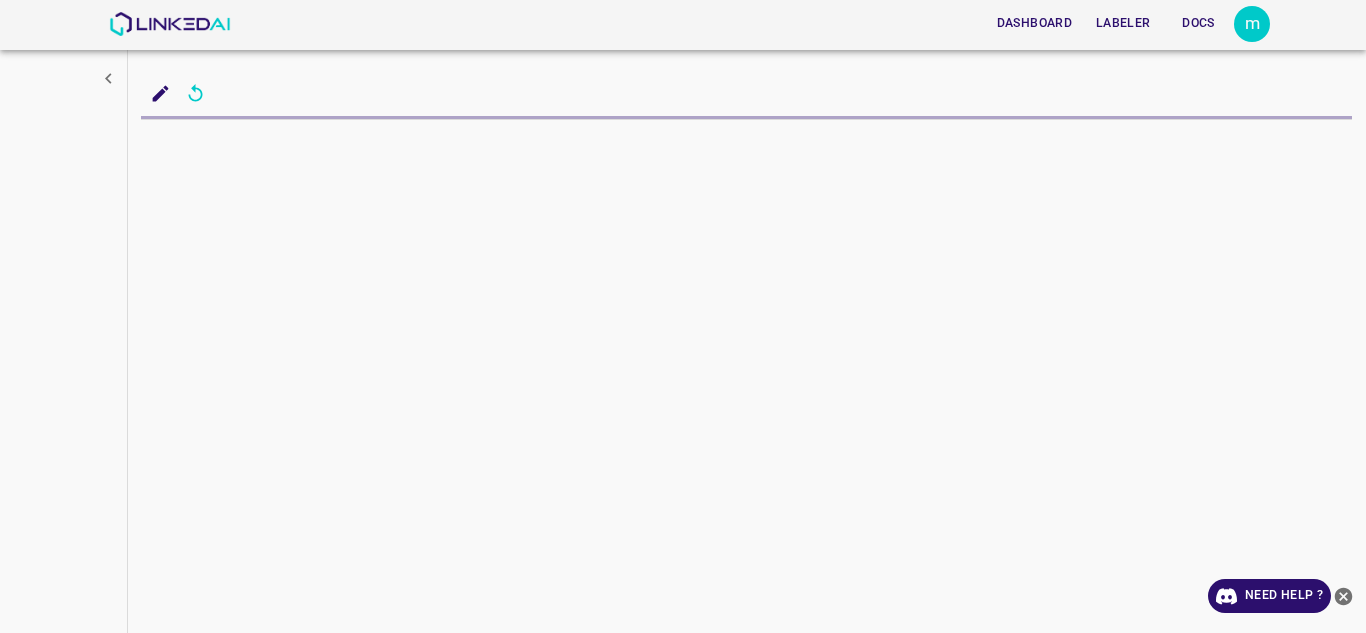scroll, scrollTop: 0, scrollLeft: 0, axis: both 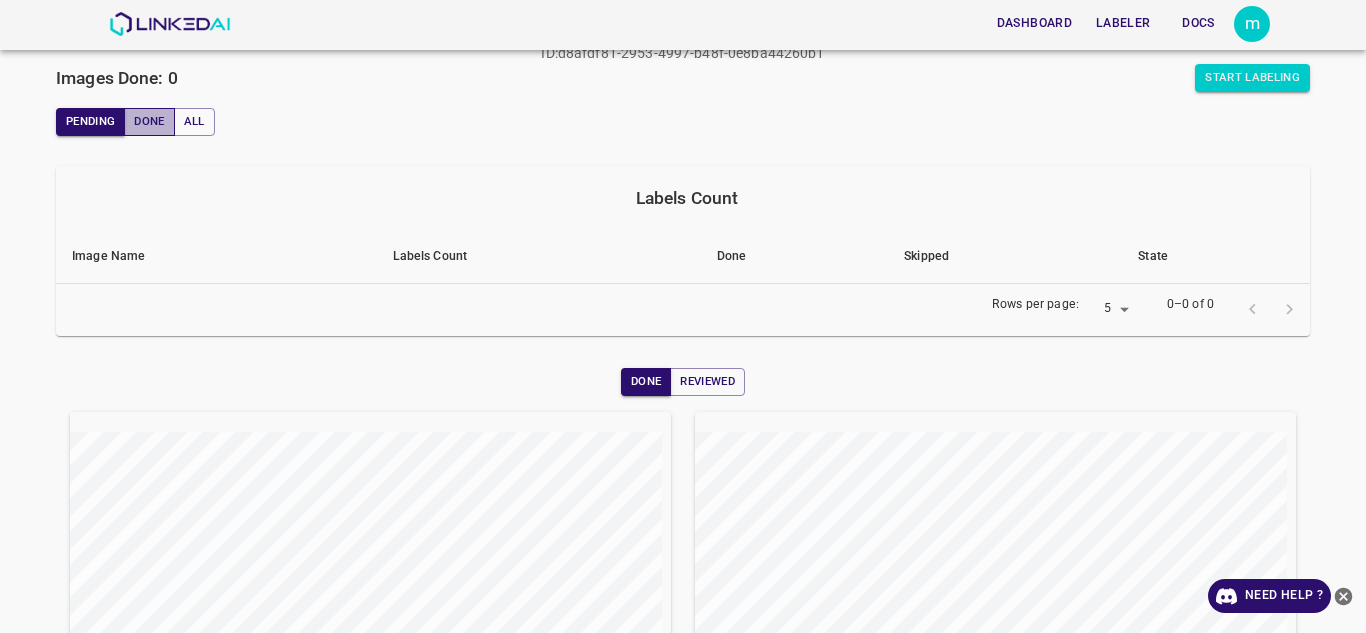 click on "Done" at bounding box center (149, 122) 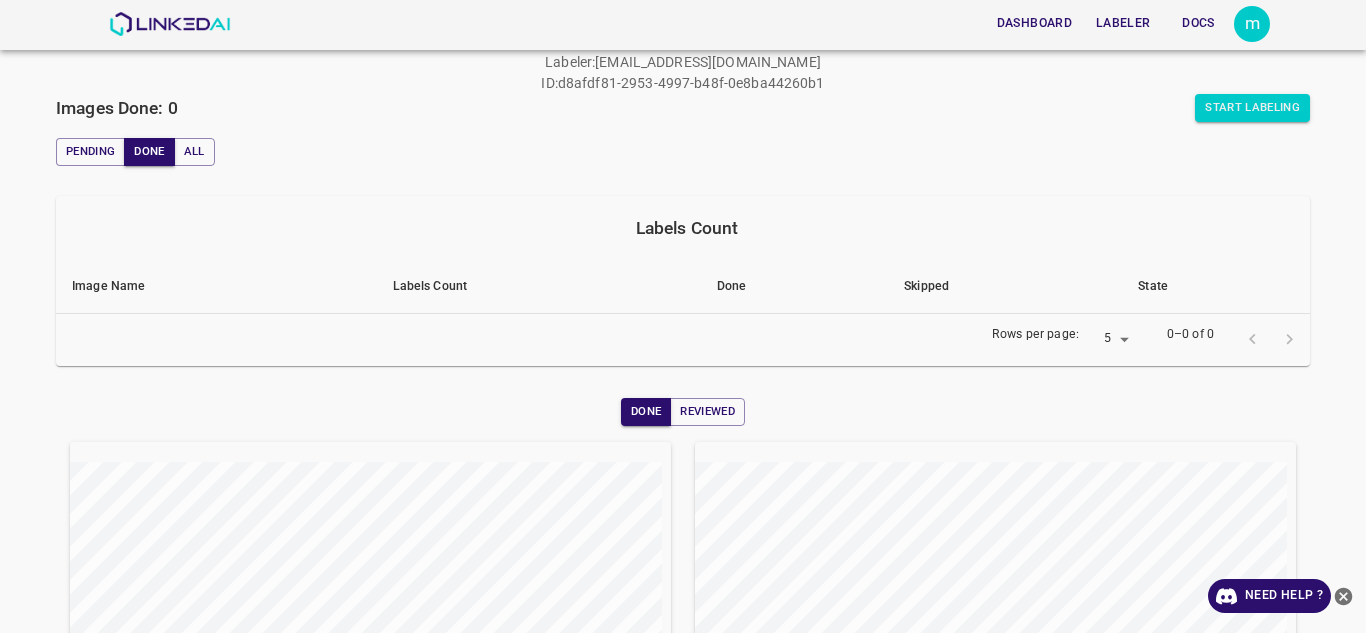 scroll, scrollTop: 117, scrollLeft: 0, axis: vertical 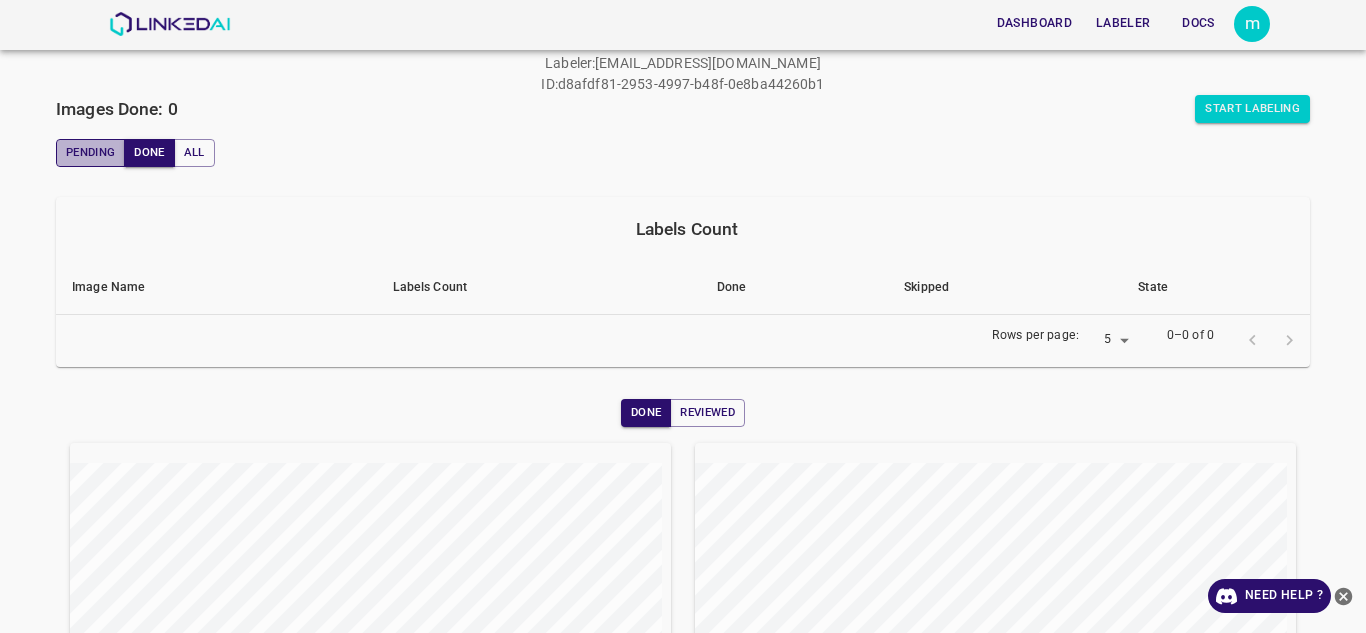 click on "Pending" at bounding box center (90, 153) 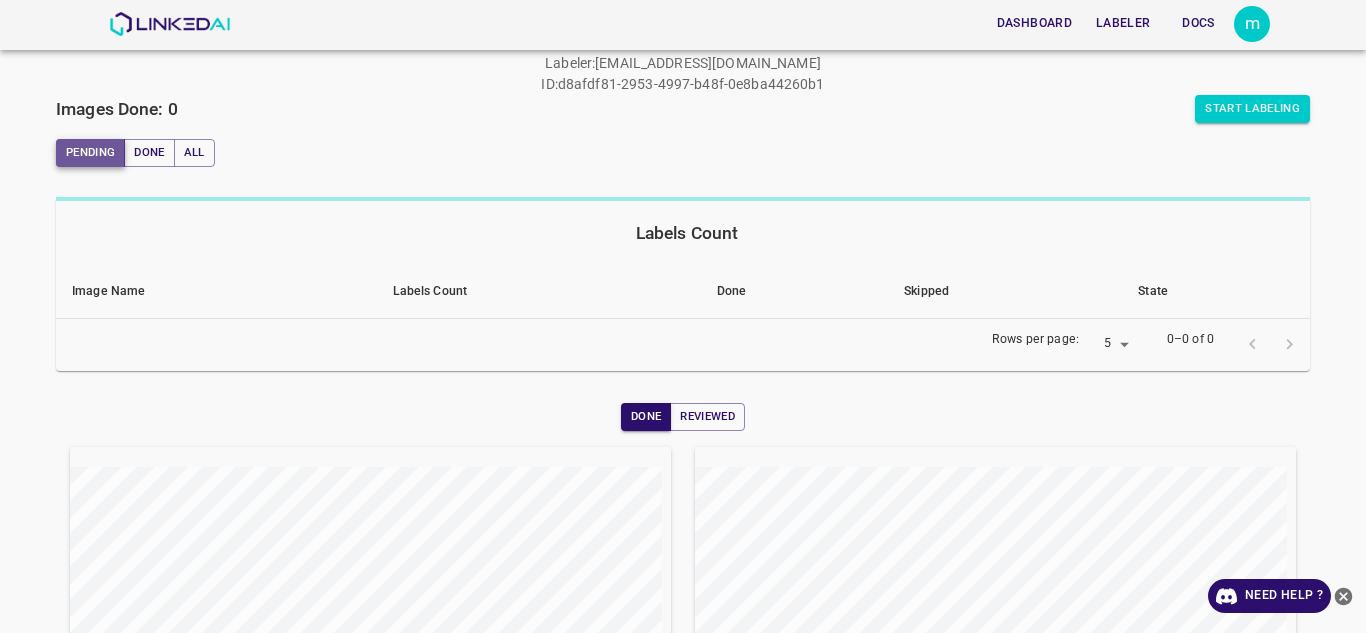 click on "Pending" at bounding box center [90, 153] 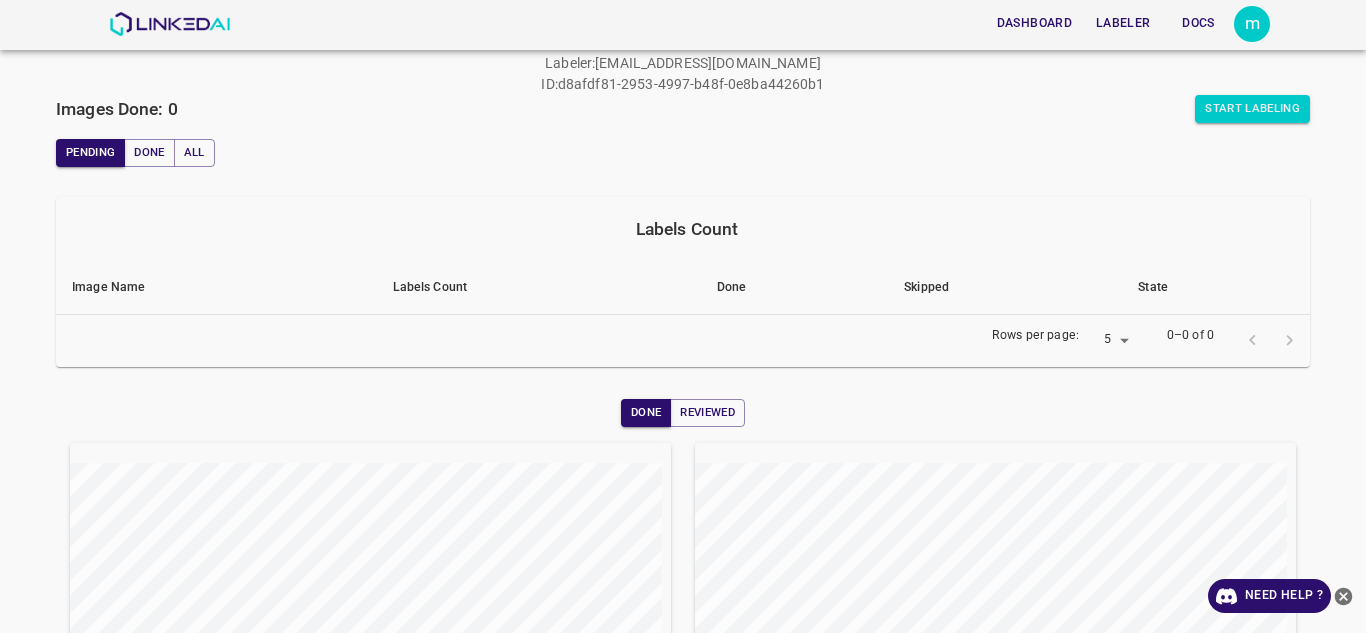scroll, scrollTop: 0, scrollLeft: 0, axis: both 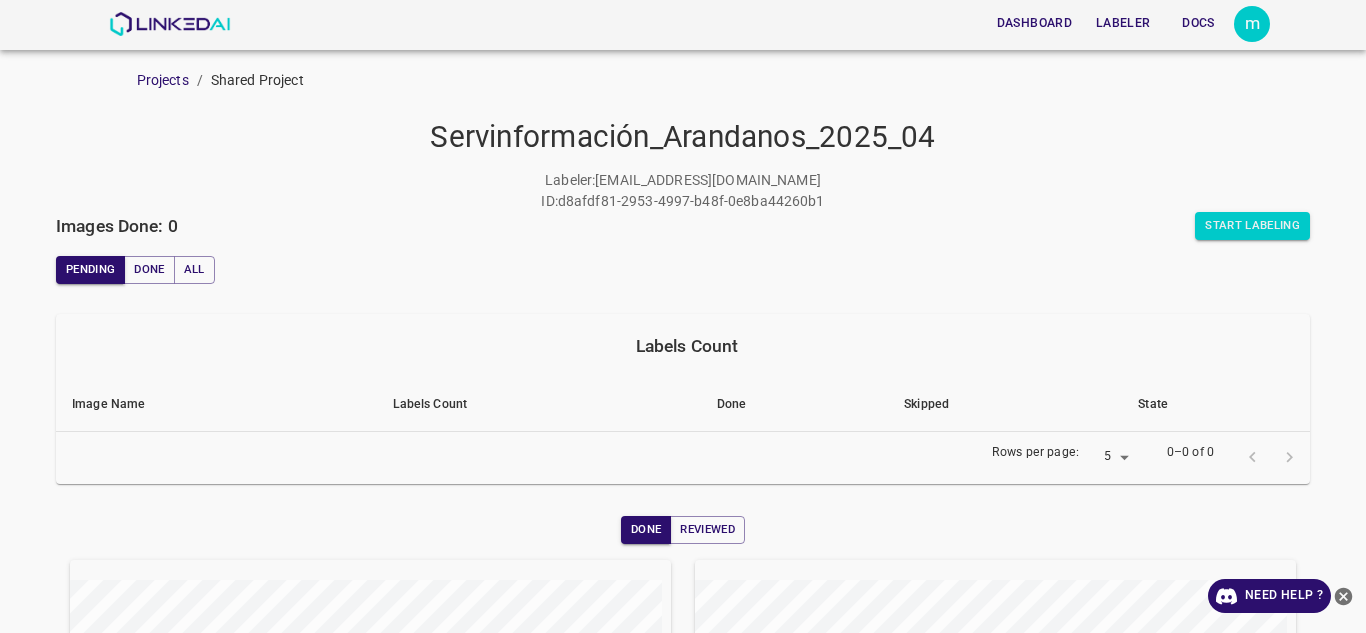 click on "Labeler :  majosoto2812@gmail.com ID :  d8afdf81-2953-4997-b48f-0e8ba44260b1" at bounding box center [683, 191] 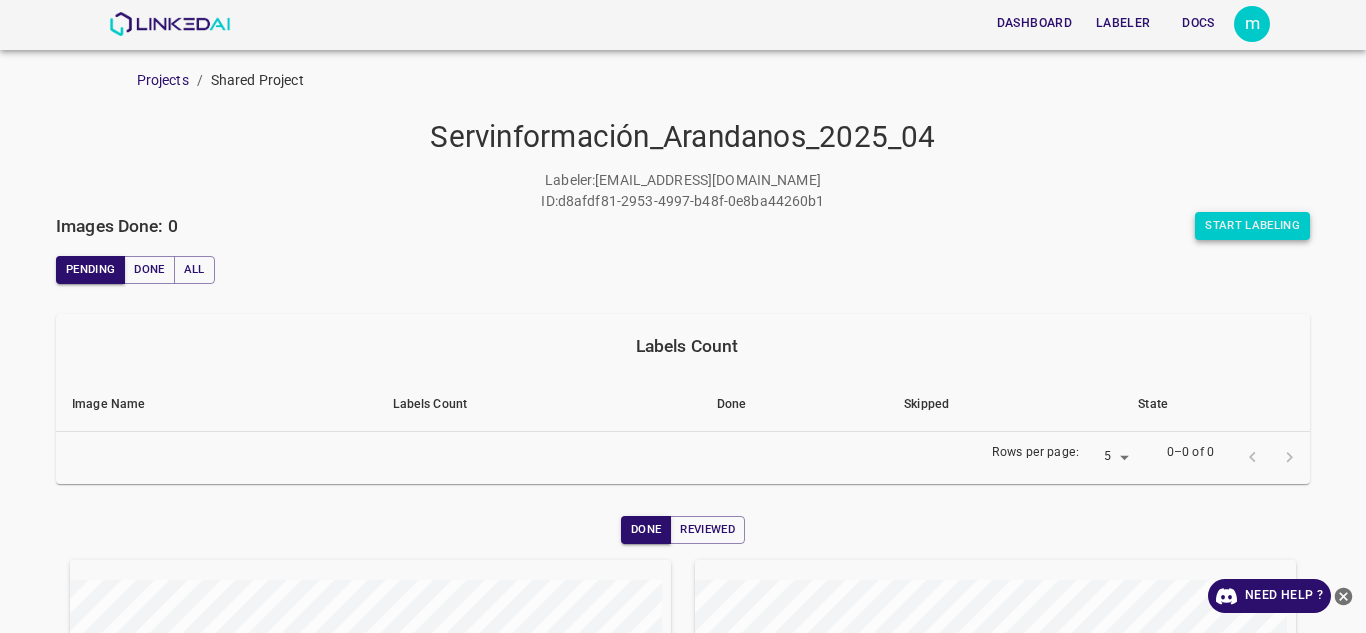 click on "Start Labeling" at bounding box center (1252, 226) 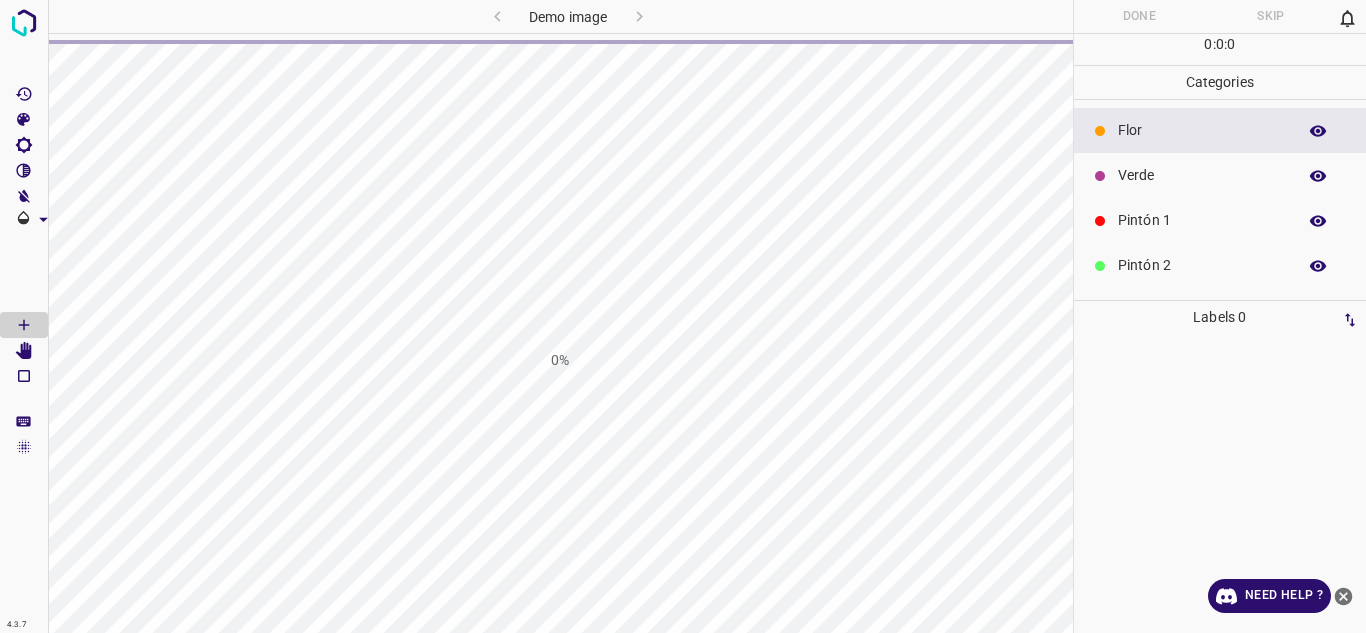 scroll, scrollTop: 0, scrollLeft: 0, axis: both 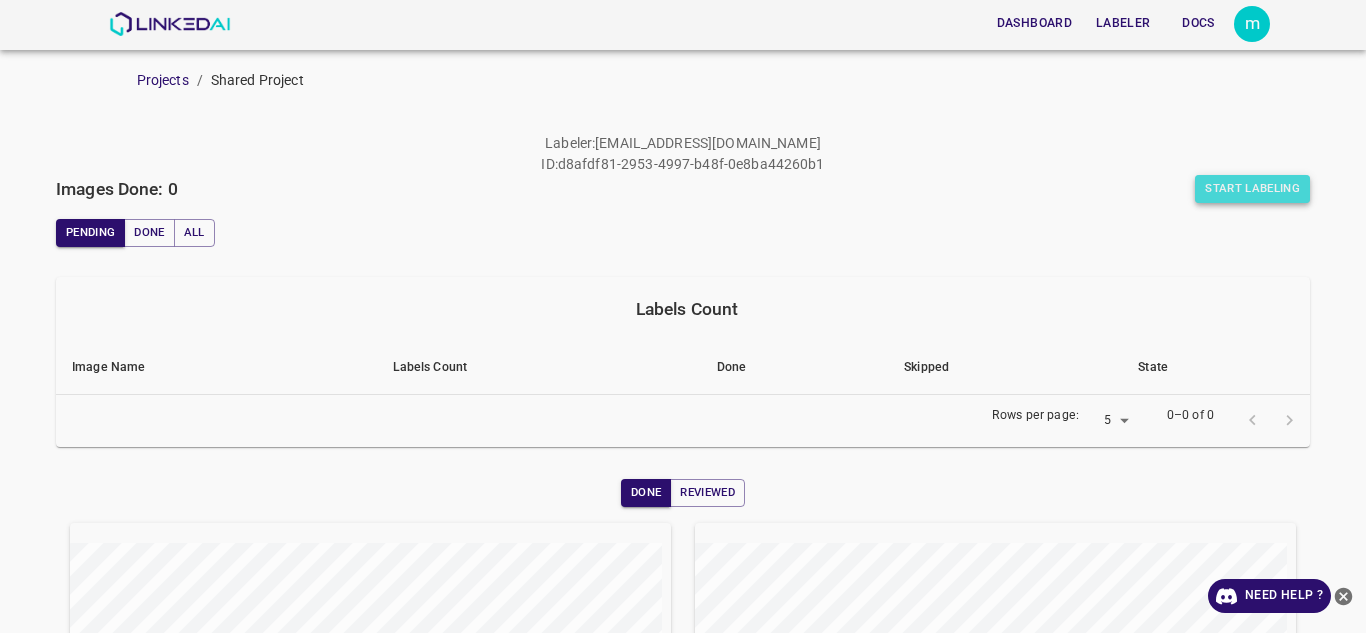 click on "Start Labeling" at bounding box center (1252, 189) 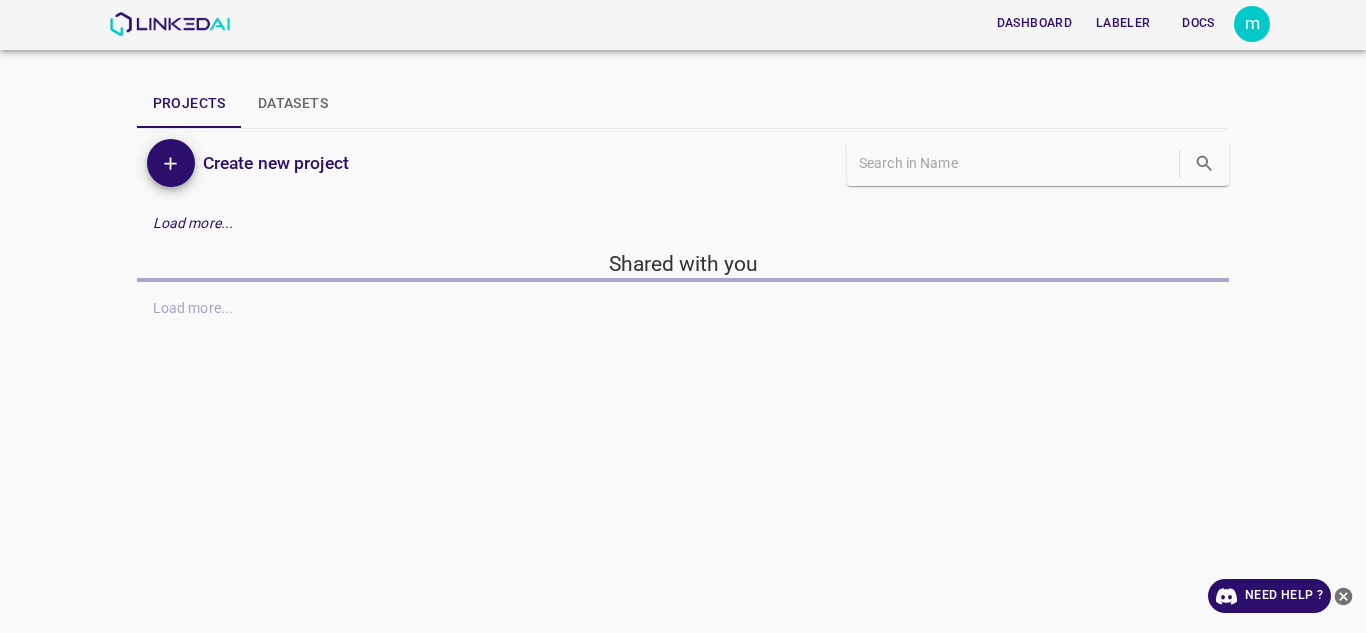 scroll, scrollTop: 0, scrollLeft: 0, axis: both 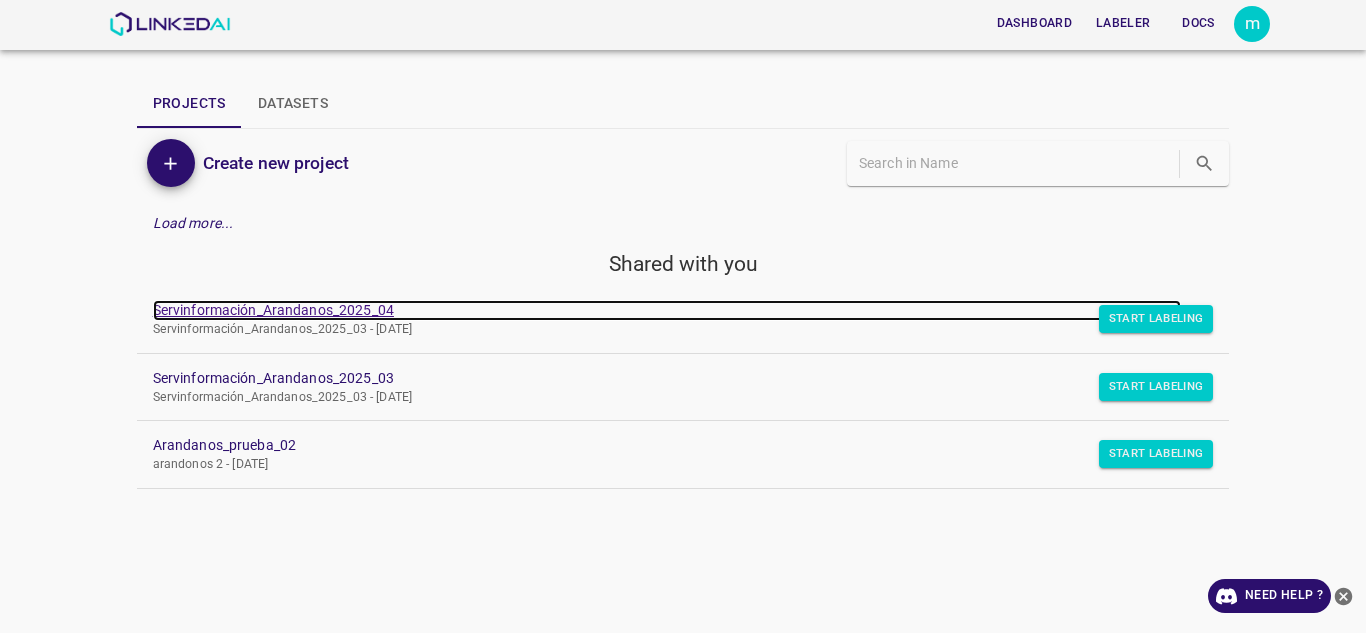 click on "Servinformación_Arandanos_2025_04" at bounding box center (667, 310) 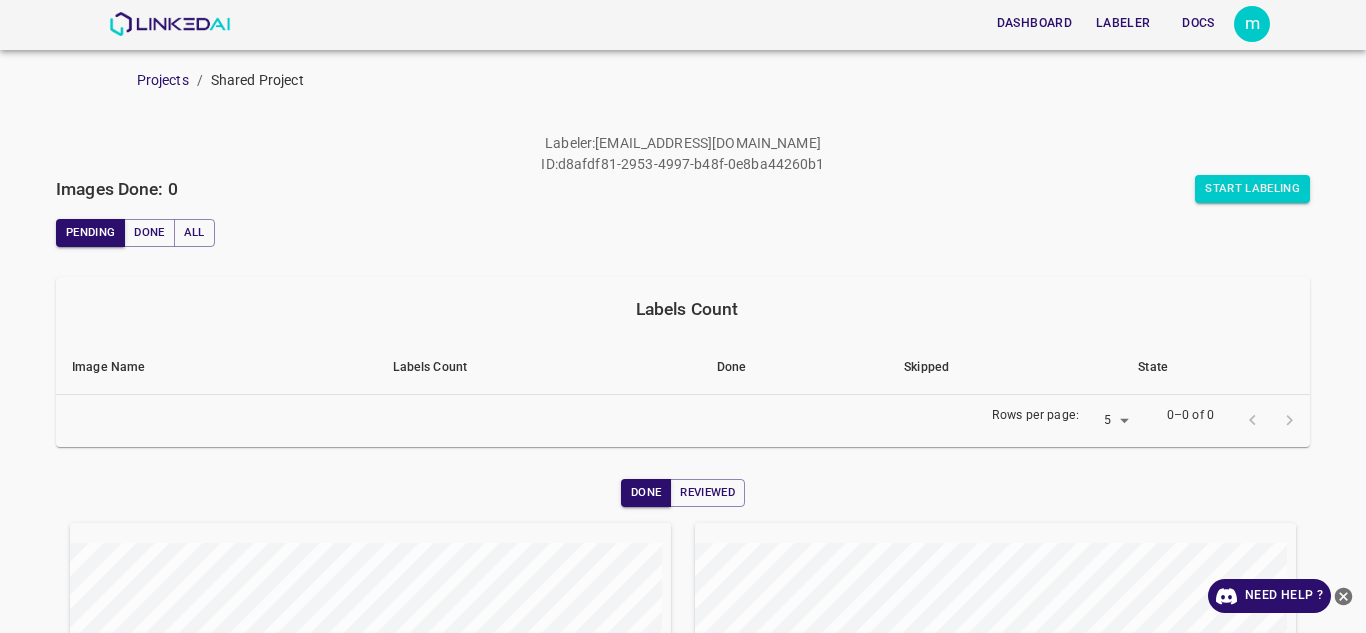 scroll, scrollTop: 0, scrollLeft: 0, axis: both 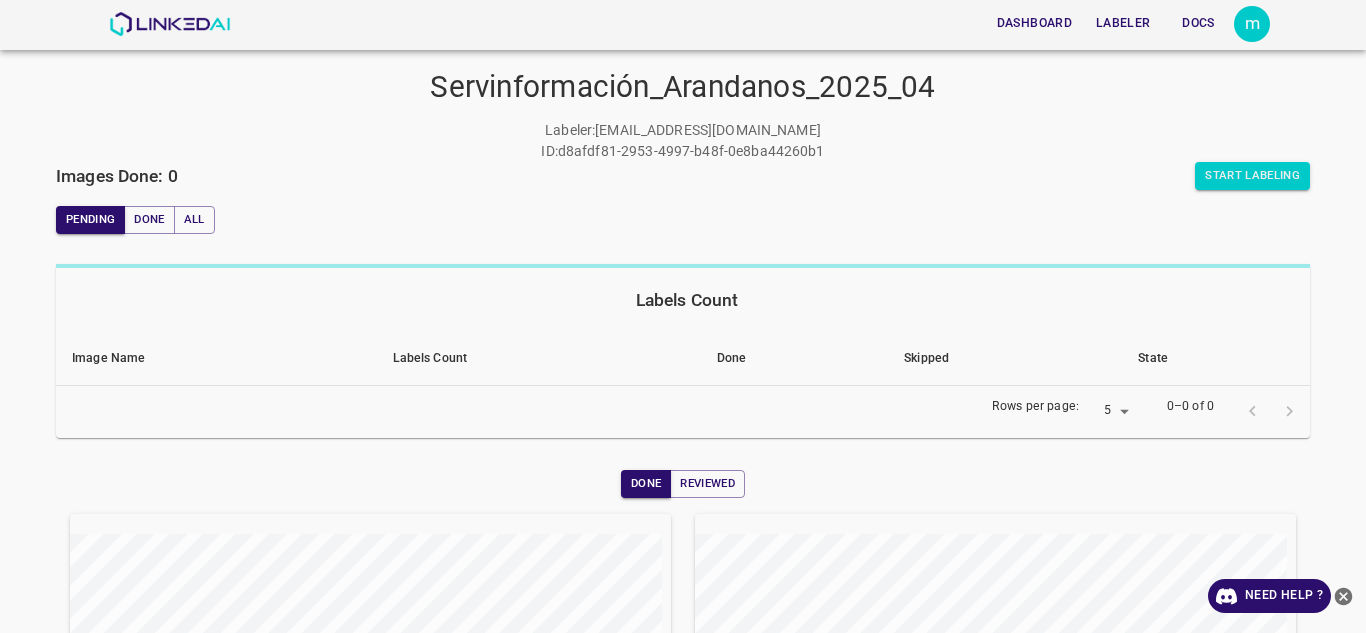 click on "Labeler :  [EMAIL_ADDRESS][DOMAIN_NAME] ID :  d8afdf81-2953-4997-b48f-0e8ba44260b1" at bounding box center (683, 141) 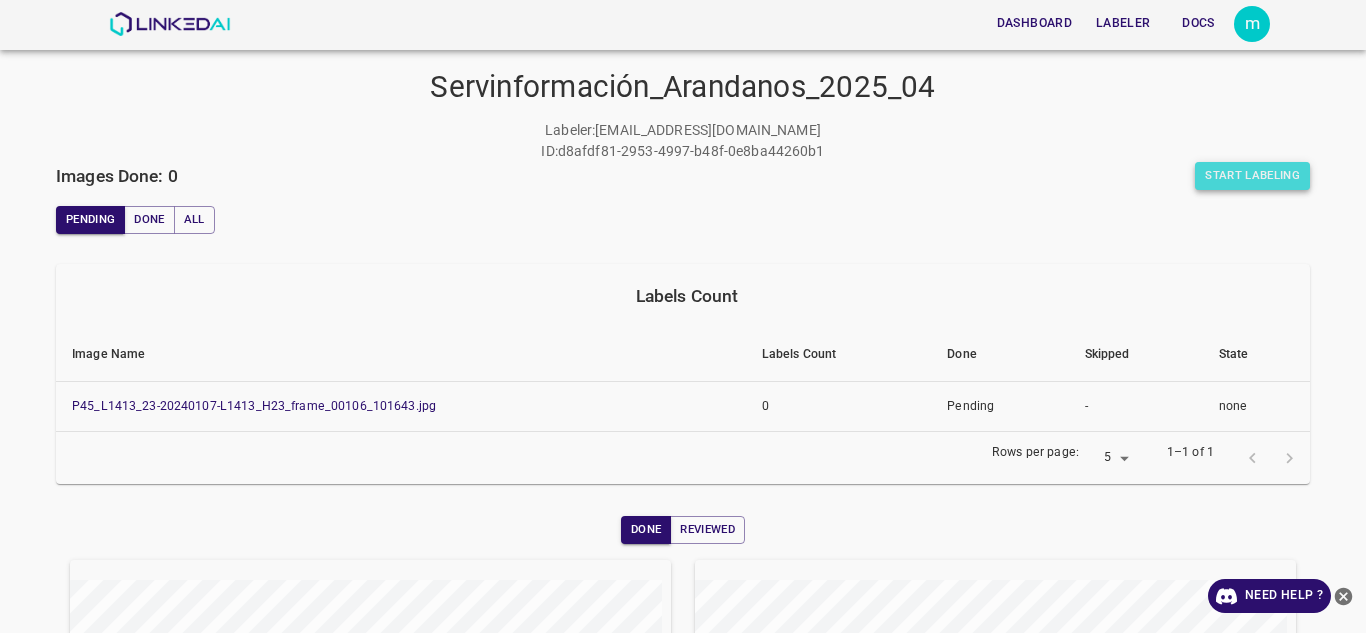 click on "Start Labeling" at bounding box center (1252, 176) 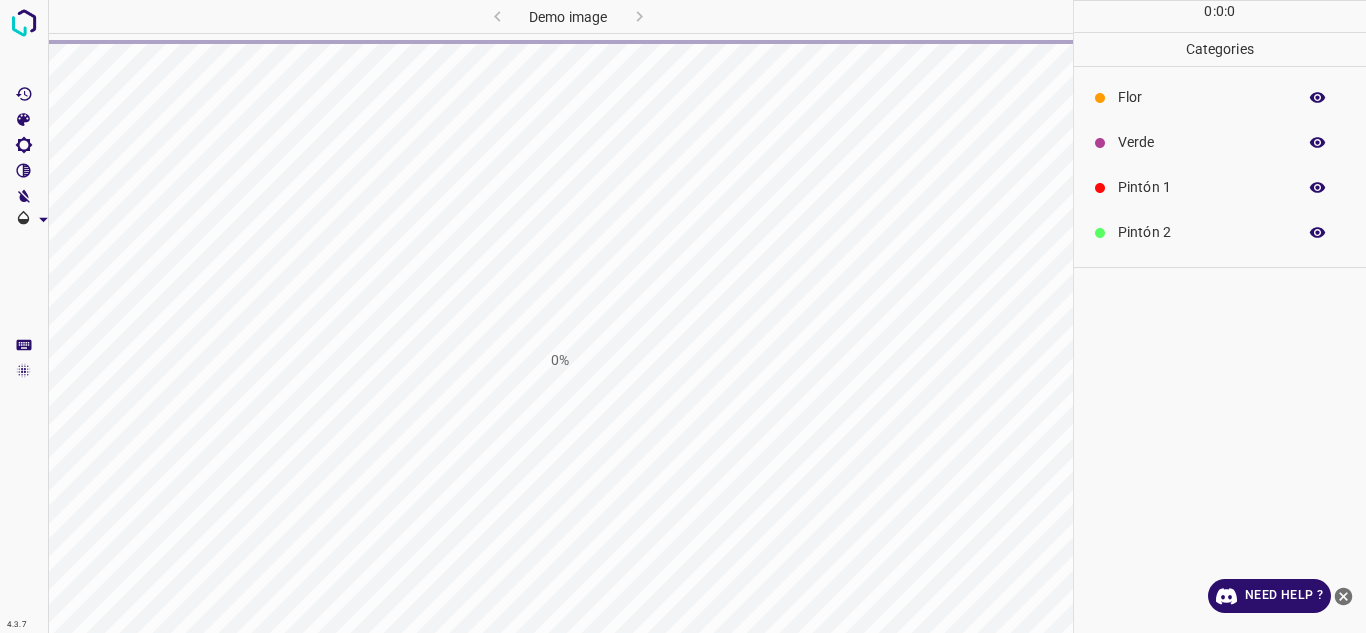 scroll, scrollTop: 0, scrollLeft: 0, axis: both 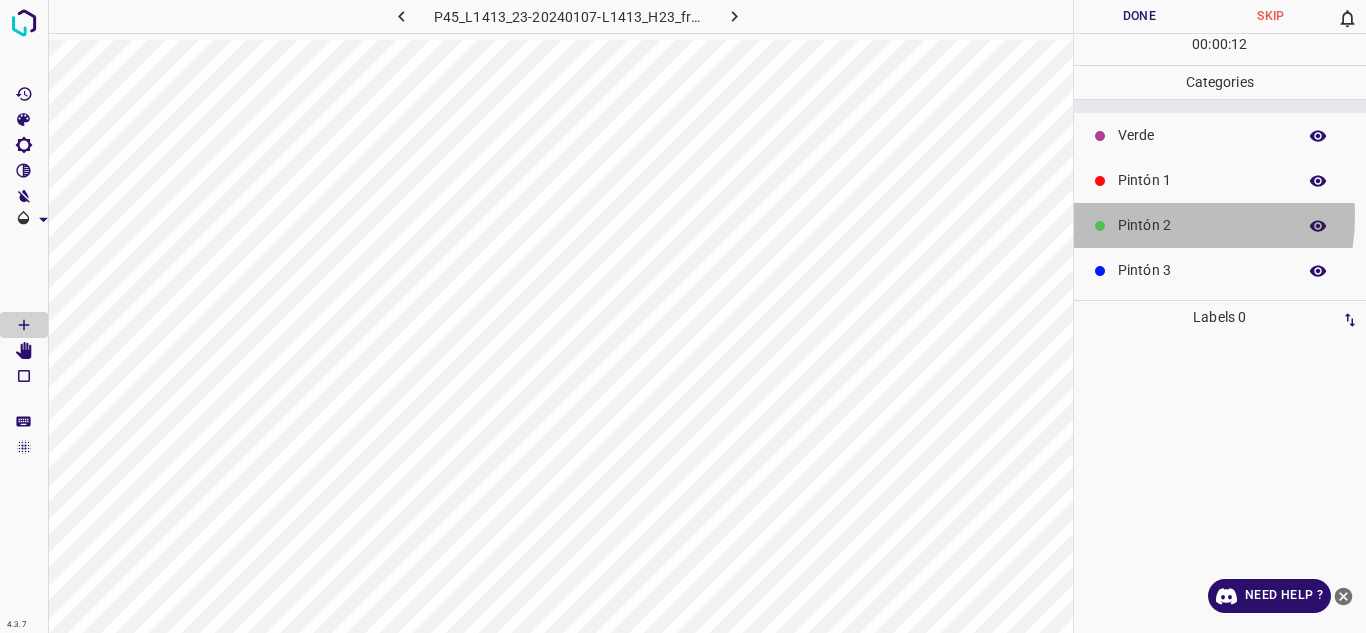 click on "Pintón 2" at bounding box center [1202, 225] 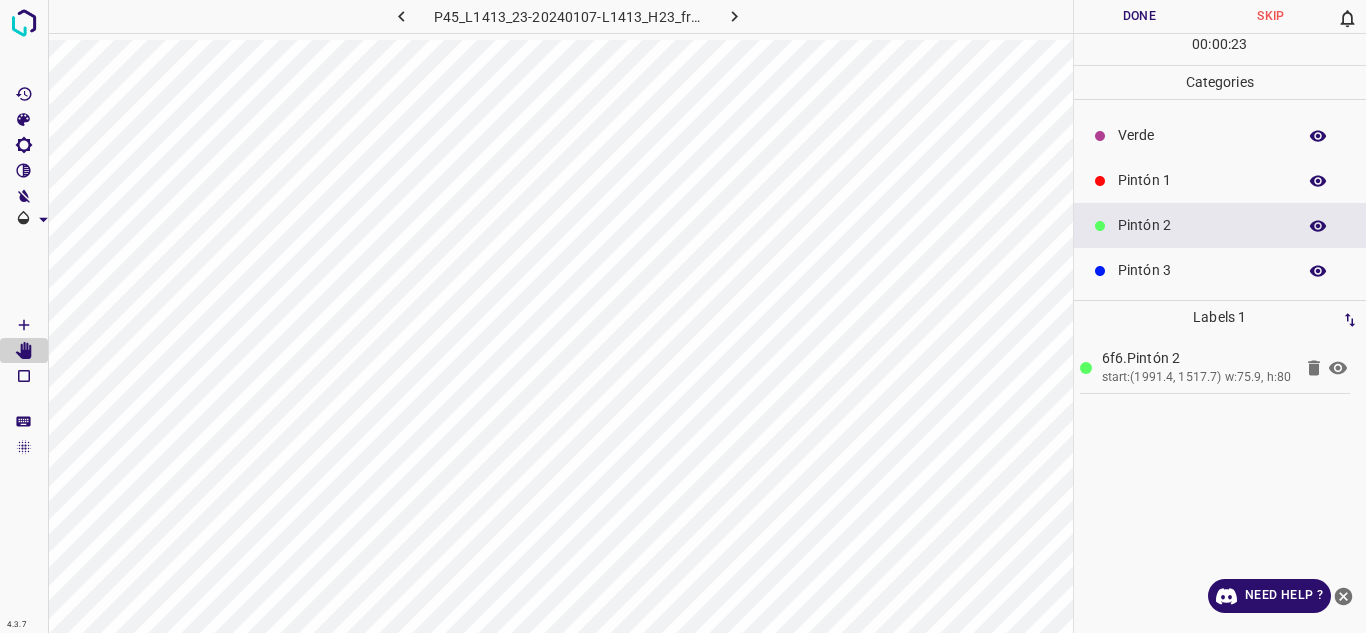 scroll, scrollTop: 176, scrollLeft: 0, axis: vertical 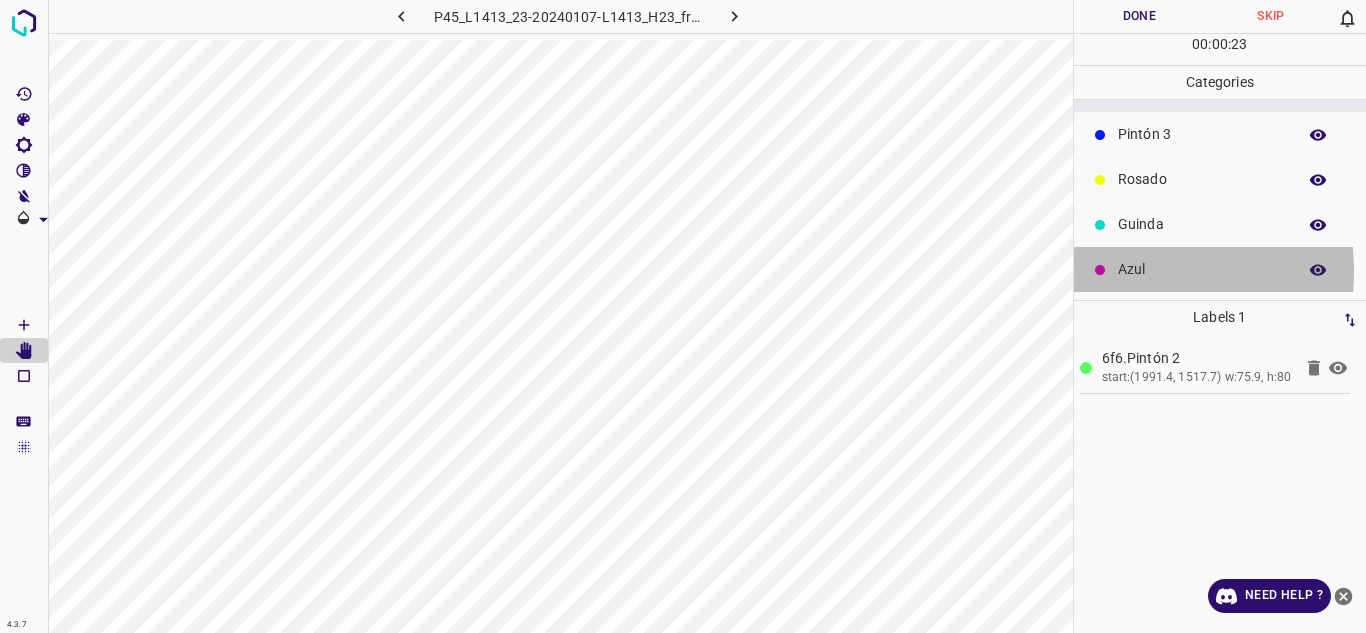 click 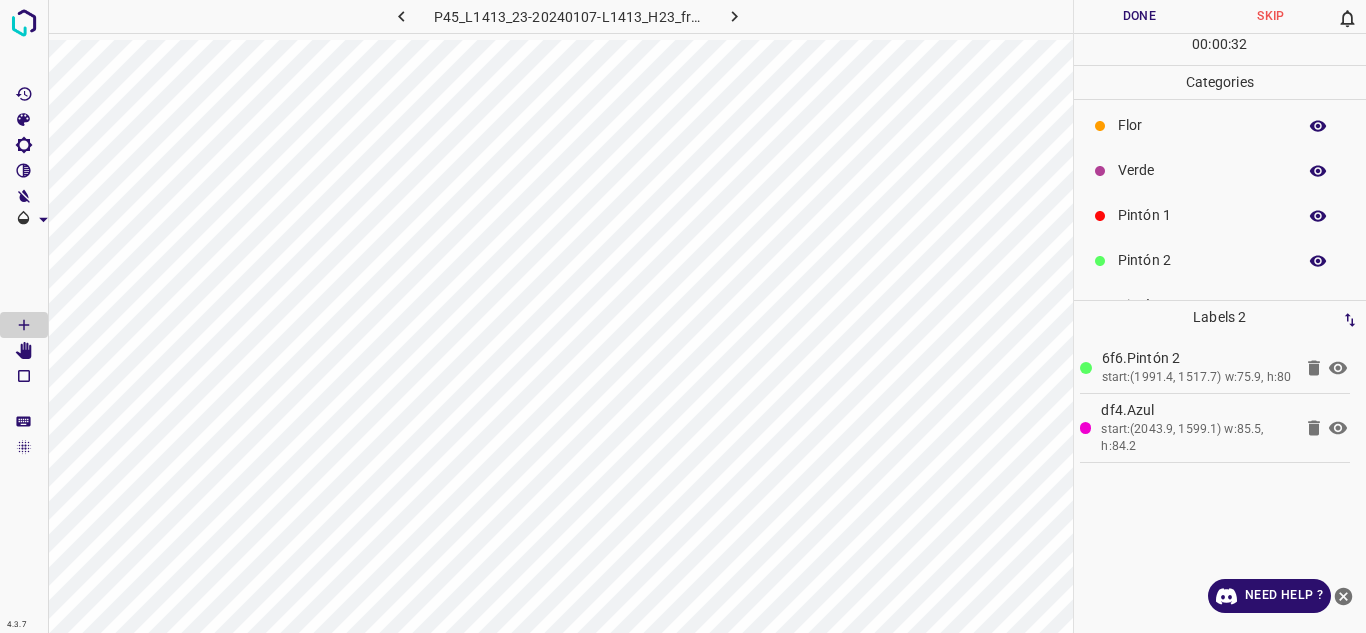 scroll, scrollTop: 0, scrollLeft: 0, axis: both 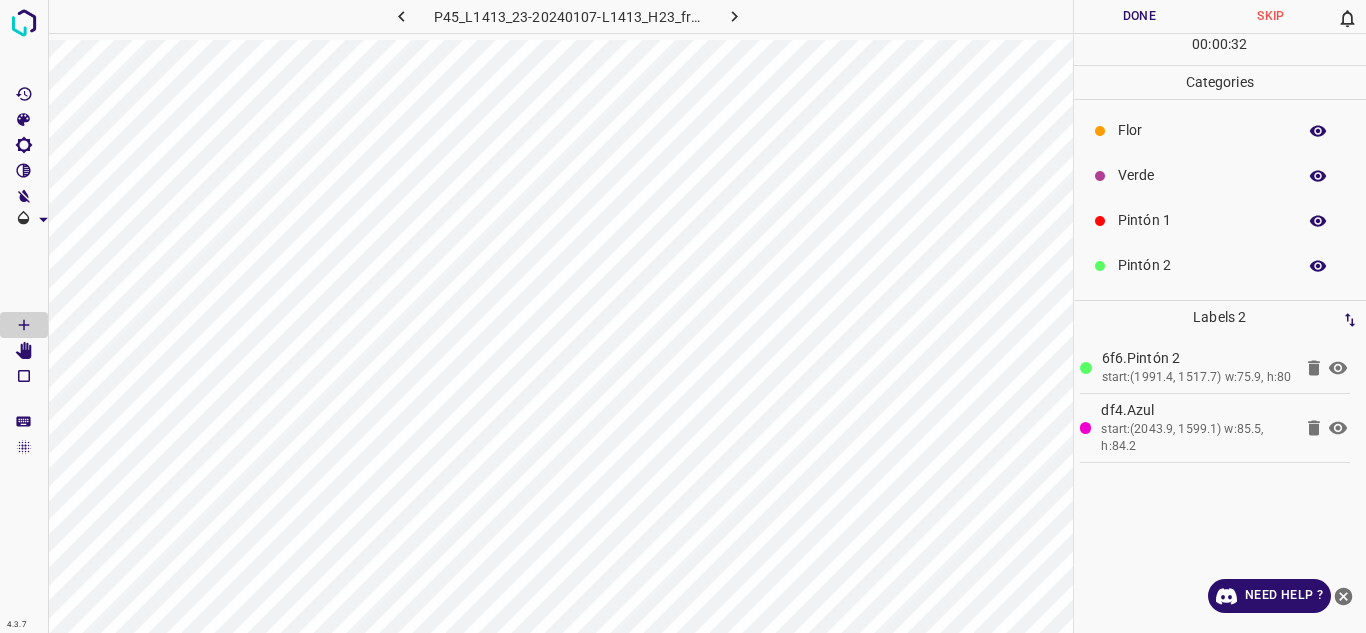 click on "Pintón 2" at bounding box center (1202, 265) 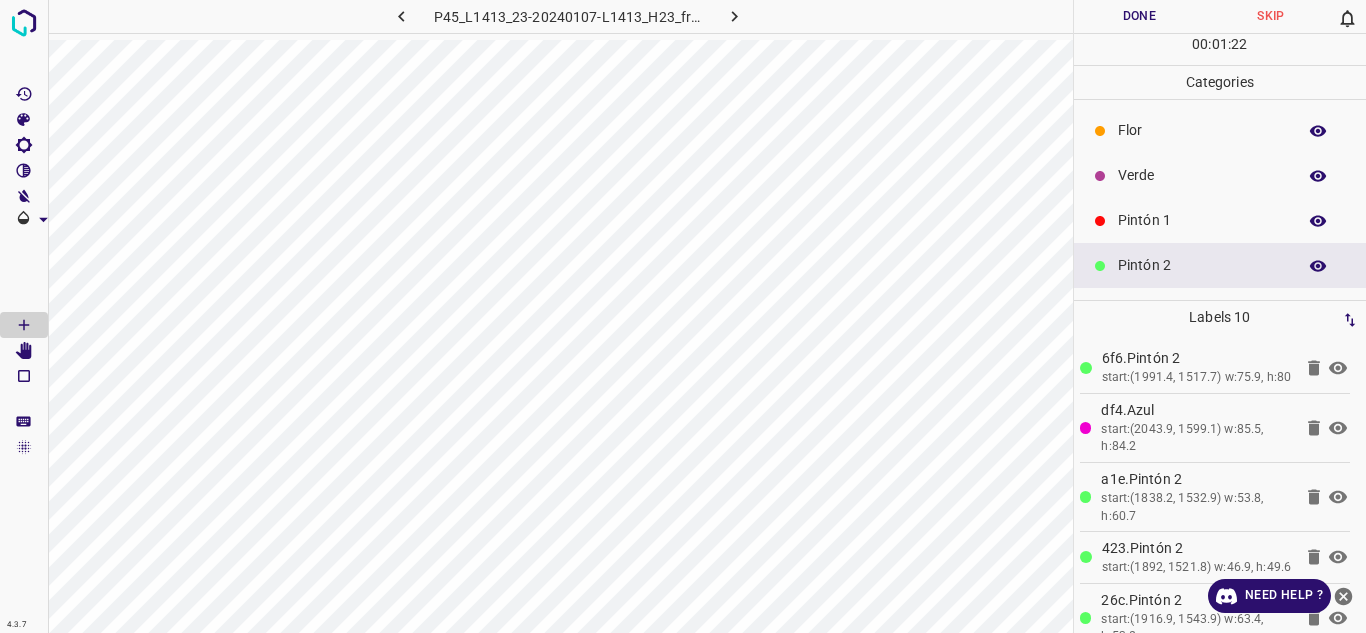 click on "Verde" at bounding box center (1220, 175) 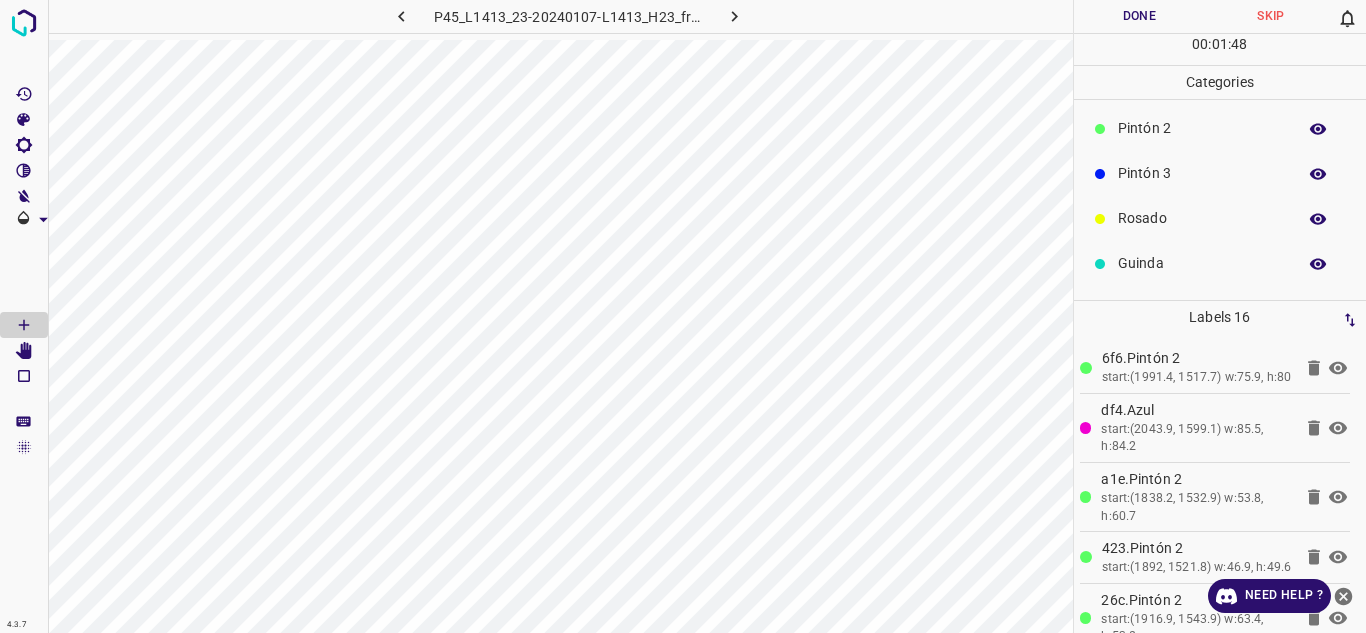 scroll, scrollTop: 176, scrollLeft: 0, axis: vertical 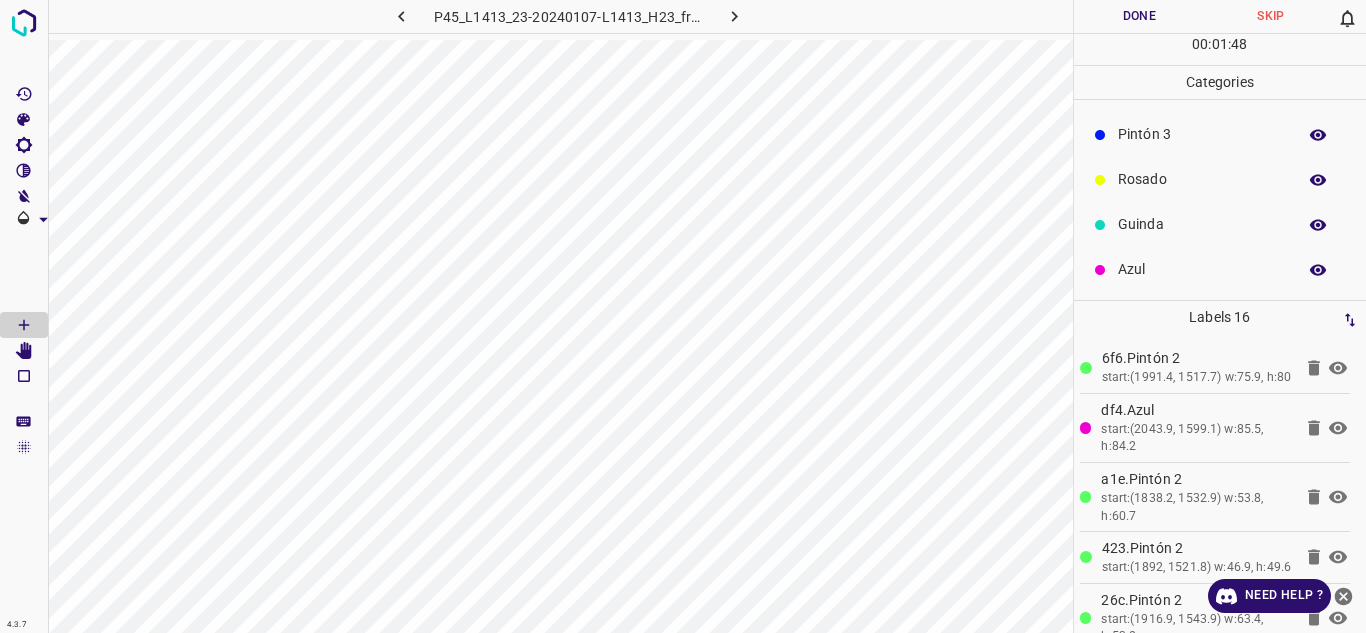 click on "Azul" at bounding box center [1202, 269] 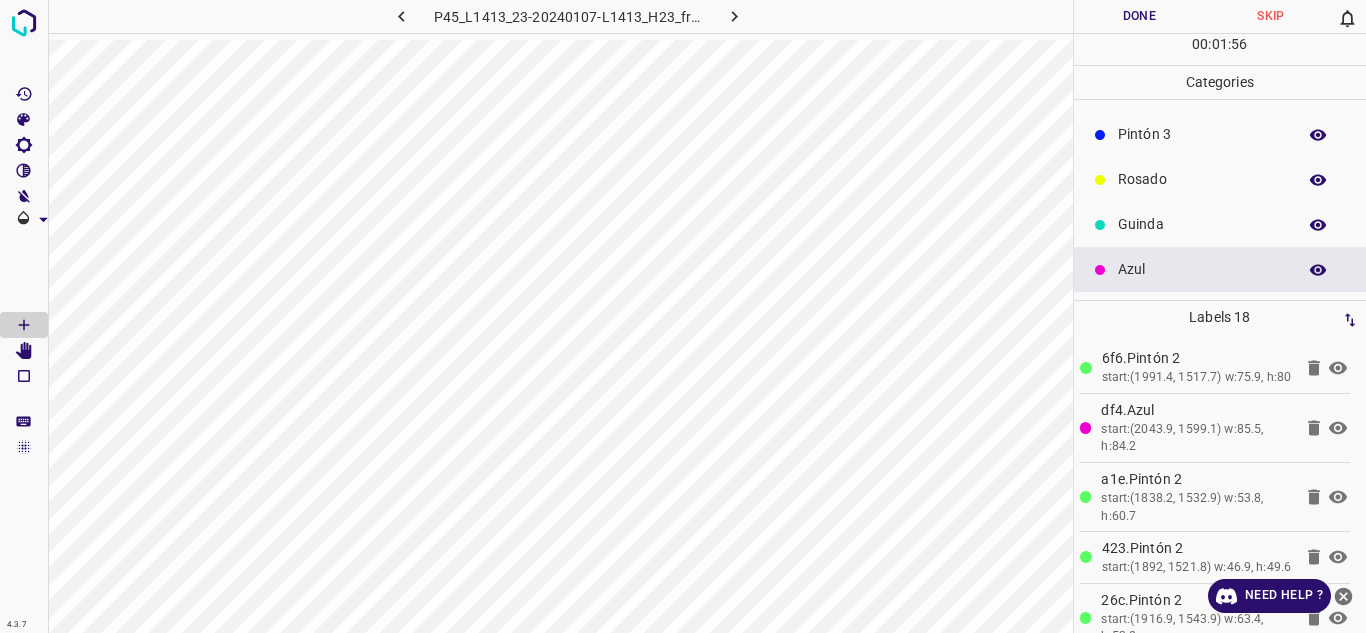 scroll, scrollTop: 0, scrollLeft: 0, axis: both 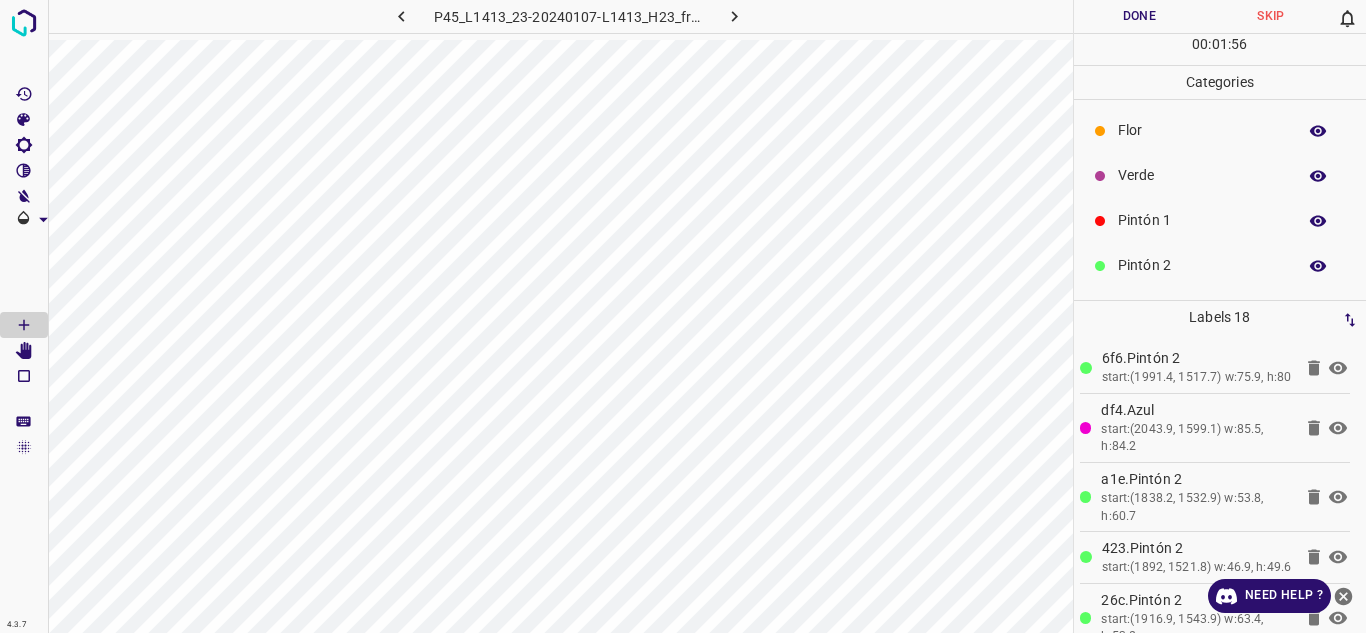 click on "Verde" at bounding box center [1202, 175] 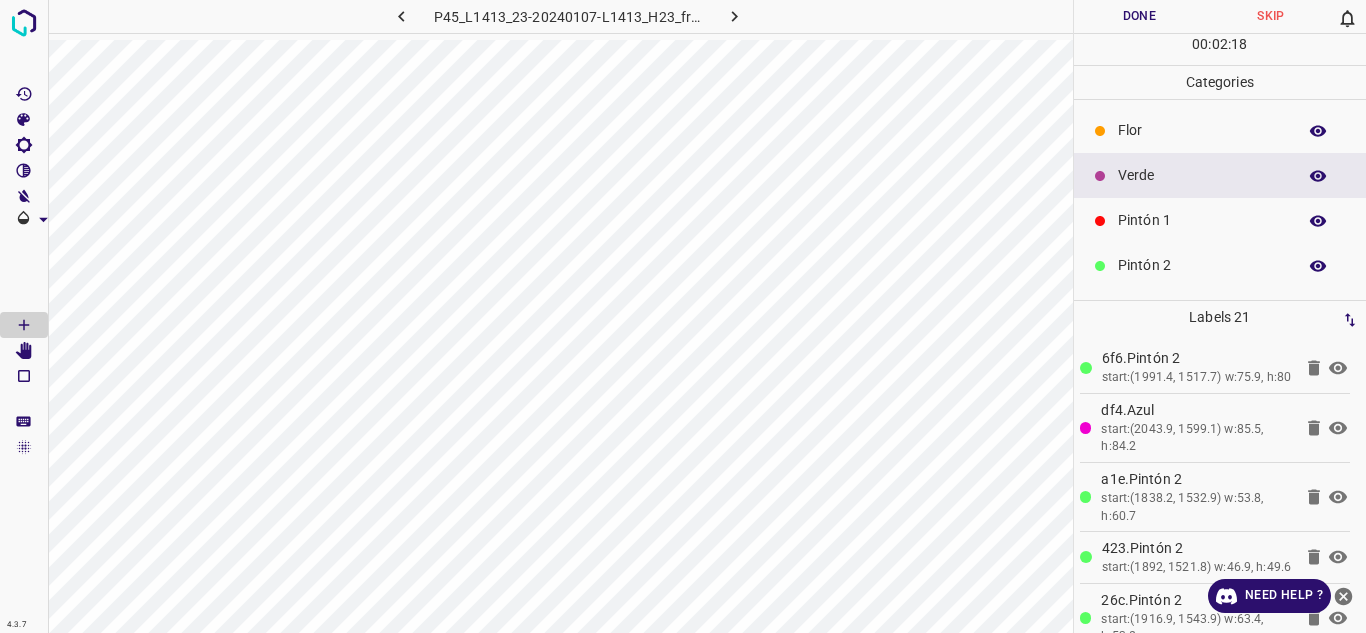 scroll, scrollTop: 176, scrollLeft: 0, axis: vertical 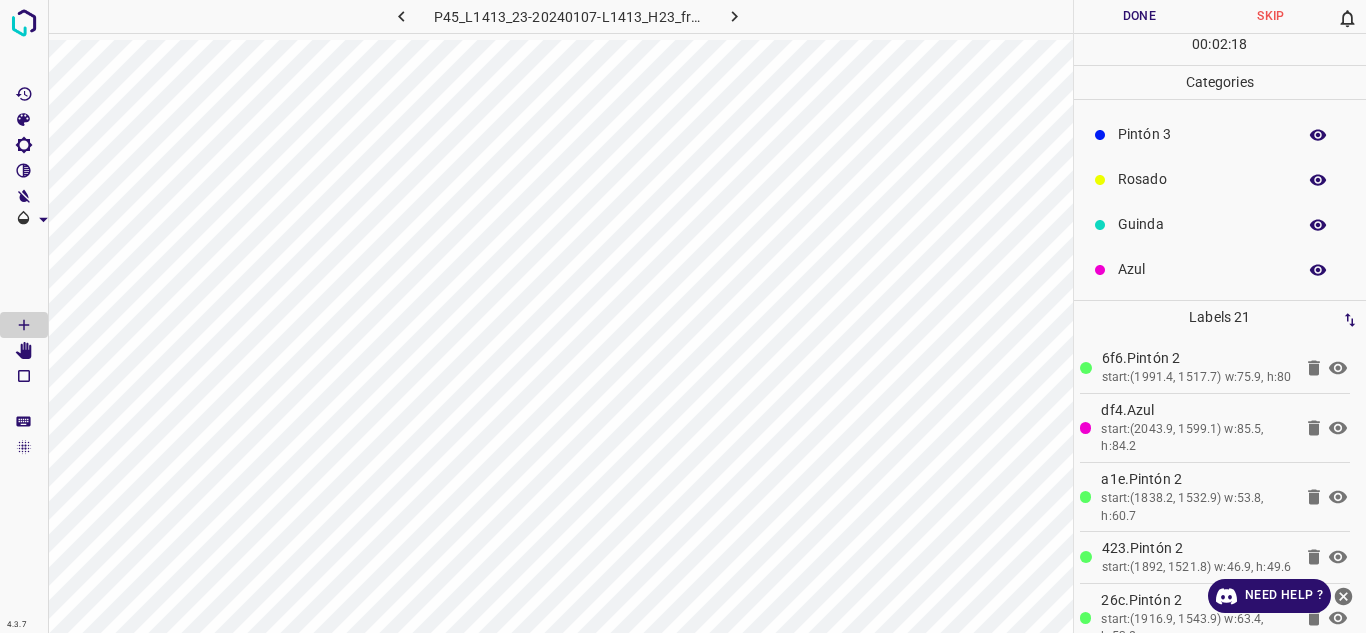 click on "Azul" at bounding box center (1202, 269) 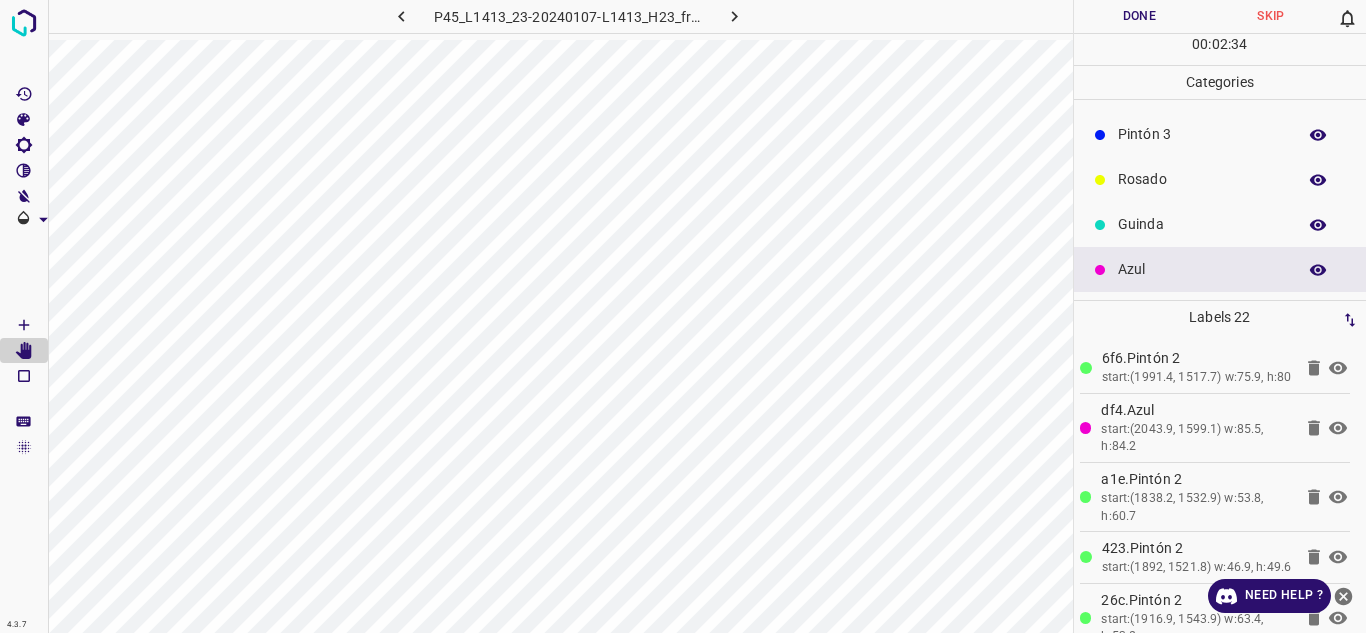 scroll, scrollTop: 0, scrollLeft: 0, axis: both 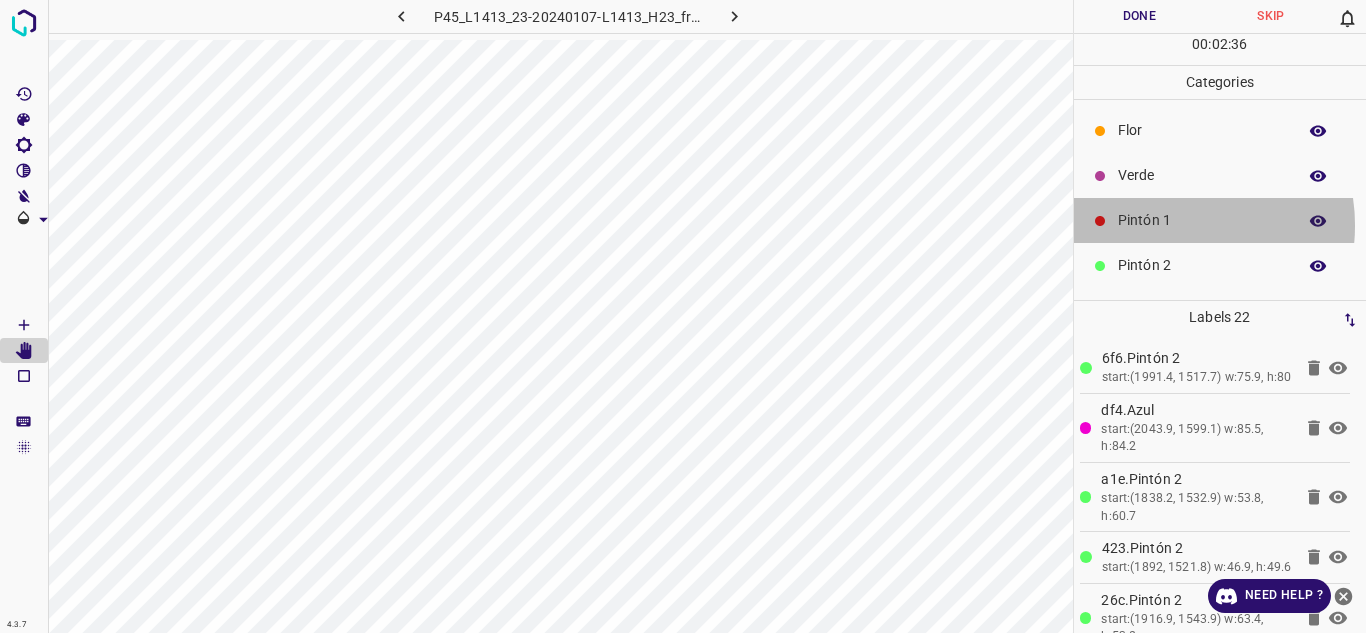 click on "Pintón 1" at bounding box center (1202, 220) 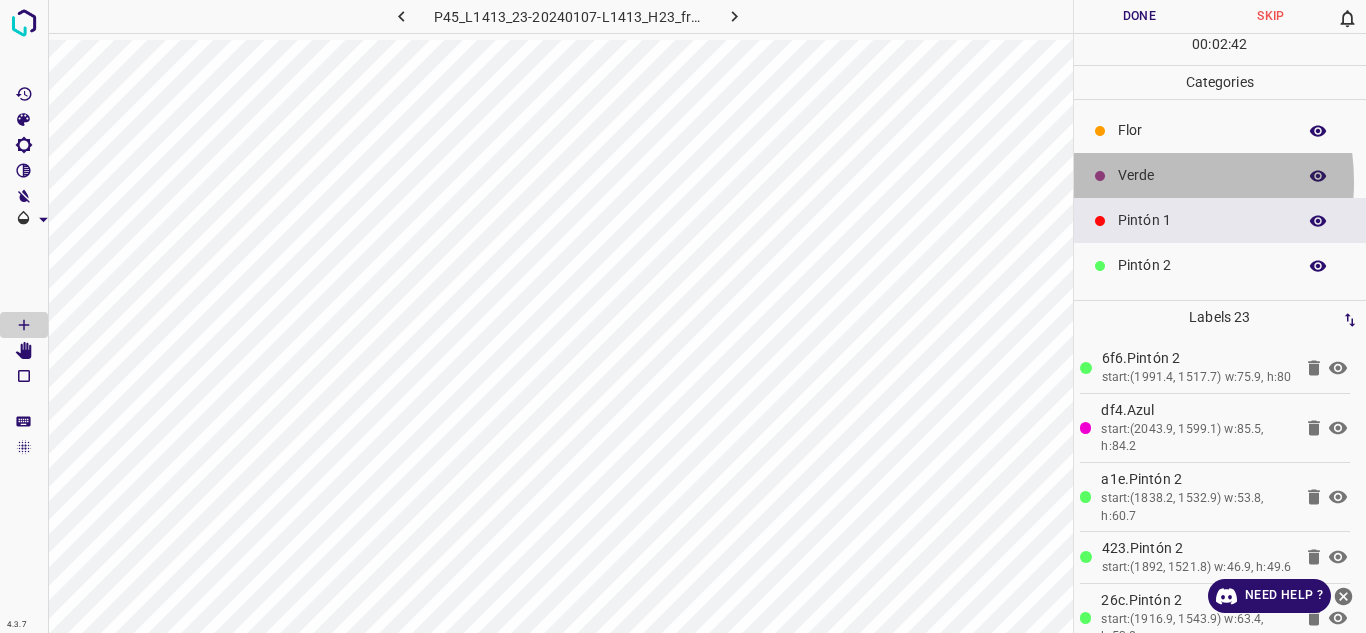 click on "Verde" at bounding box center (1202, 175) 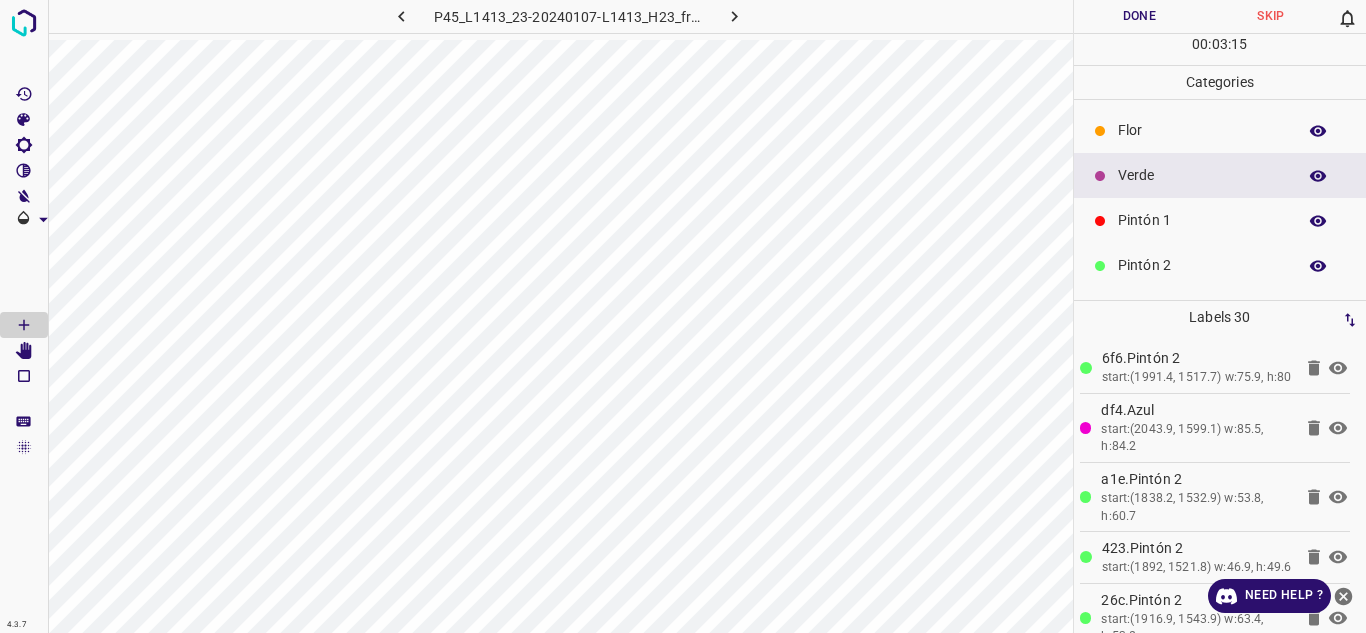 scroll, scrollTop: 176, scrollLeft: 0, axis: vertical 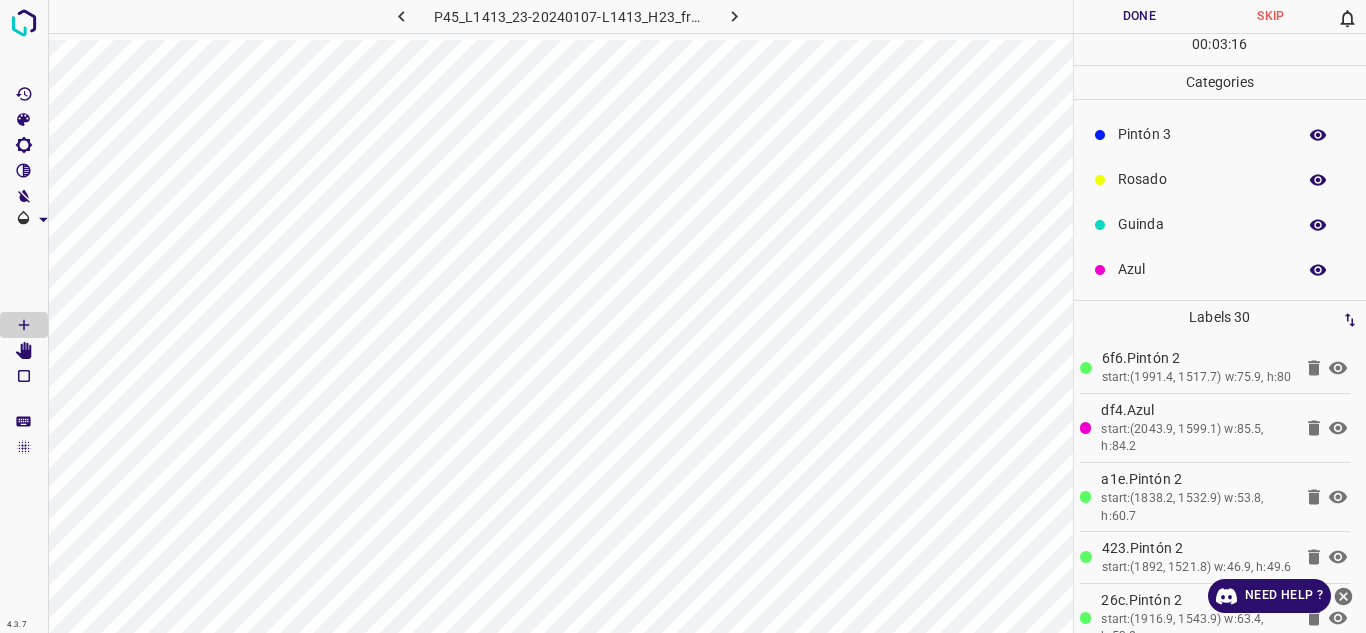 click on "Azul" at bounding box center [1202, 269] 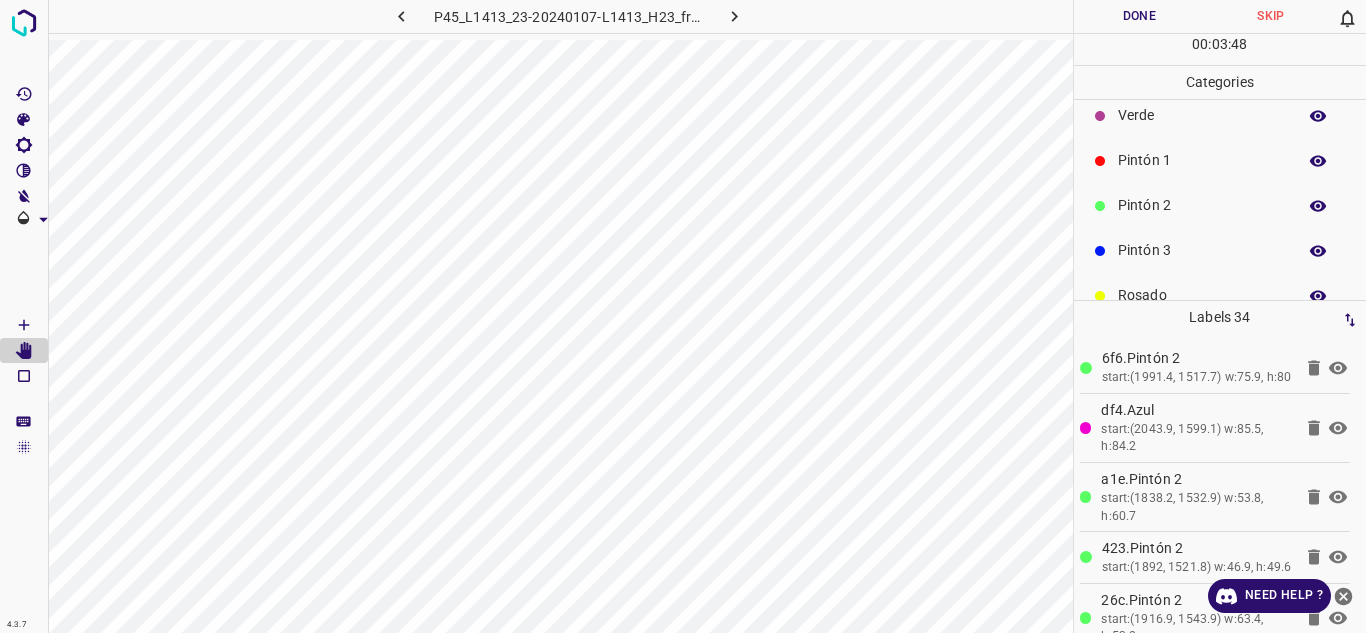 scroll, scrollTop: 51, scrollLeft: 0, axis: vertical 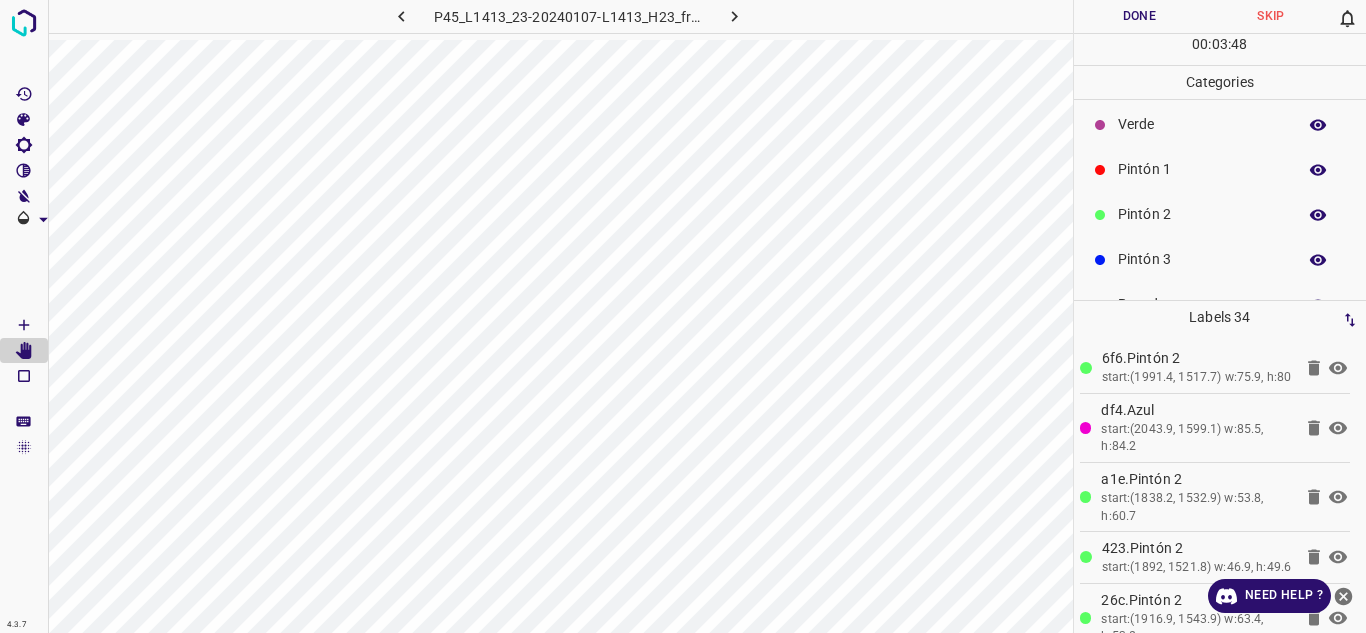 click on "Pintón 1" at bounding box center [1220, 169] 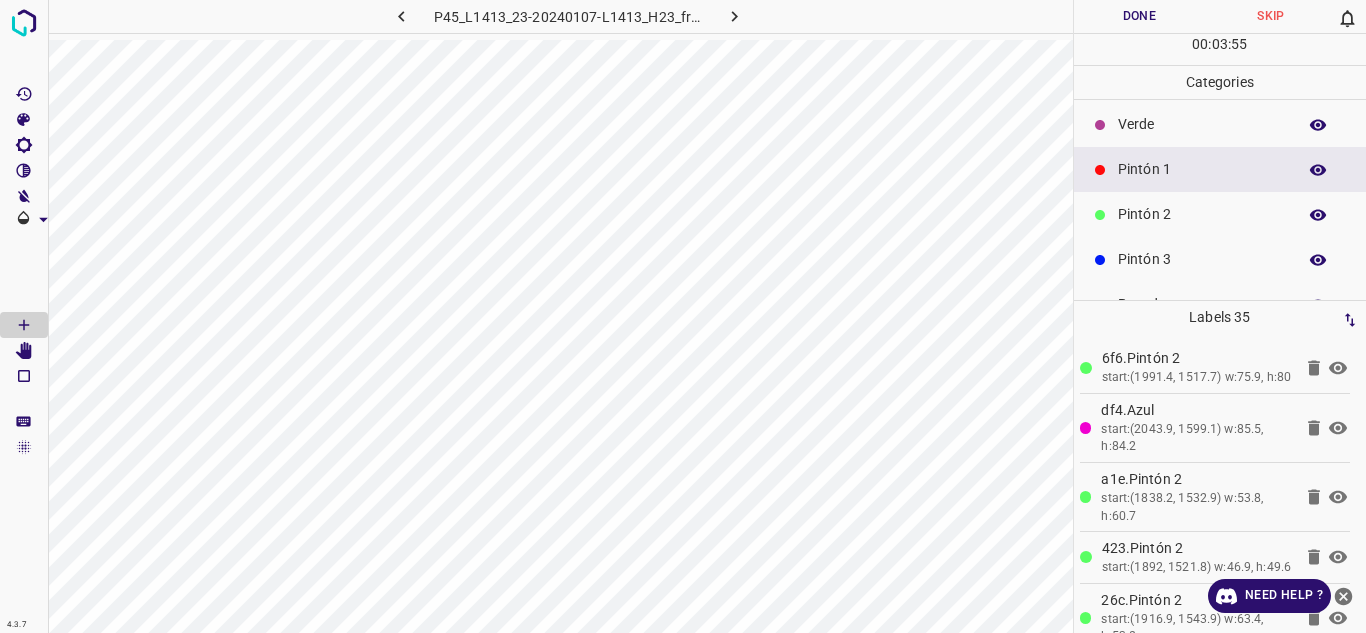 click on "Verde" at bounding box center [1202, 124] 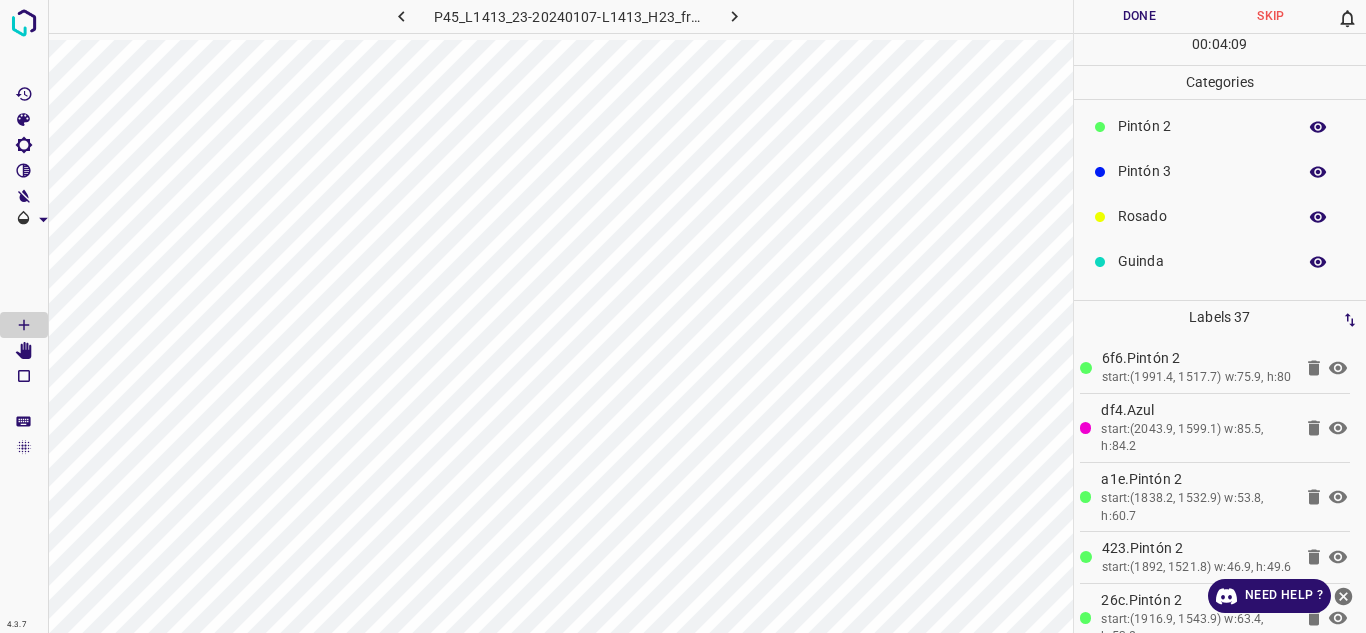 scroll, scrollTop: 176, scrollLeft: 0, axis: vertical 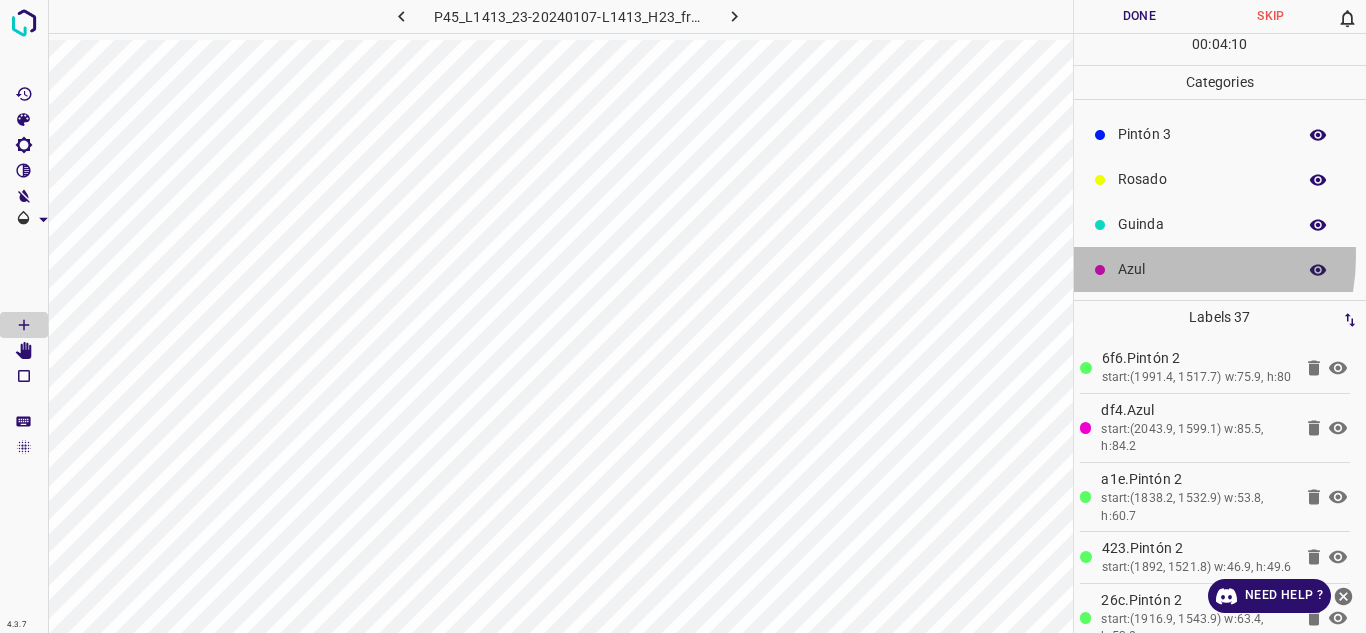 click on "Azul" at bounding box center [1220, 269] 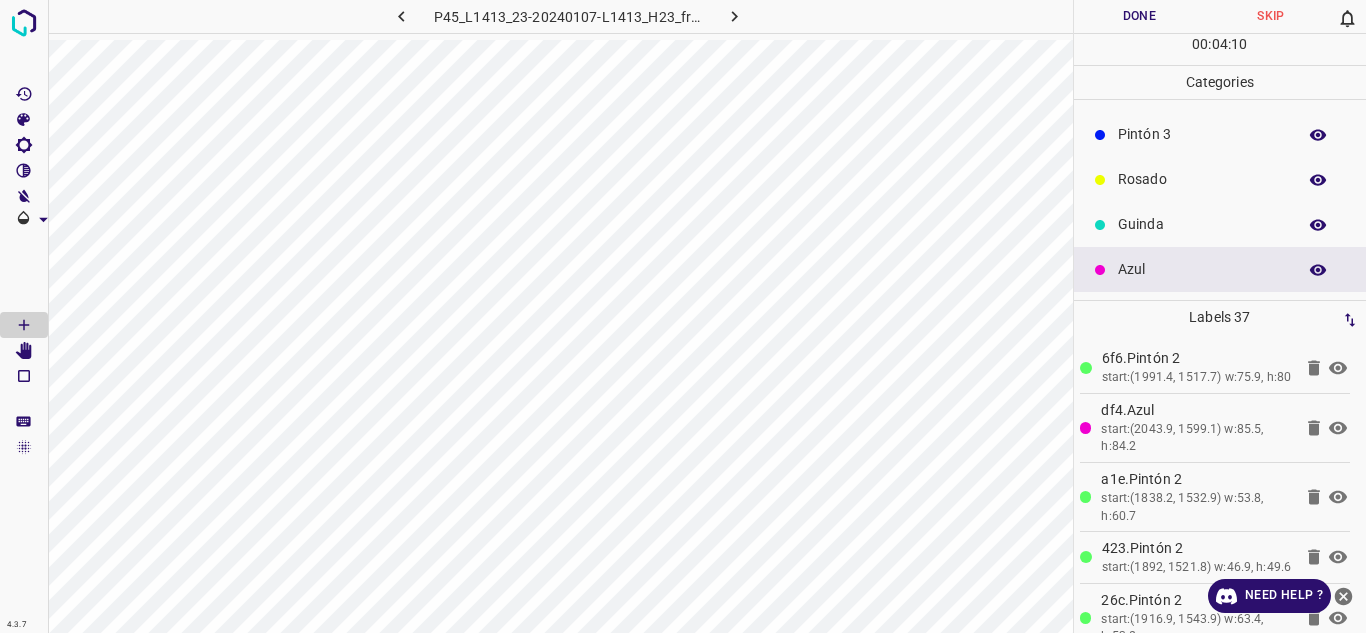 click on "Azul" at bounding box center [1202, 269] 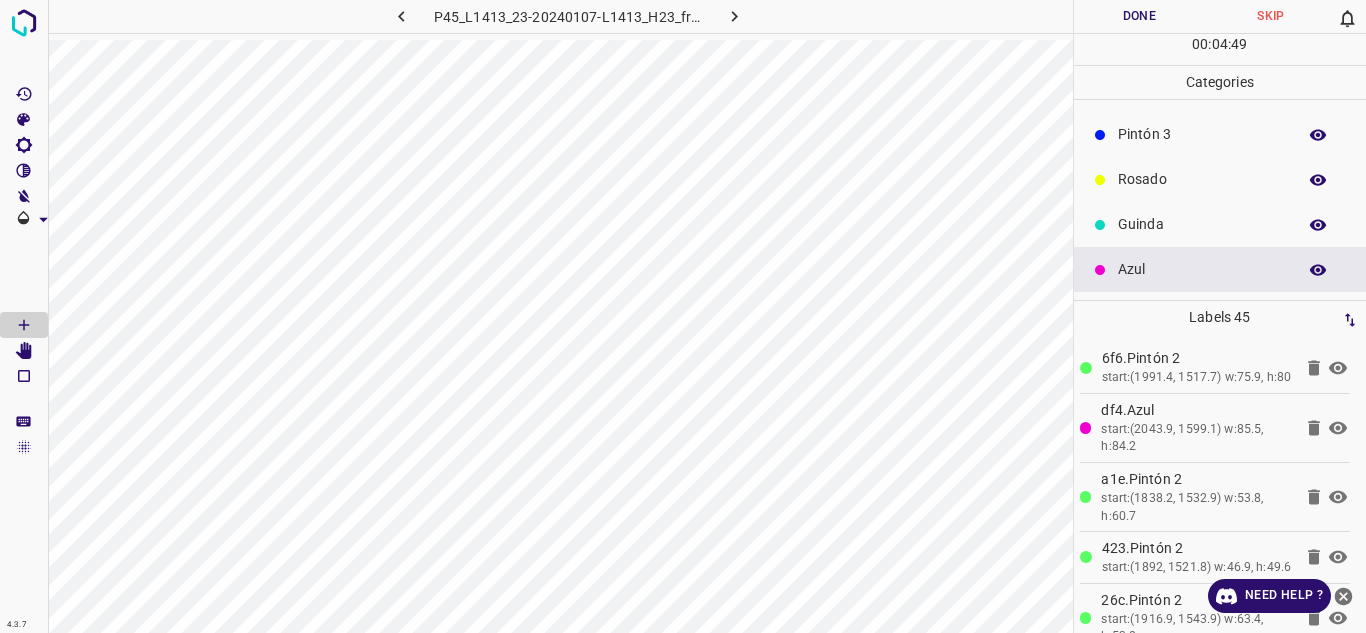 scroll, scrollTop: 0, scrollLeft: 0, axis: both 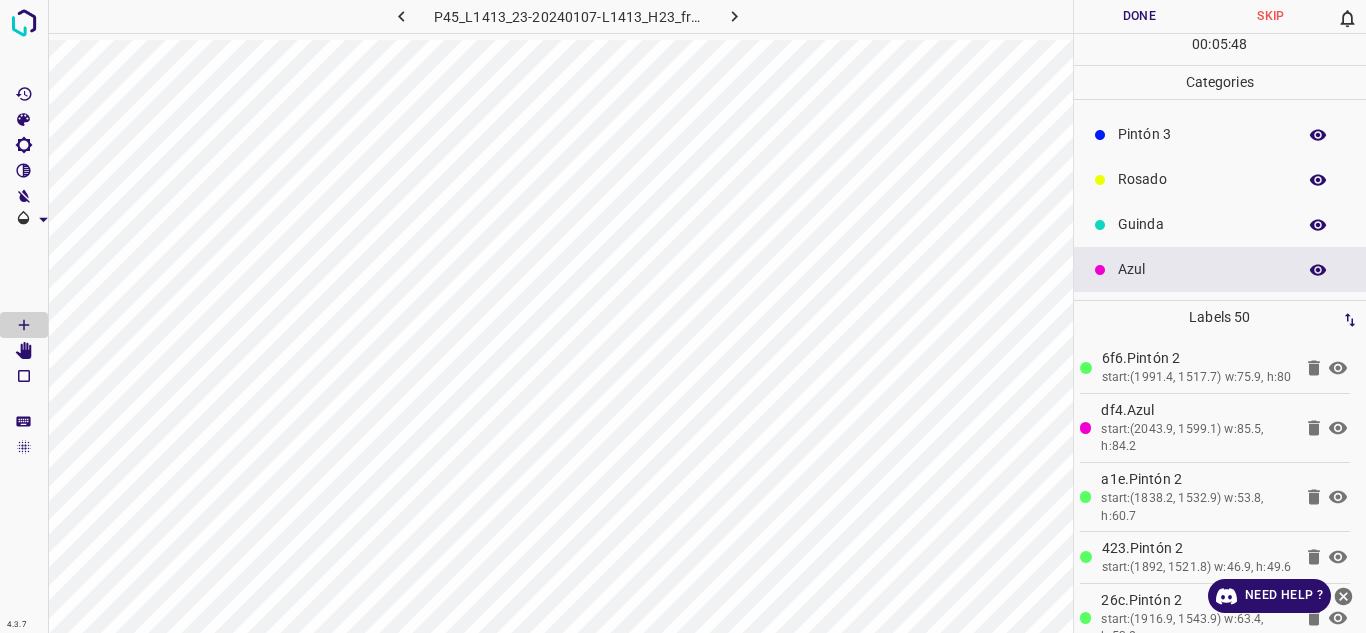 drag, startPoint x: 1172, startPoint y: 240, endPoint x: 1107, endPoint y: 227, distance: 66.287254 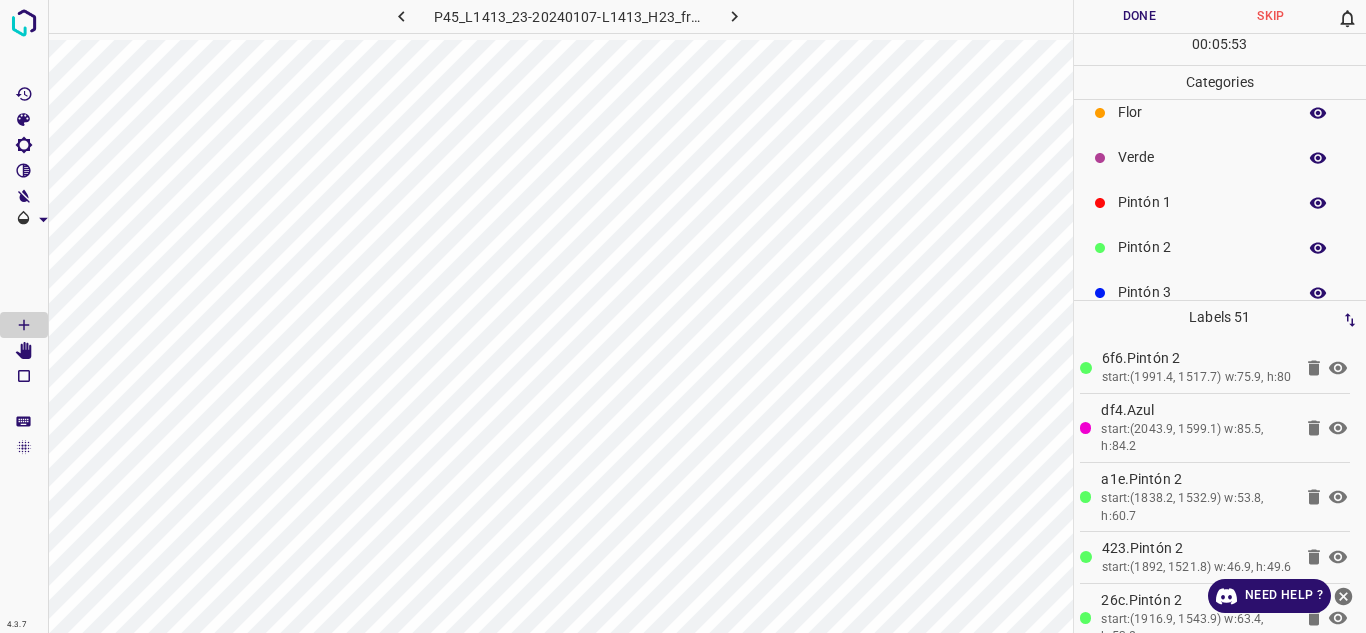 scroll, scrollTop: 0, scrollLeft: 0, axis: both 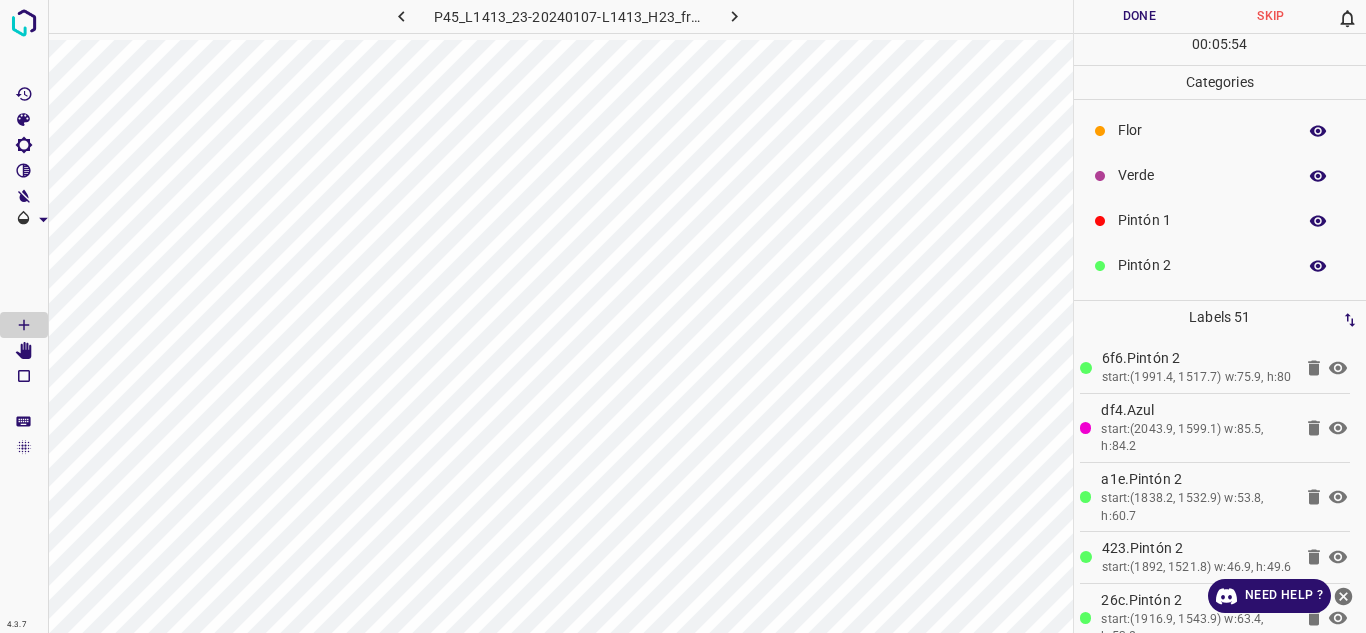 click on "Pintón 1" at bounding box center [1202, 220] 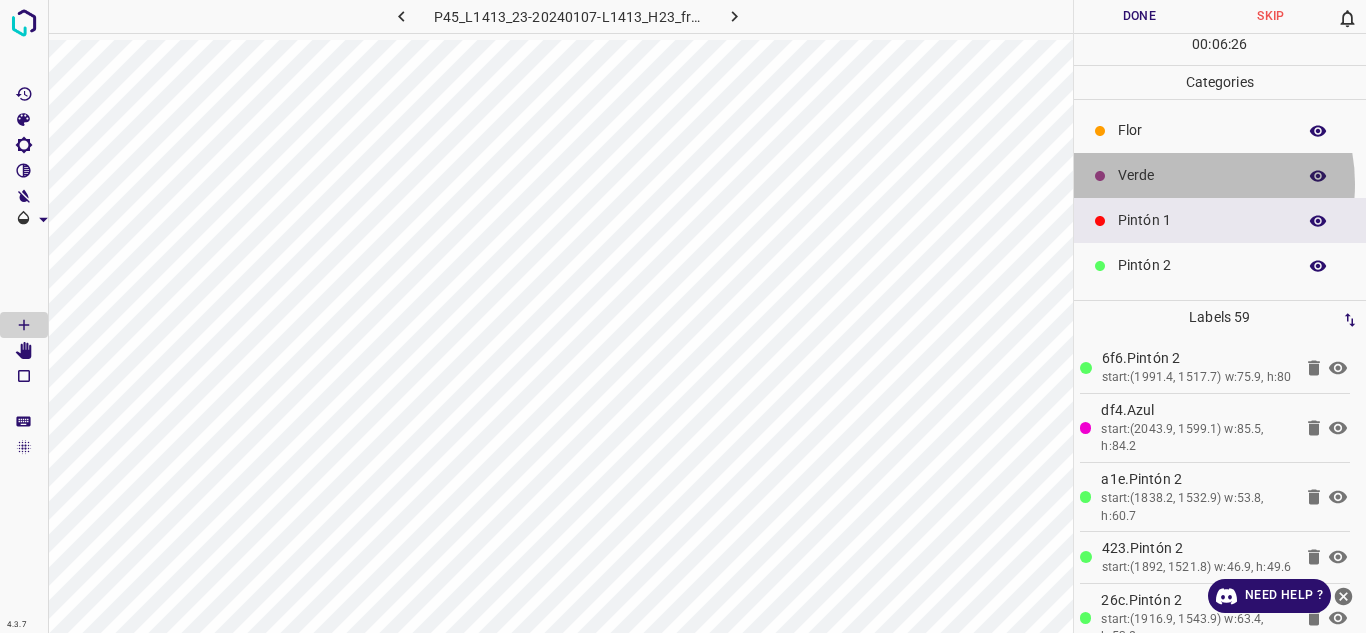 click on "Verde" at bounding box center [1202, 175] 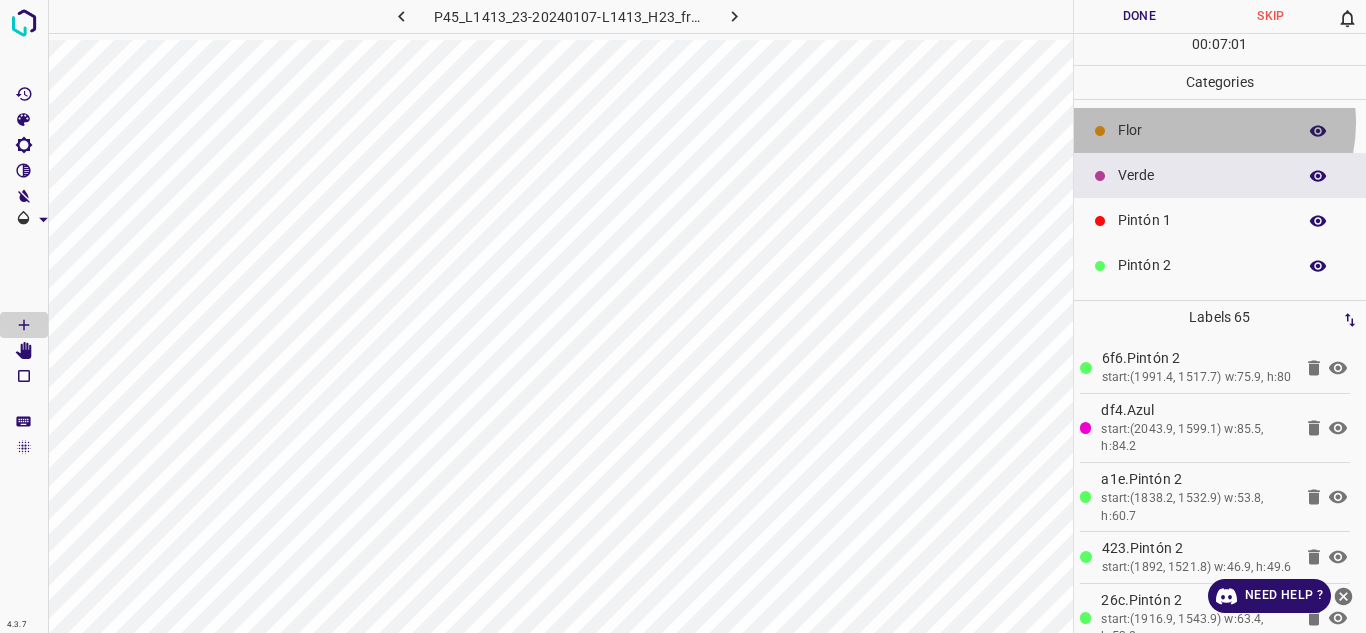 click on "Flor" at bounding box center [1202, 130] 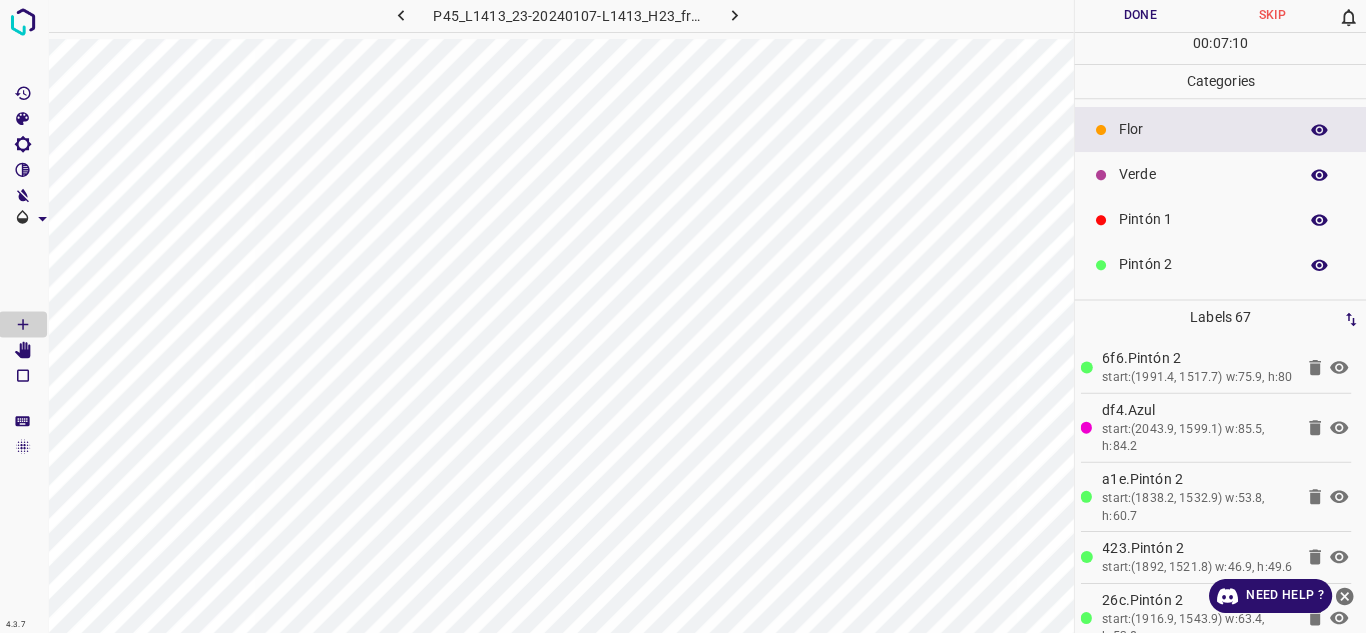 scroll, scrollTop: 0, scrollLeft: 0, axis: both 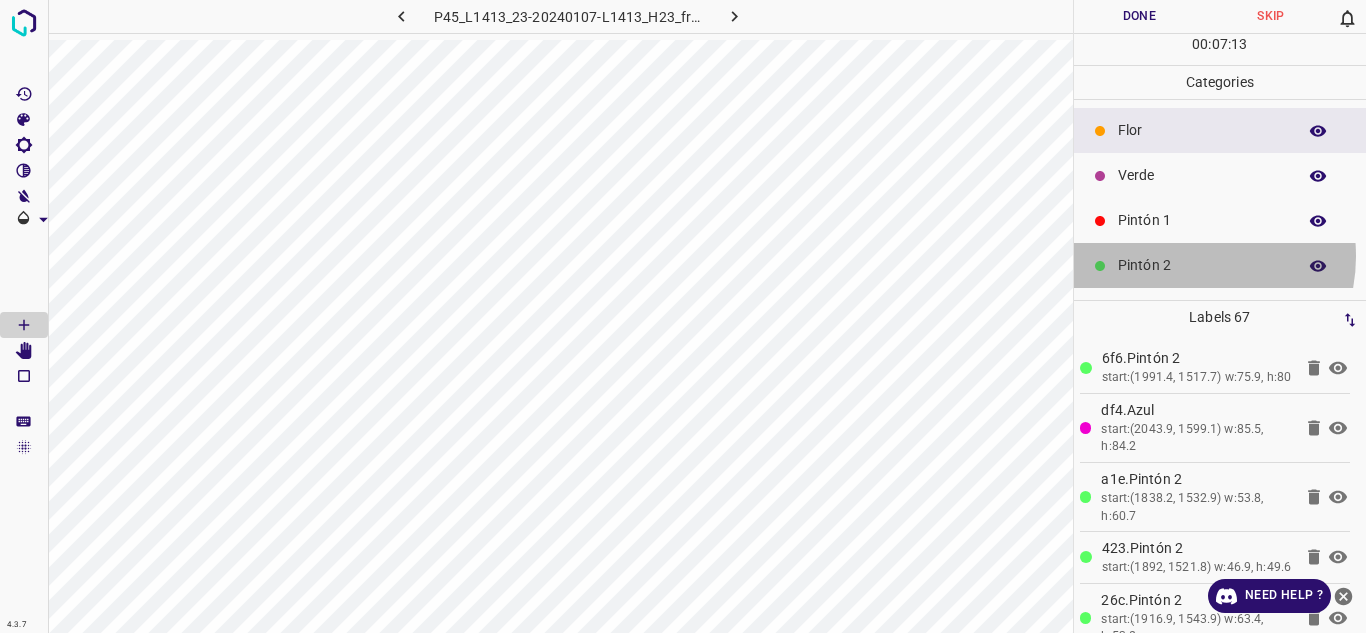 click on "Pintón 2" at bounding box center [1202, 265] 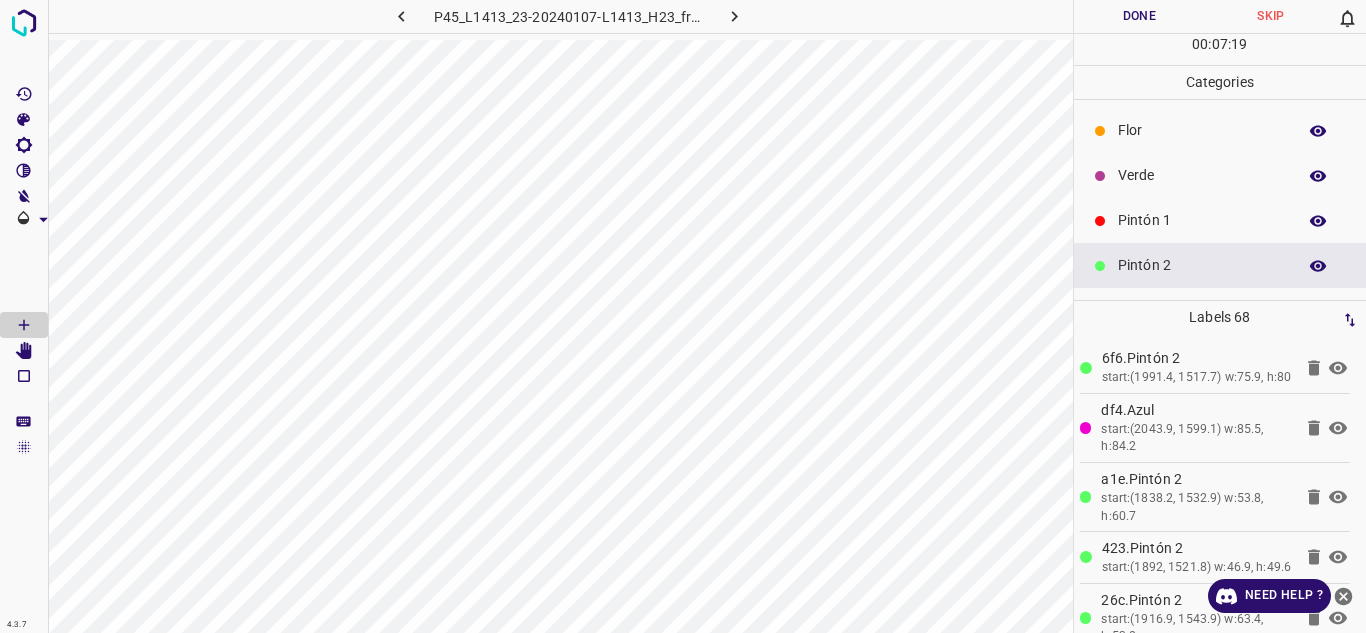 click on "Pintón 1" at bounding box center (1202, 220) 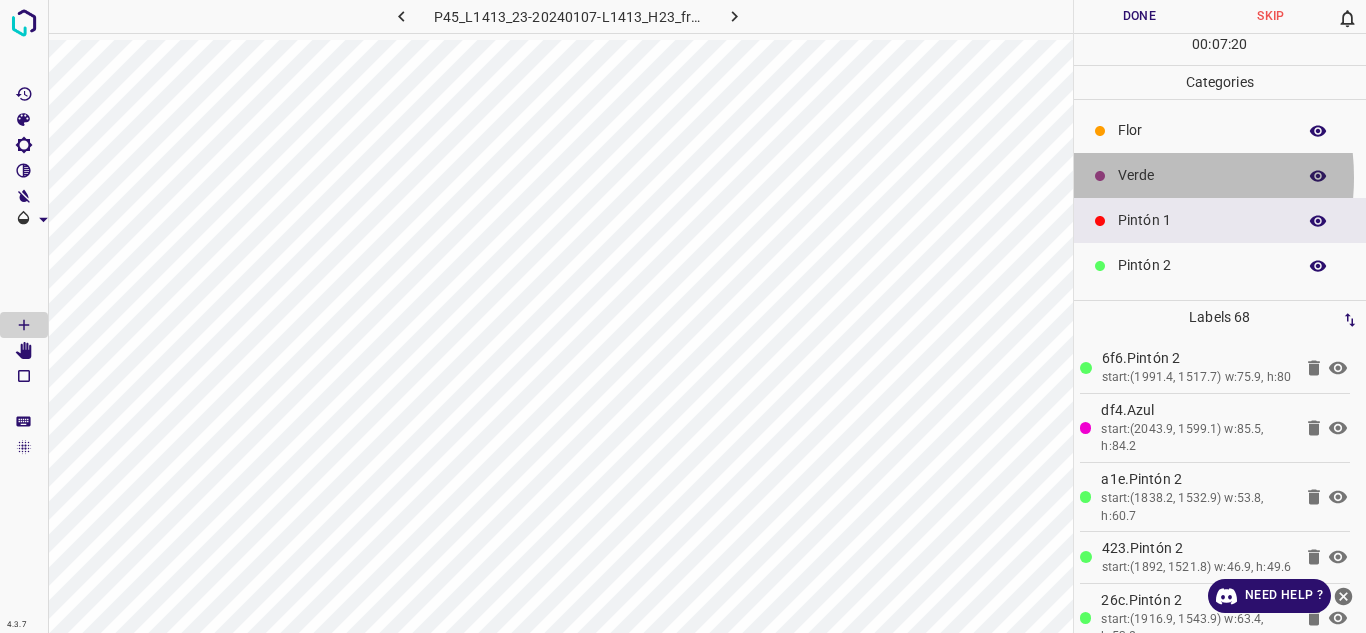 click on "Verde" at bounding box center (1220, 175) 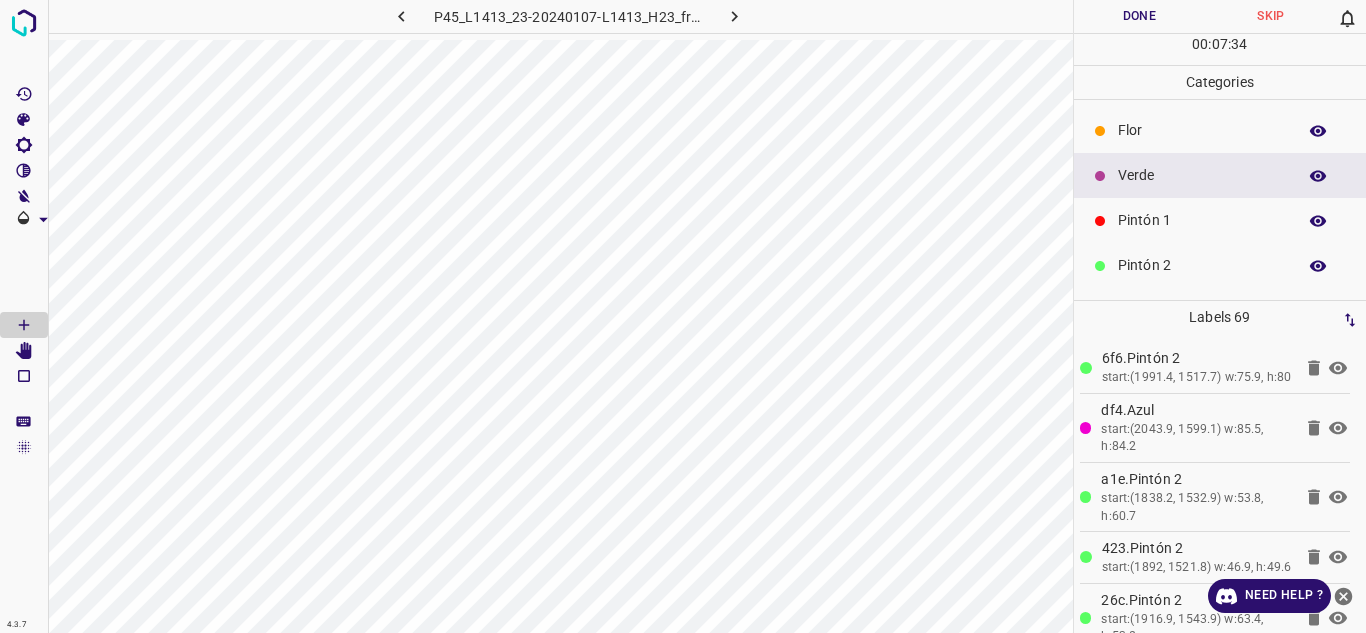 click on "Pintón 2" at bounding box center (1220, 265) 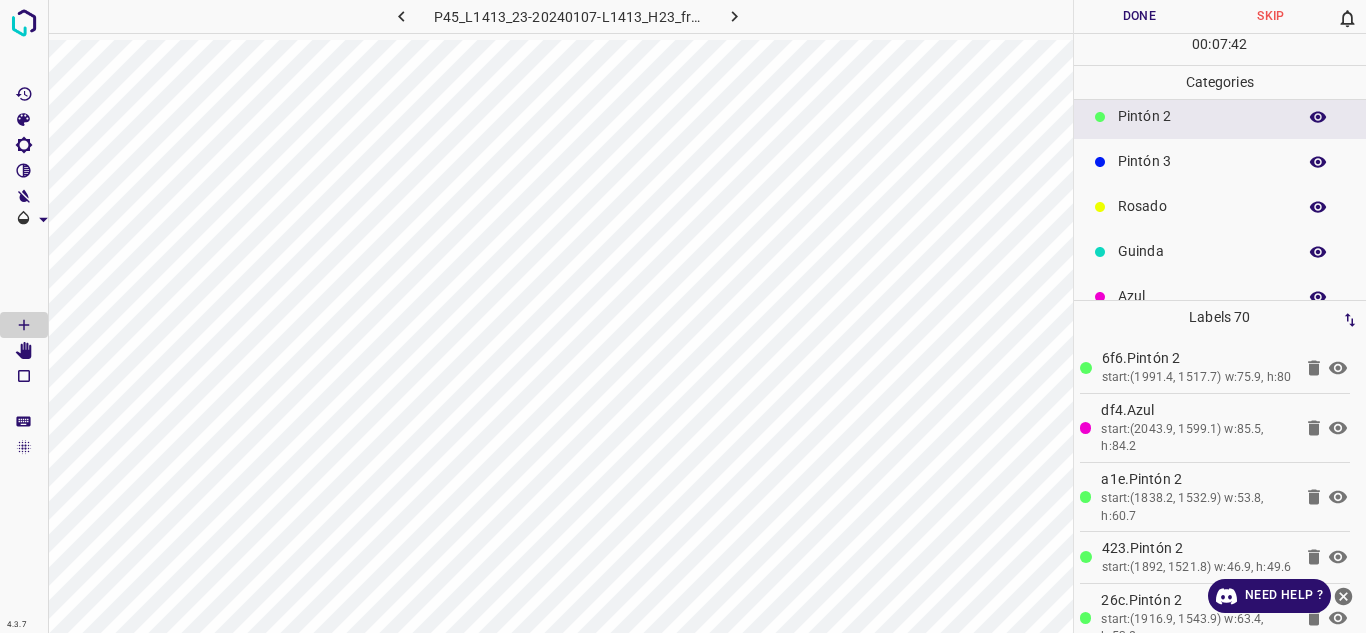 scroll, scrollTop: 176, scrollLeft: 0, axis: vertical 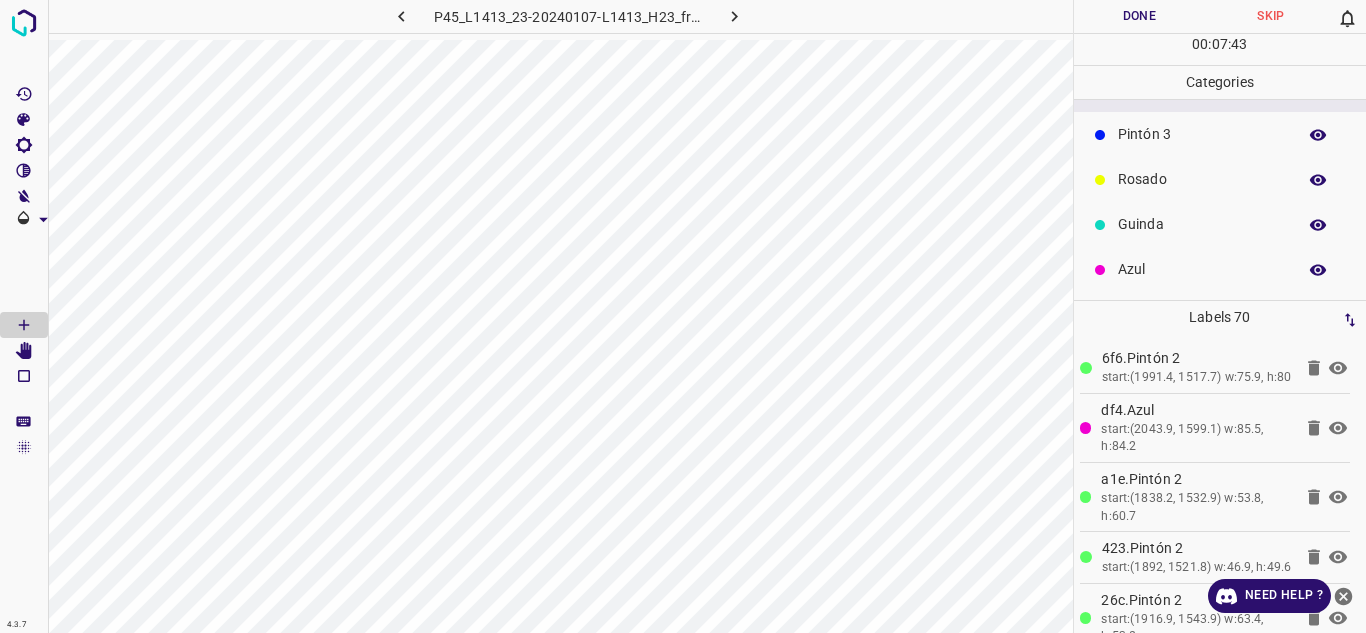 click on "Azul" at bounding box center [1220, 269] 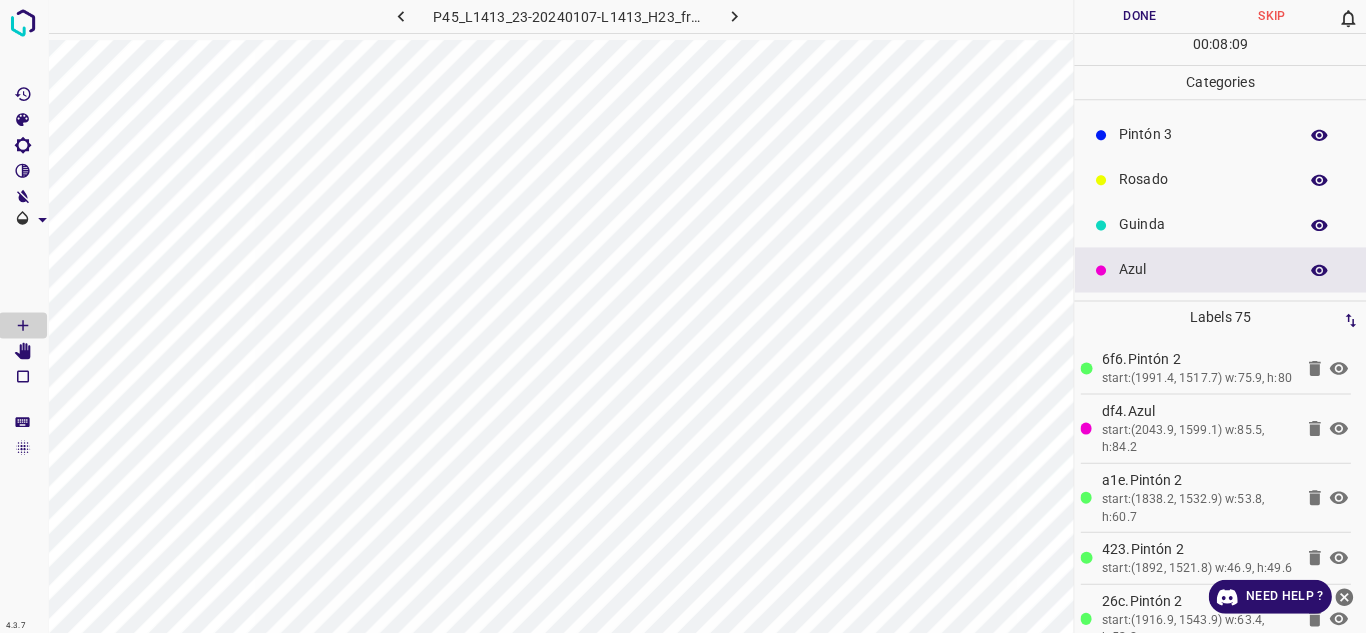 scroll, scrollTop: 0, scrollLeft: 0, axis: both 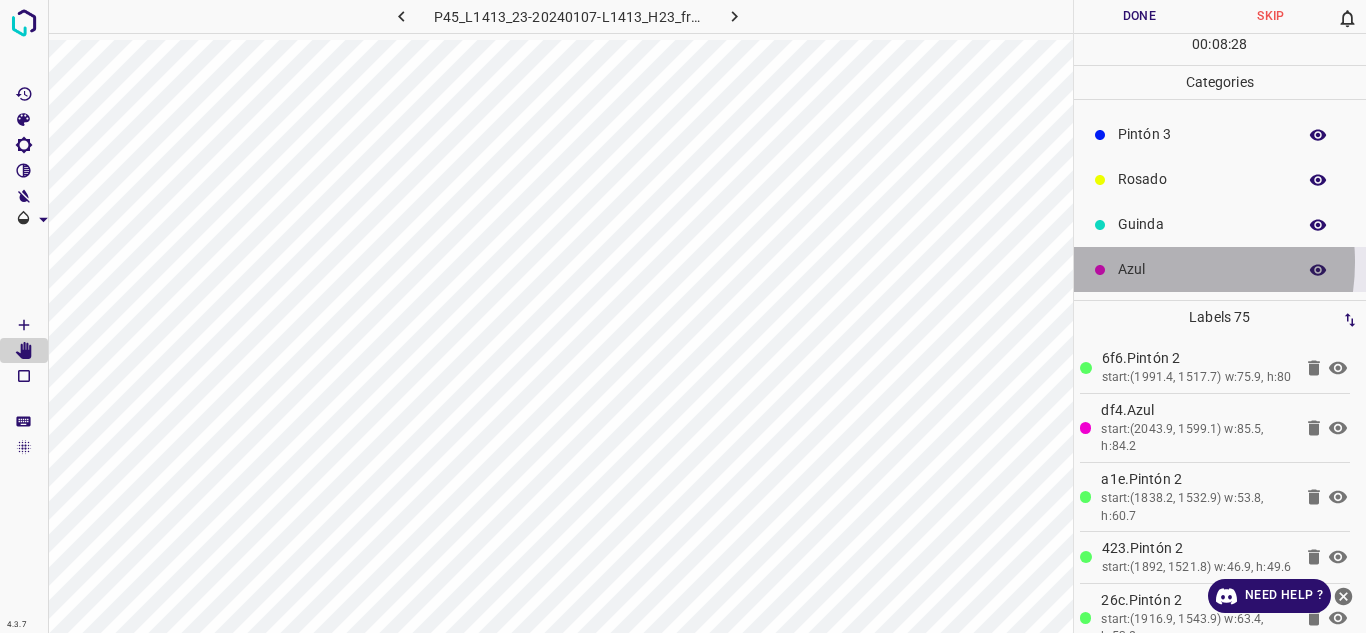 click on "Azul" at bounding box center [1202, 269] 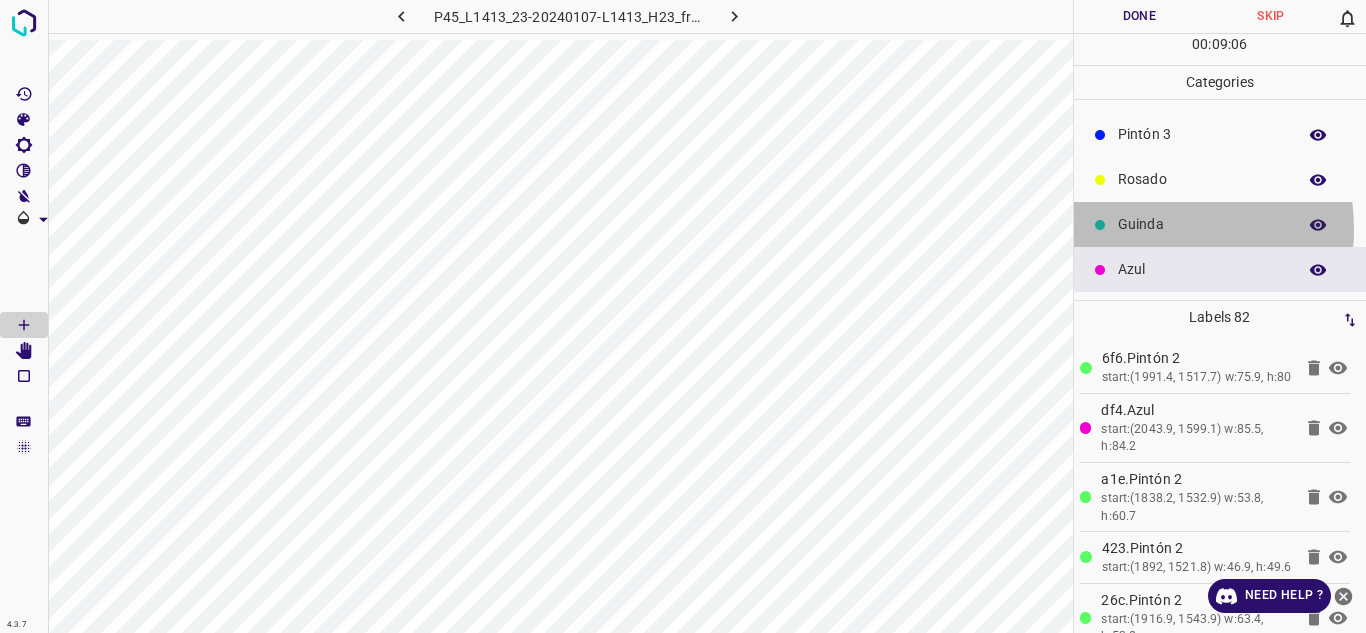 click on "Guinda" at bounding box center [1202, 224] 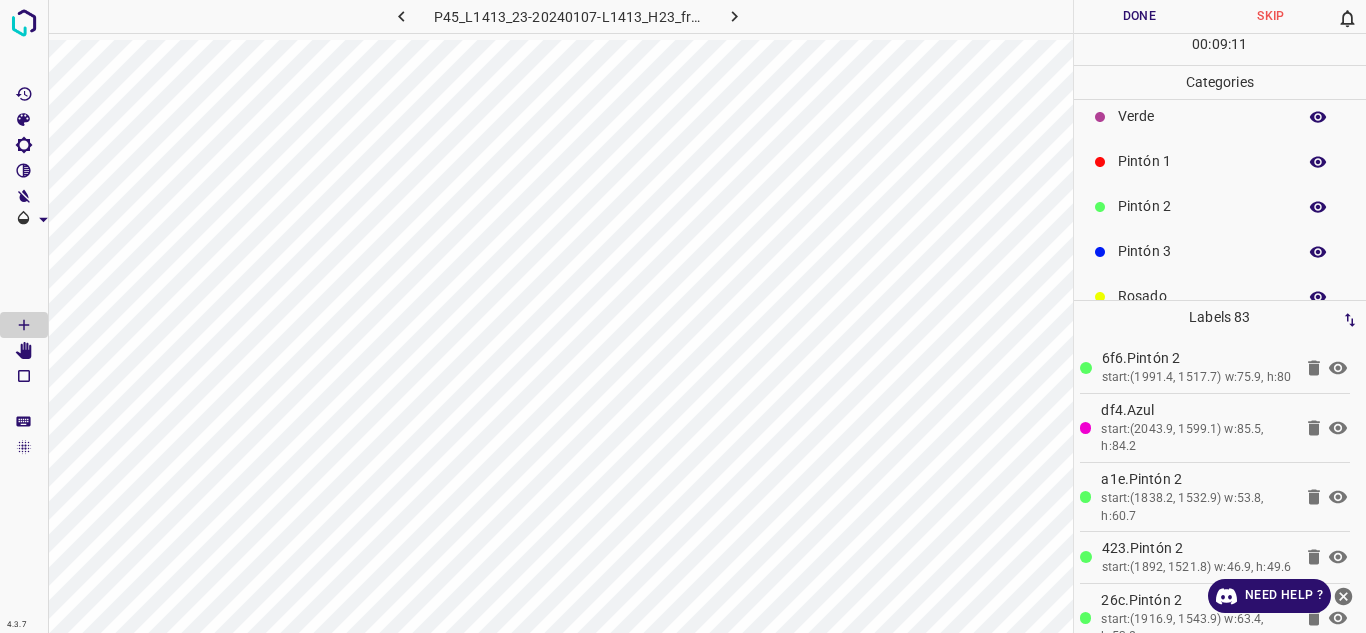 scroll, scrollTop: 58, scrollLeft: 0, axis: vertical 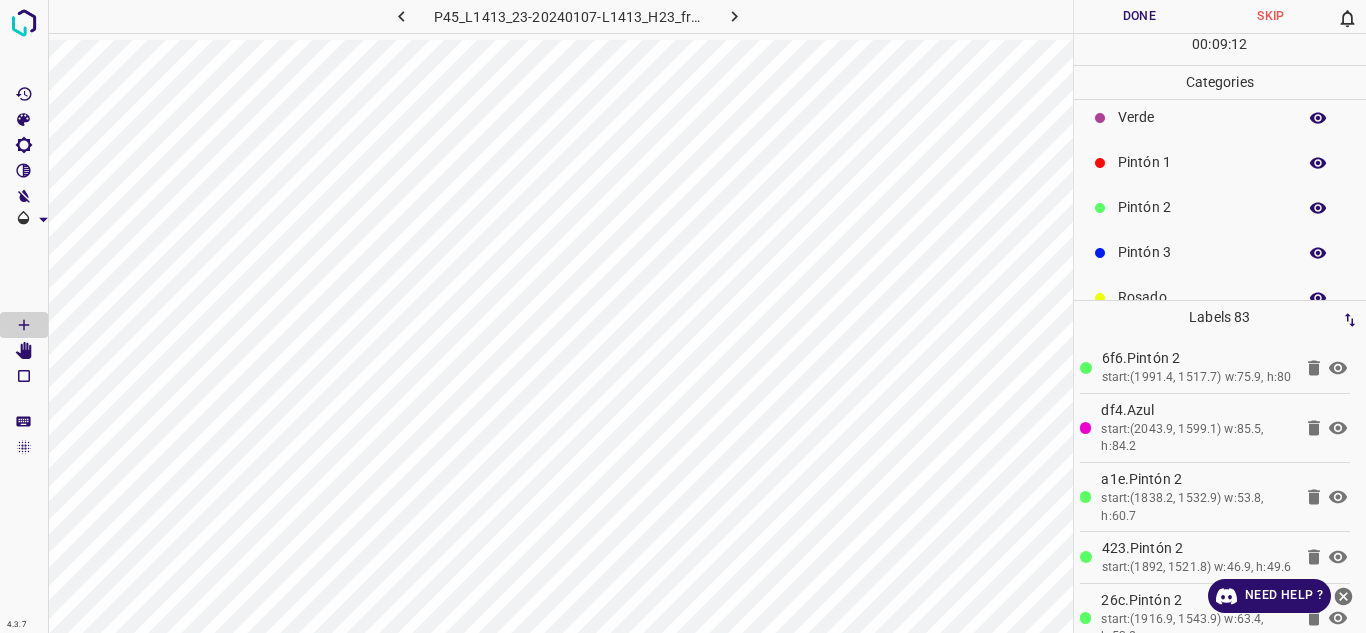 click on "Verde" at bounding box center [1202, 117] 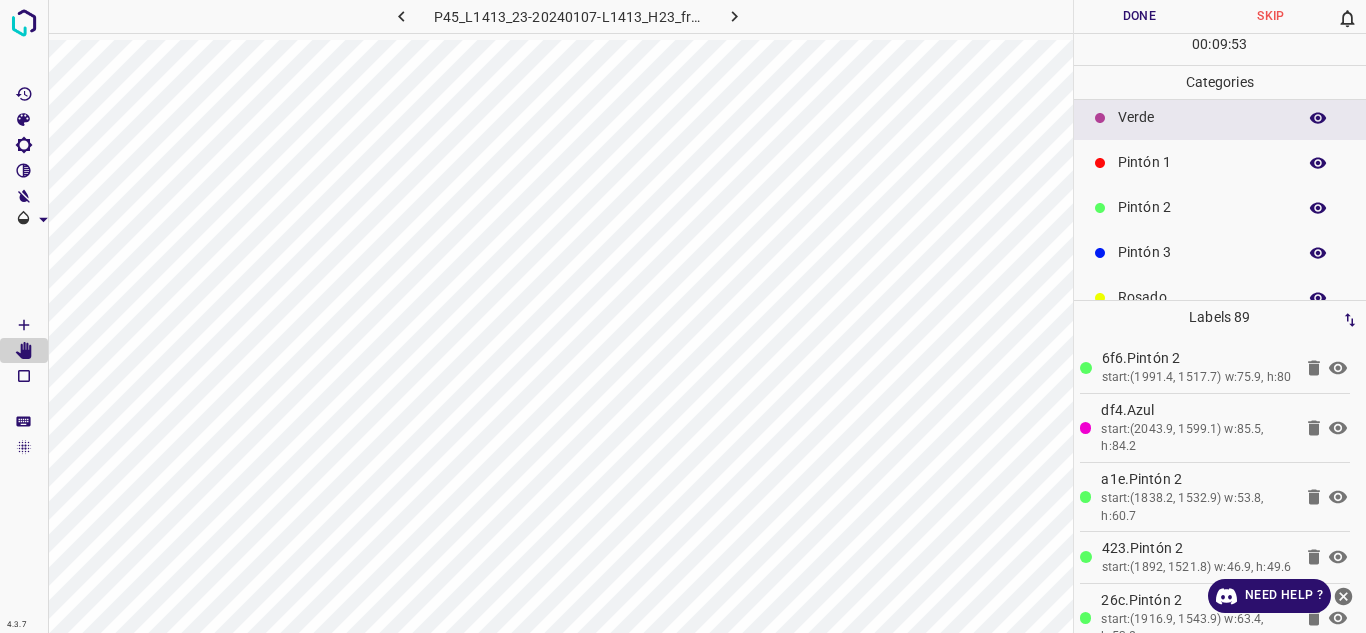 scroll, scrollTop: 176, scrollLeft: 0, axis: vertical 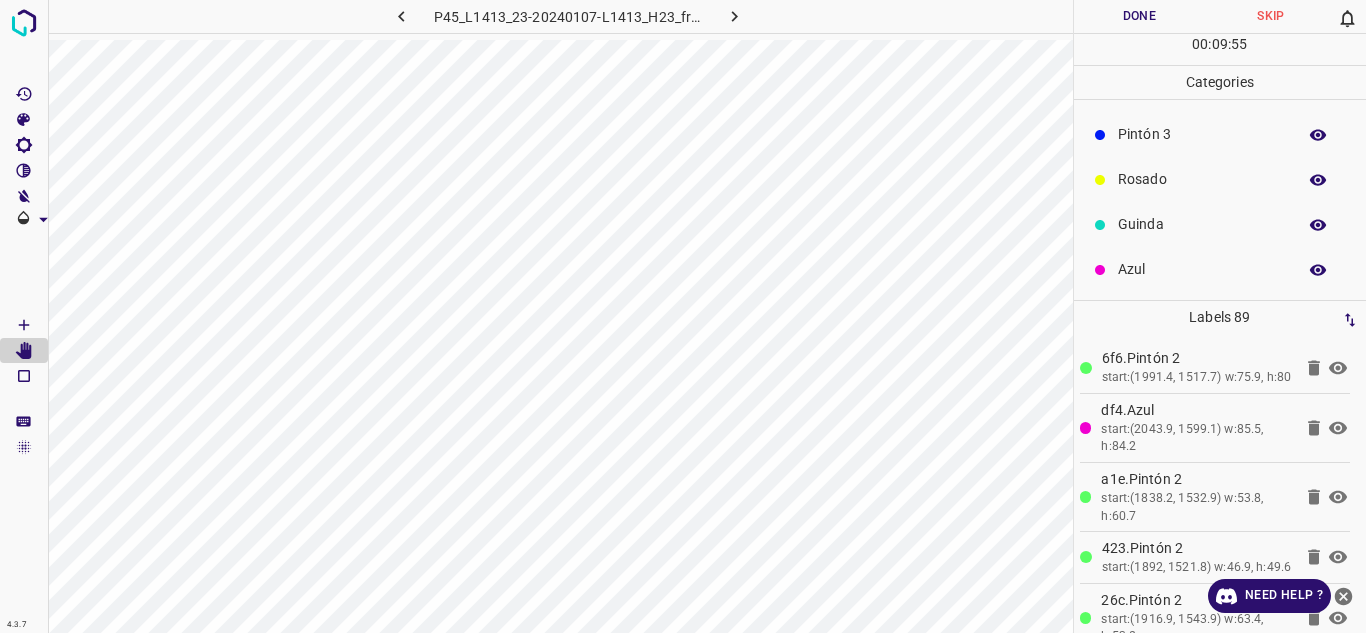 click on "Azul" at bounding box center [1202, 269] 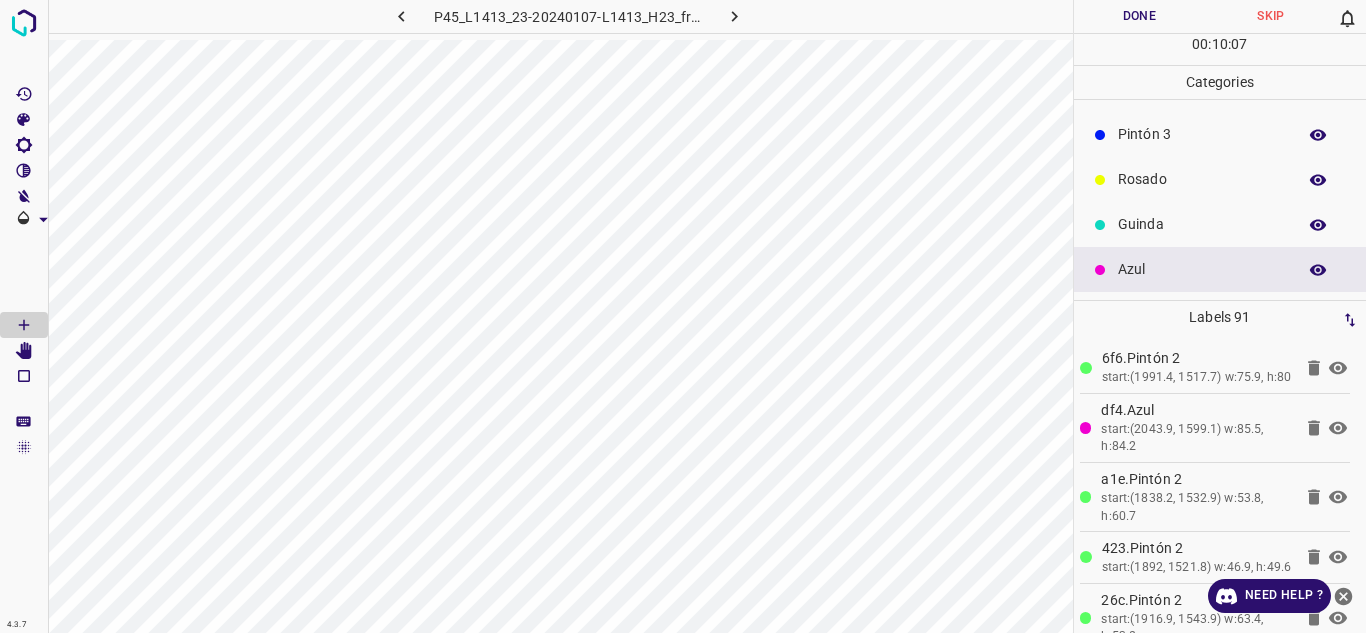 scroll, scrollTop: 0, scrollLeft: 0, axis: both 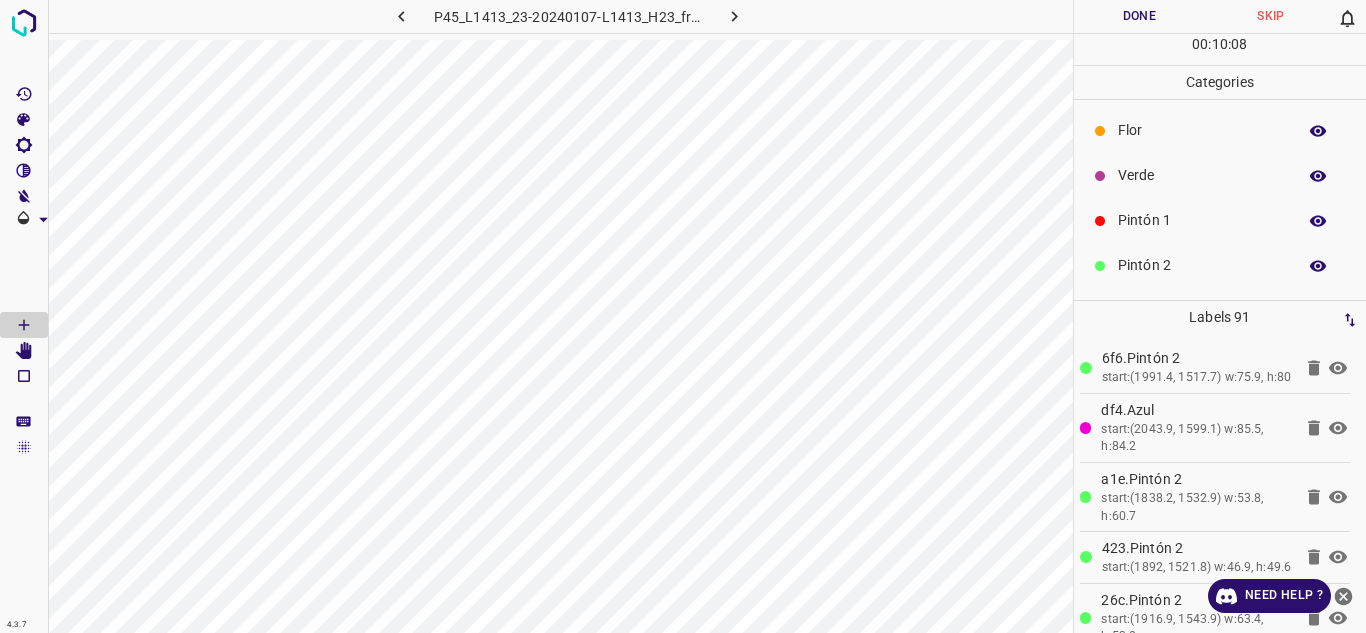 click on "Verde" at bounding box center [1220, 175] 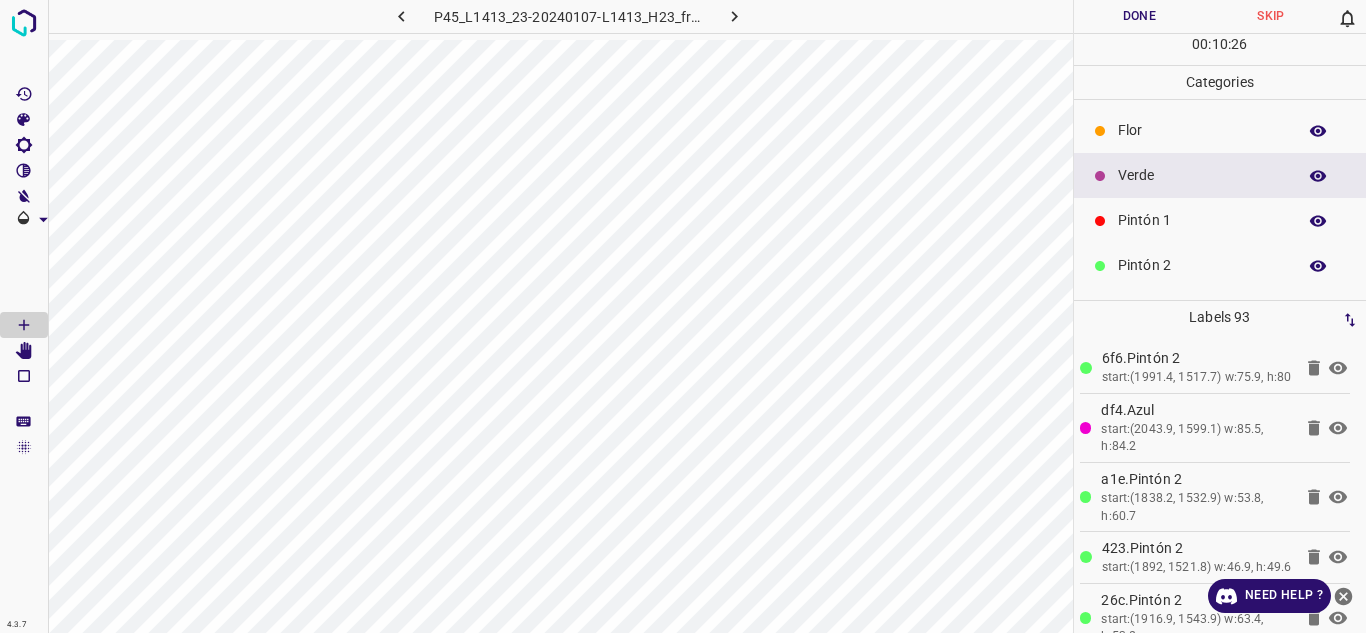 click on "Pintón 1" at bounding box center [1220, 220] 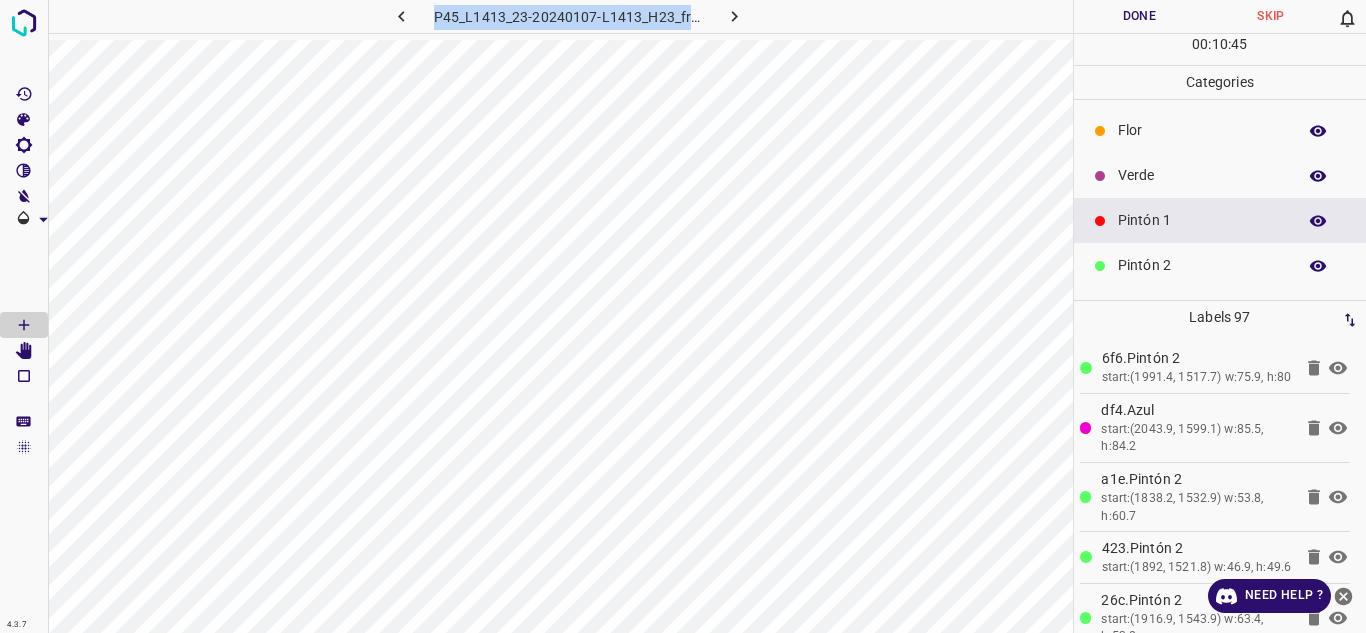 click on "P45_L1413_23-20240107-L1413_H23_frame_00106_101643.jpg" at bounding box center [560, 316] 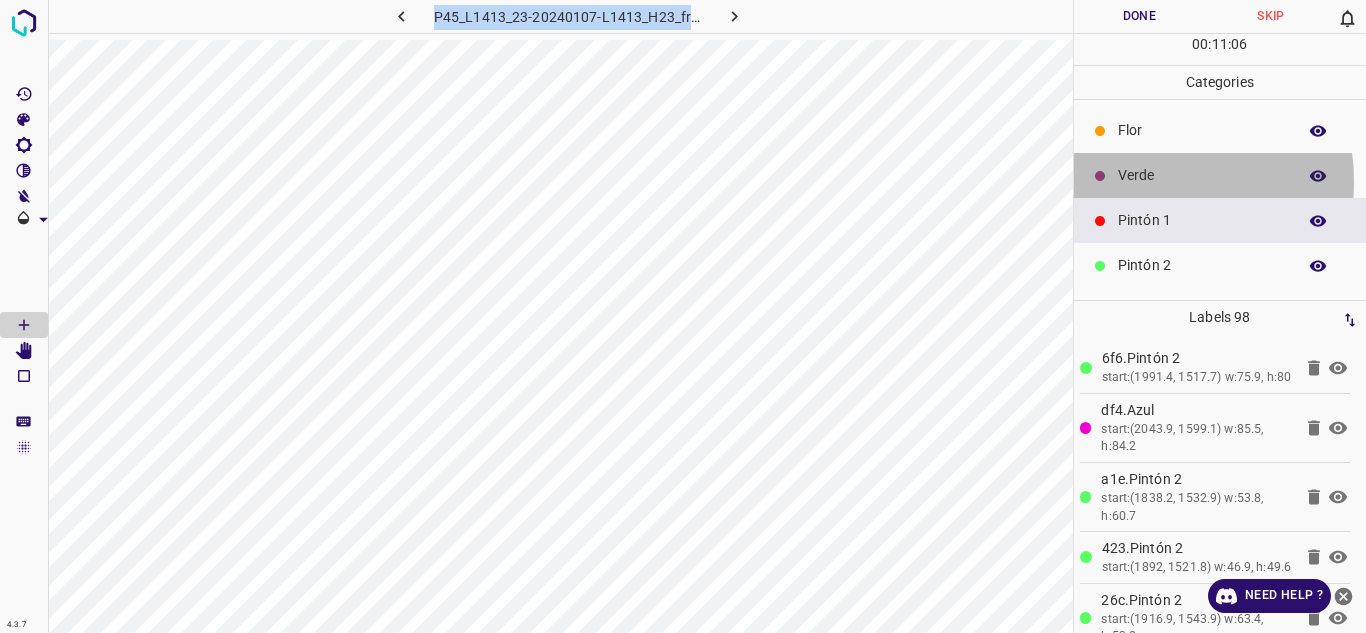 click on "Verde" at bounding box center [1202, 175] 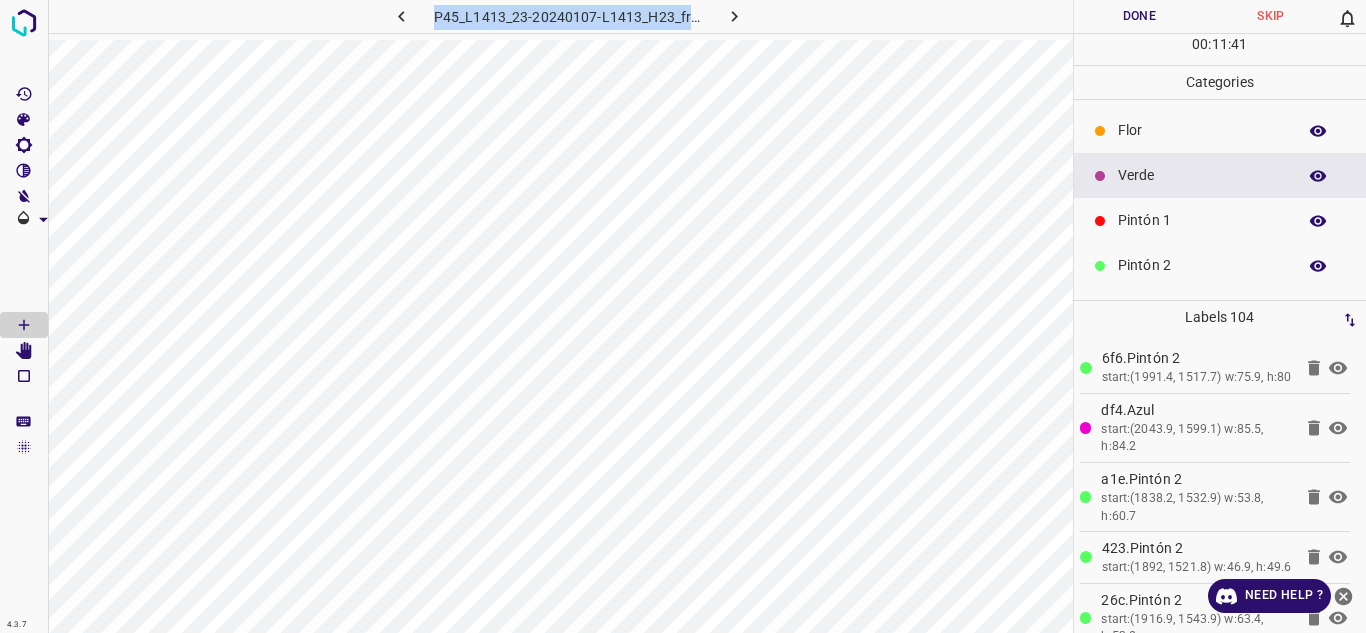 click on "Pintón 1" at bounding box center (1202, 220) 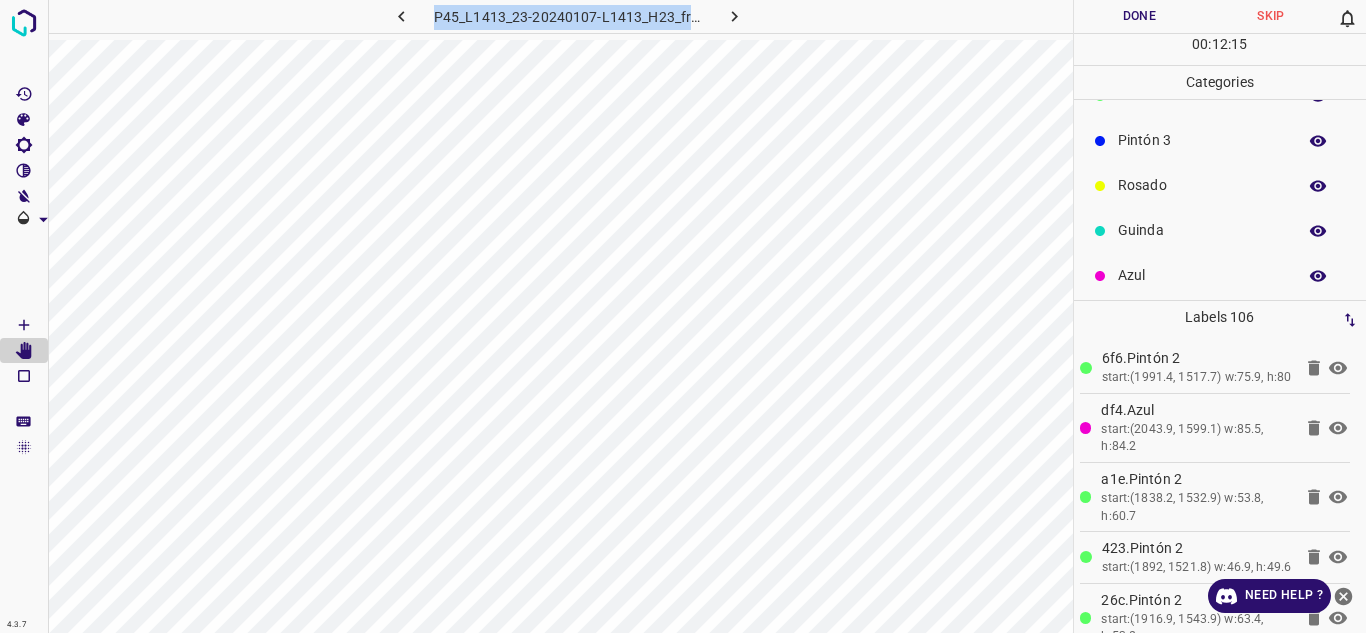 scroll, scrollTop: 176, scrollLeft: 0, axis: vertical 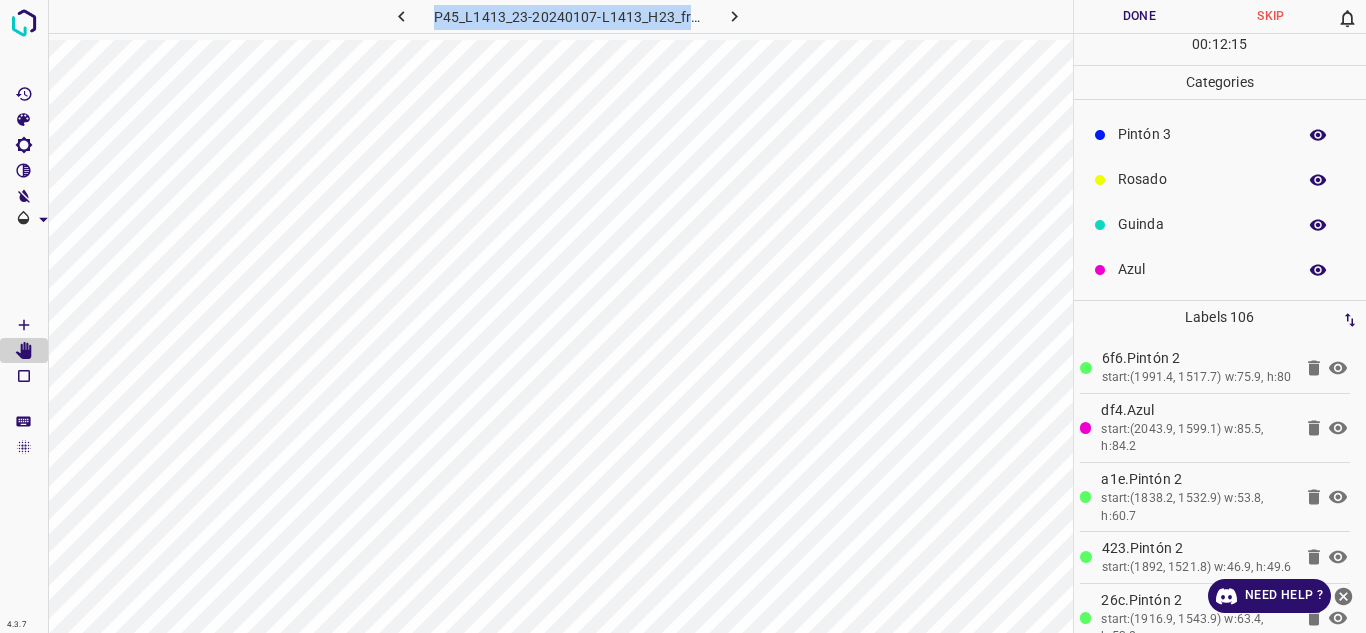 click on "Azul" at bounding box center (1202, 269) 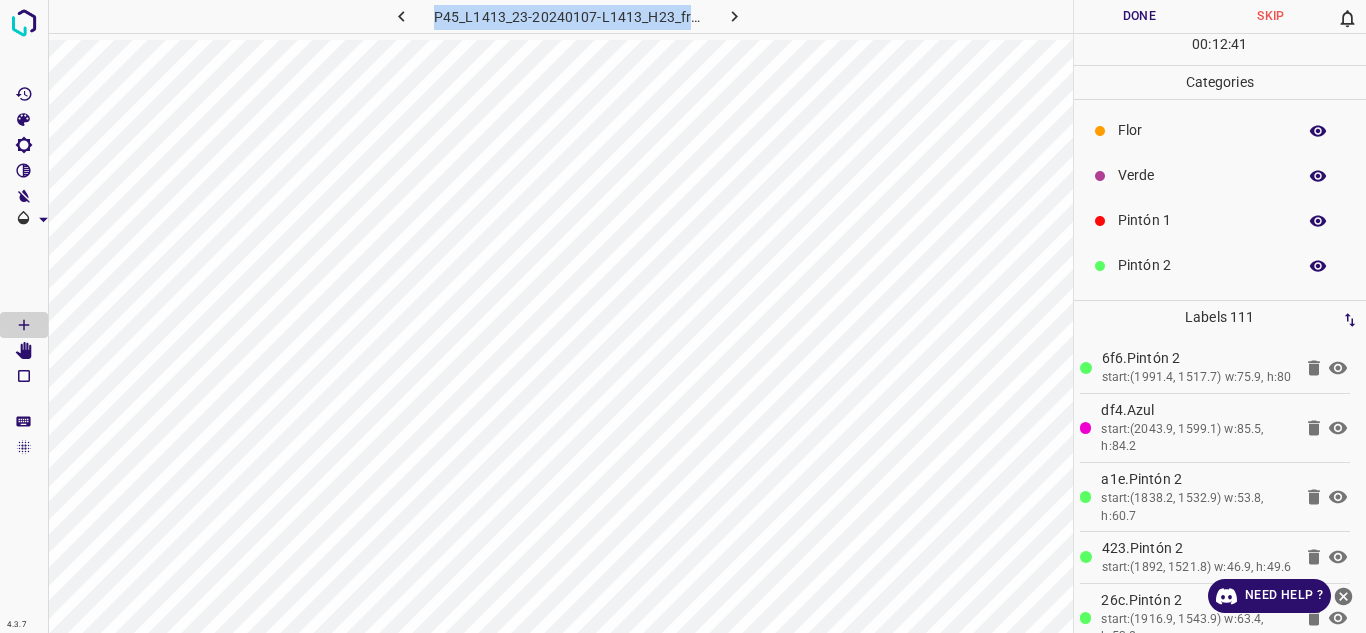 scroll, scrollTop: 1, scrollLeft: 0, axis: vertical 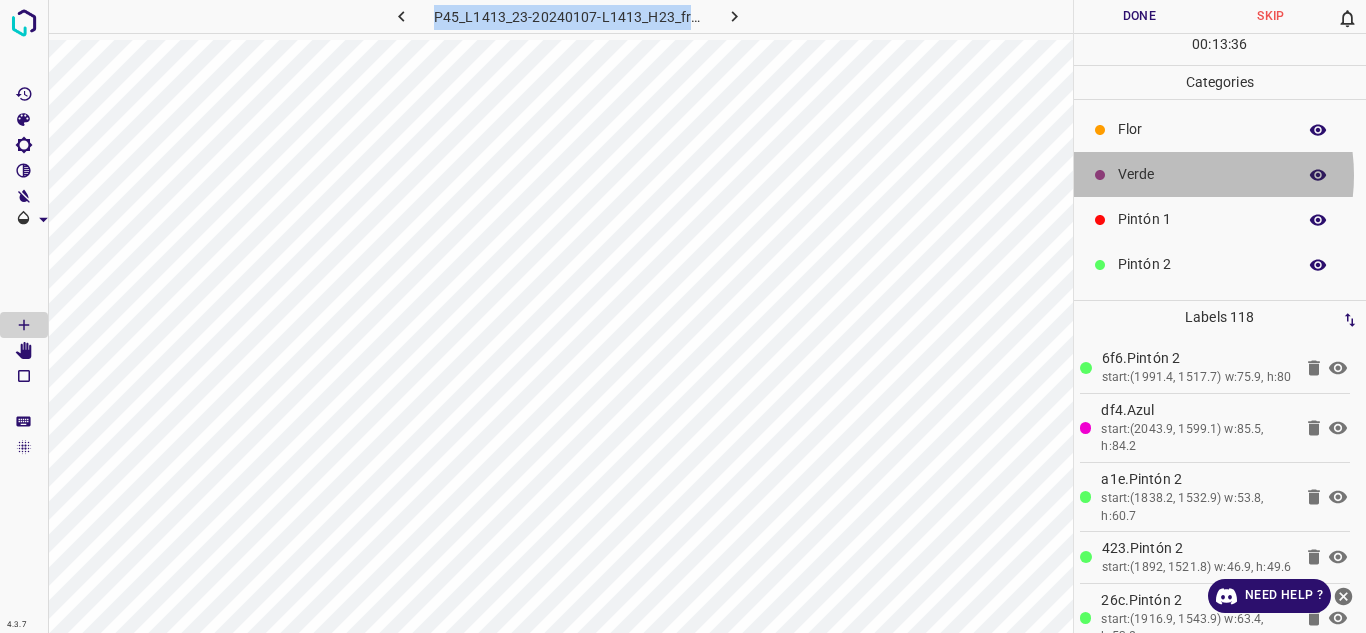 click on "Verde" at bounding box center [1202, 174] 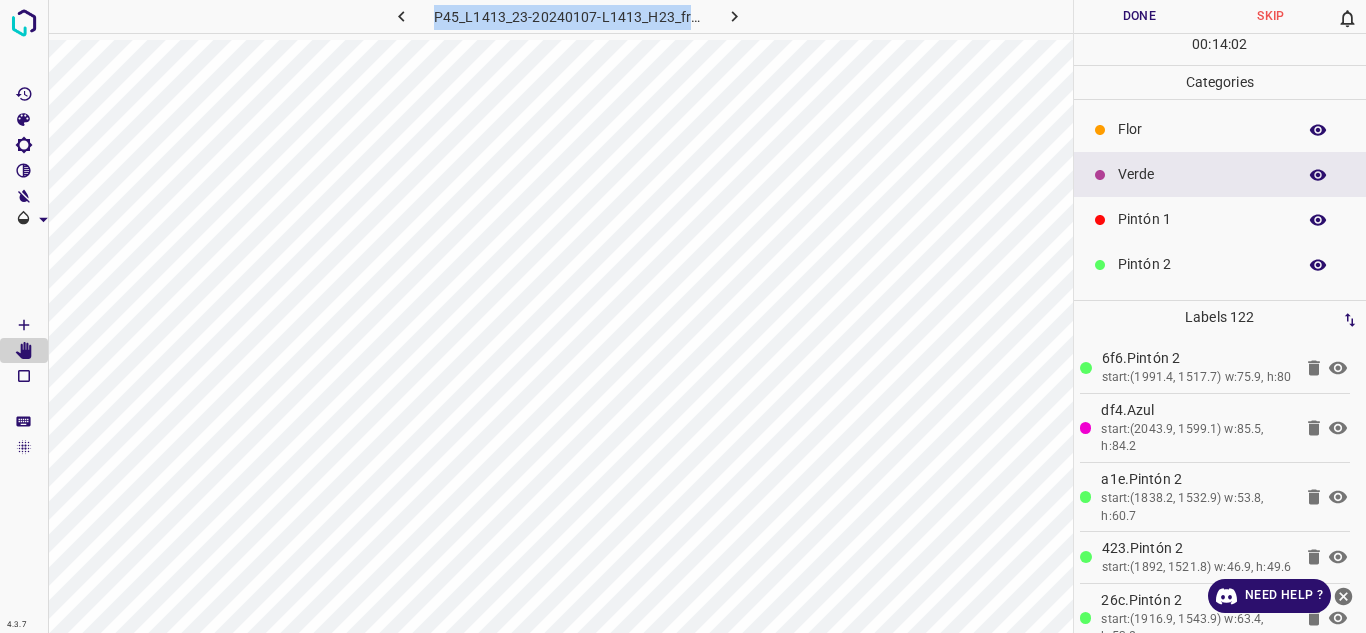 drag, startPoint x: 1260, startPoint y: 229, endPoint x: 1228, endPoint y: 226, distance: 32.140316 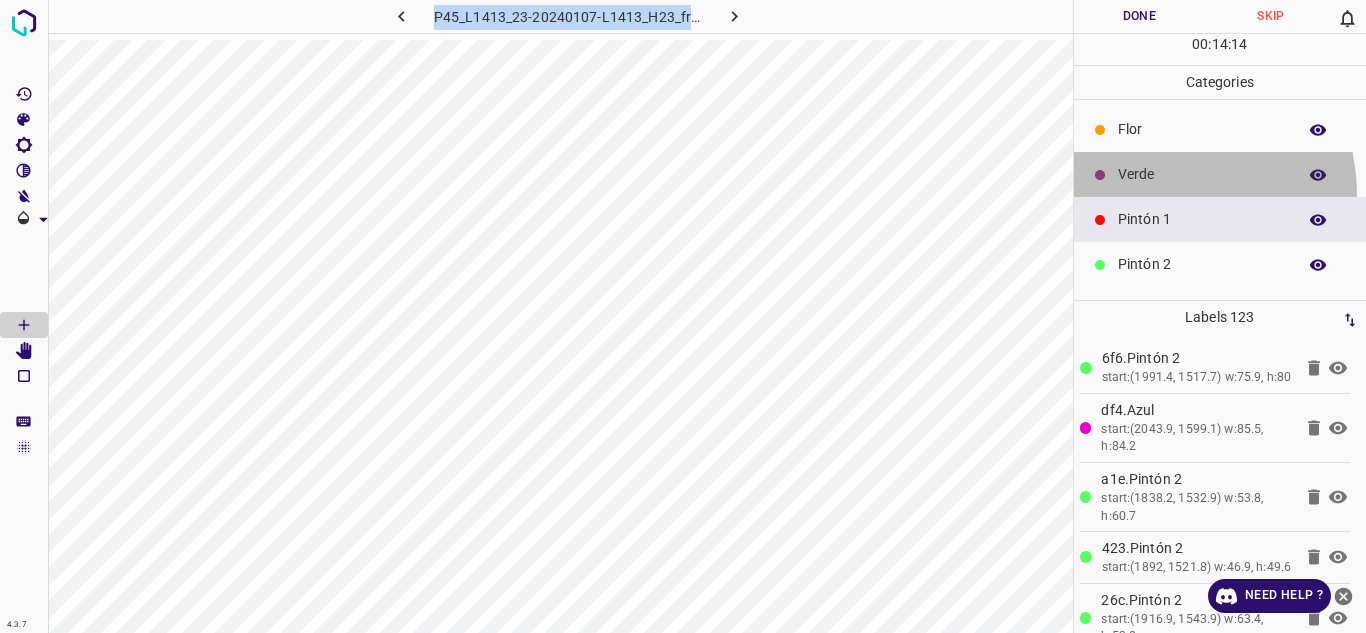click on "Verde" at bounding box center (1220, 174) 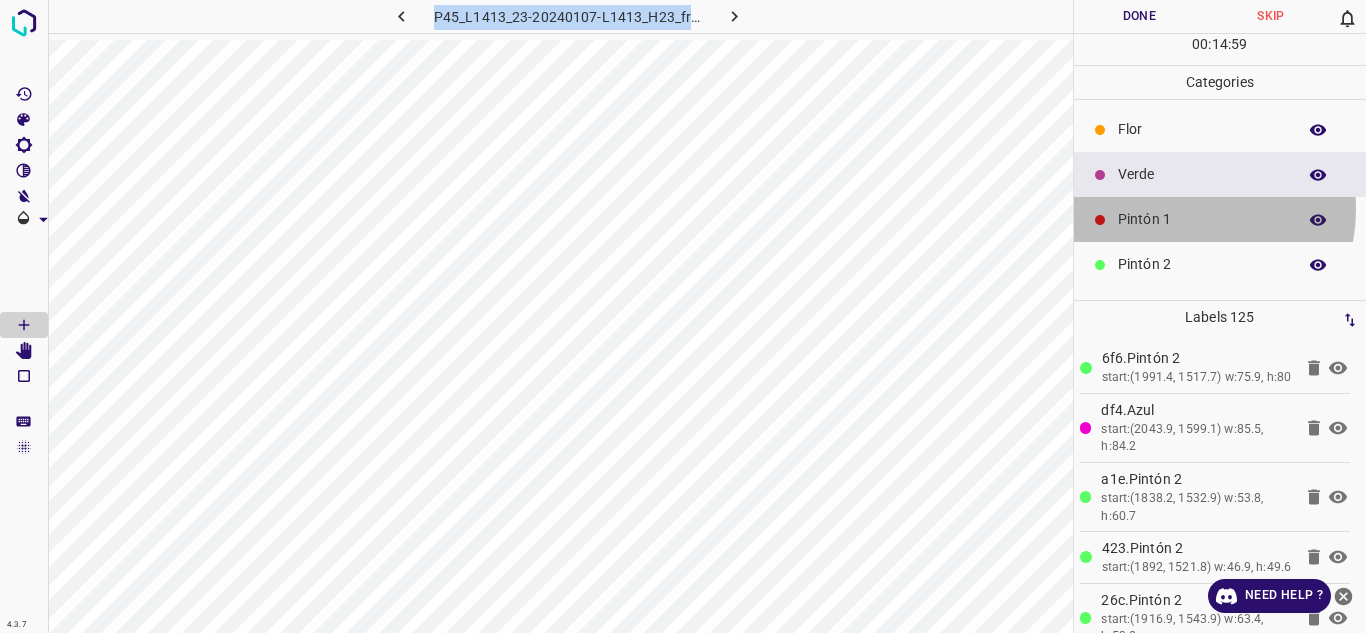 click on "Pintón 1" at bounding box center [1202, 219] 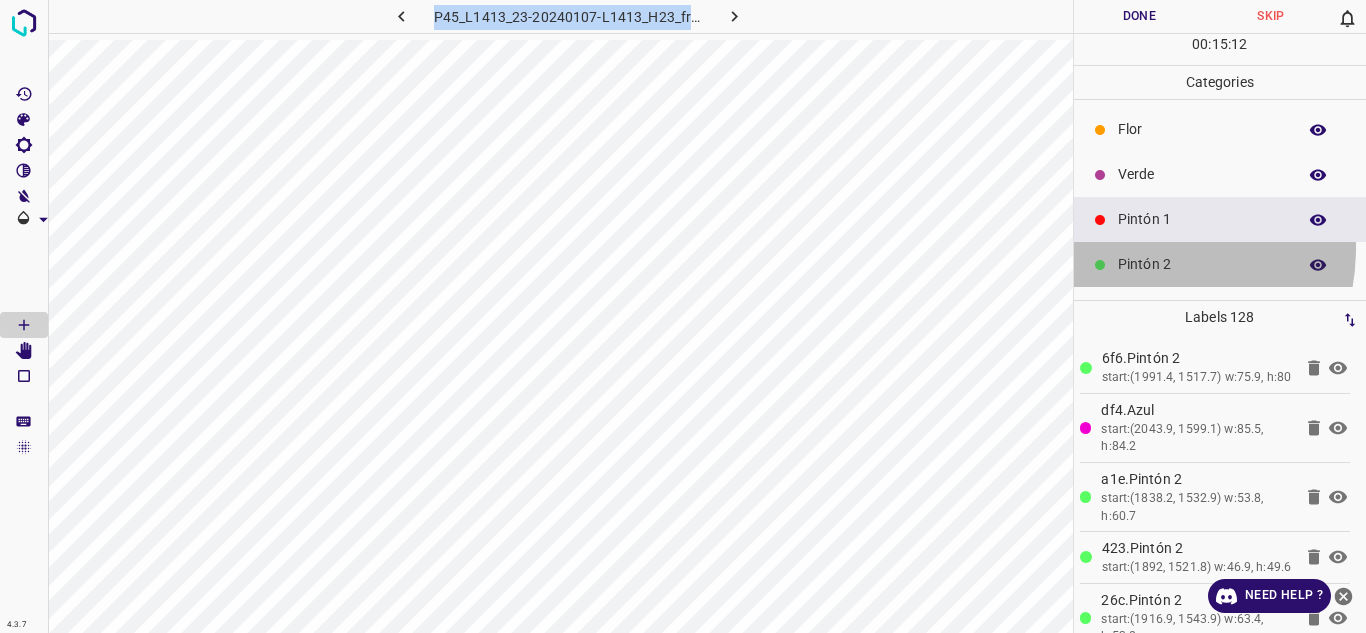 click on "Pintón 2" at bounding box center (1220, 264) 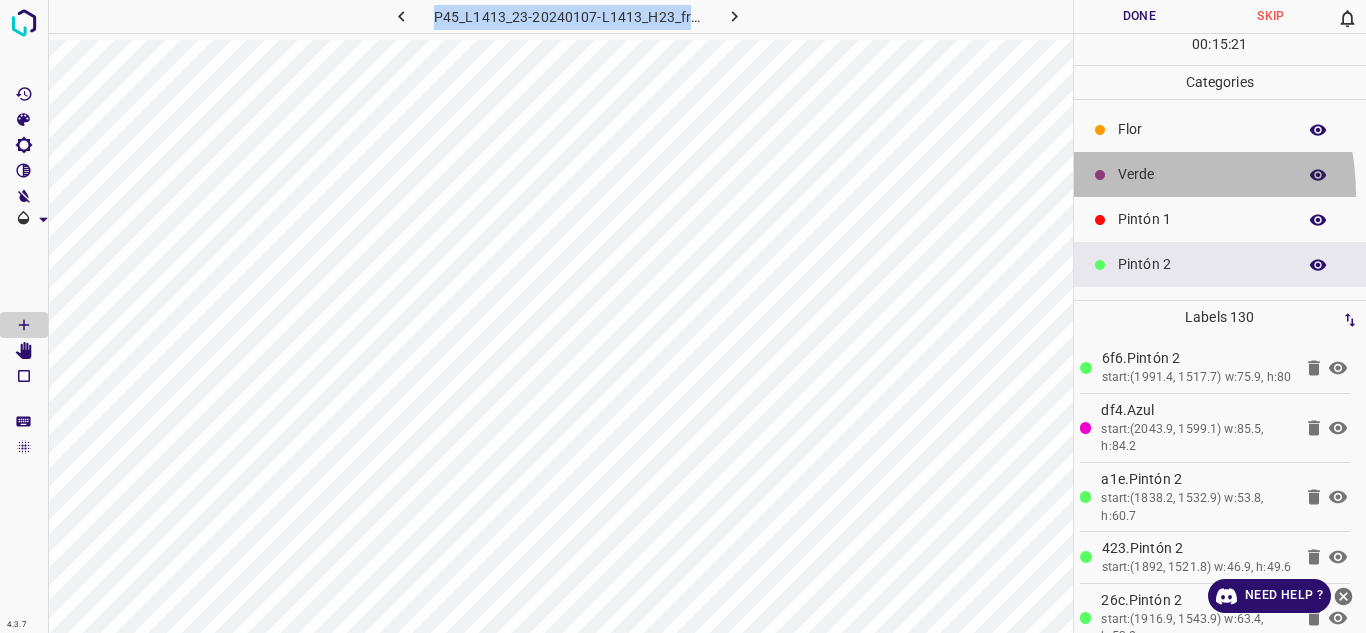 click on "Verde" at bounding box center [1220, 174] 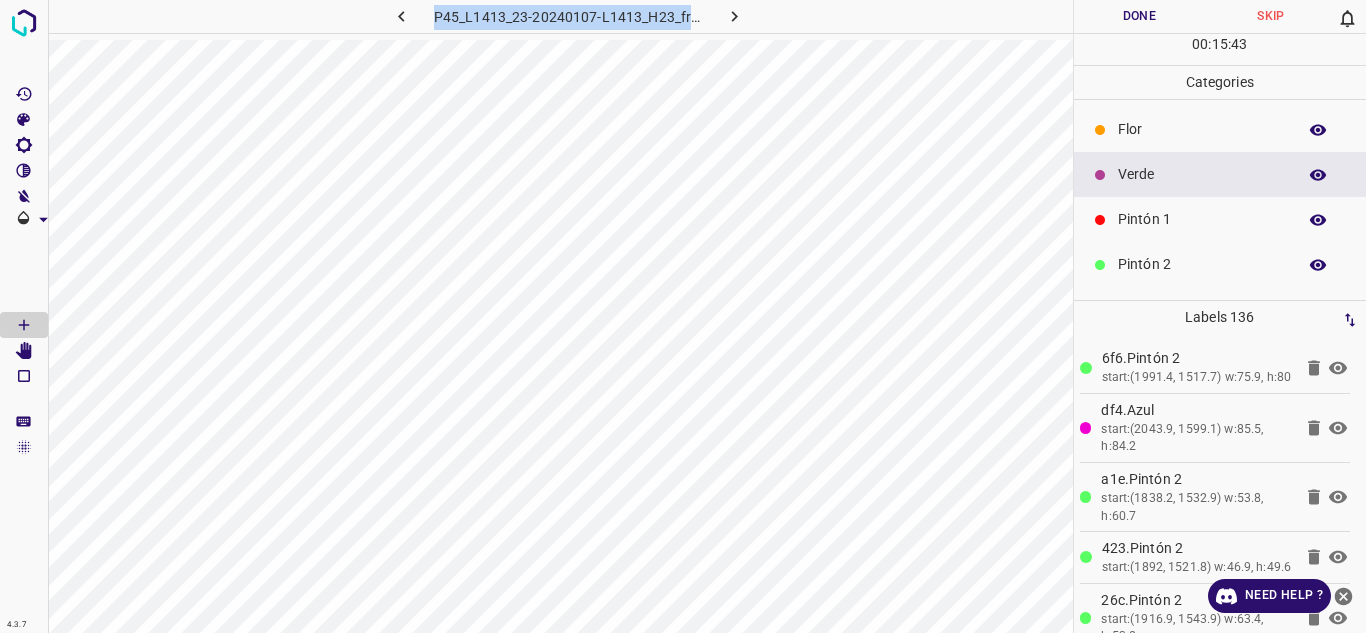 click on "P45_L1413_23-20240107-L1413_H23_frame_00106_101643.jpg" at bounding box center [560, 20] 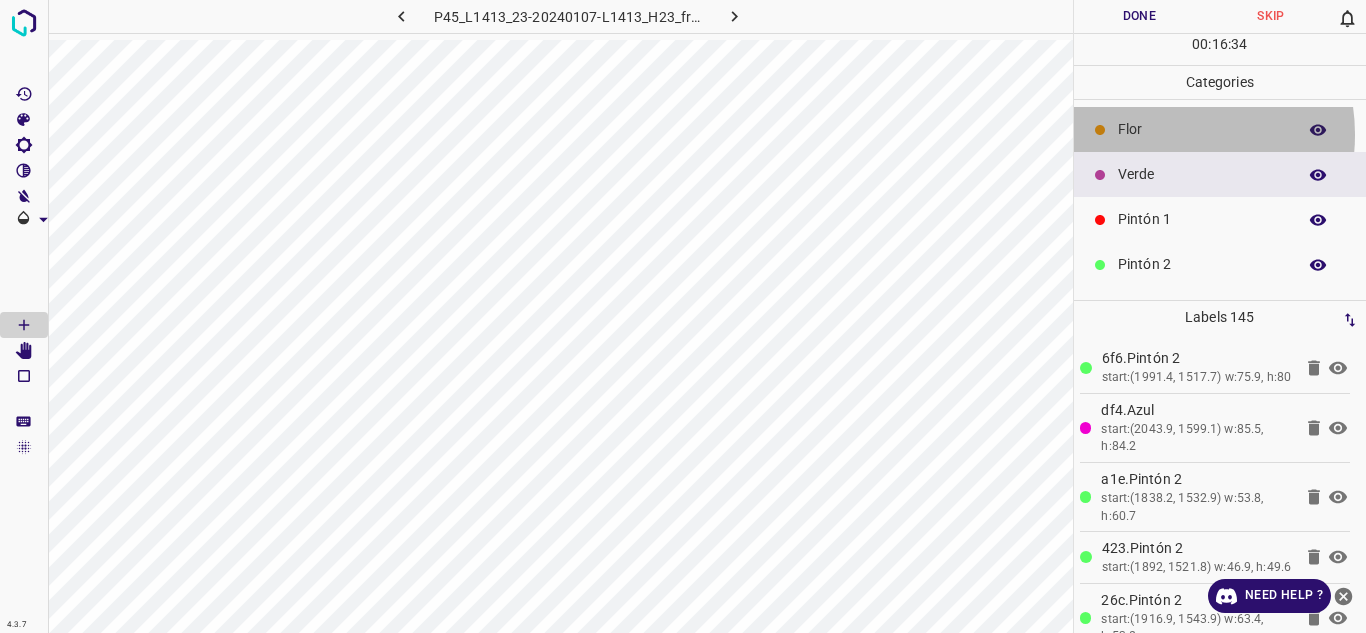 click on "Flor" at bounding box center [1202, 129] 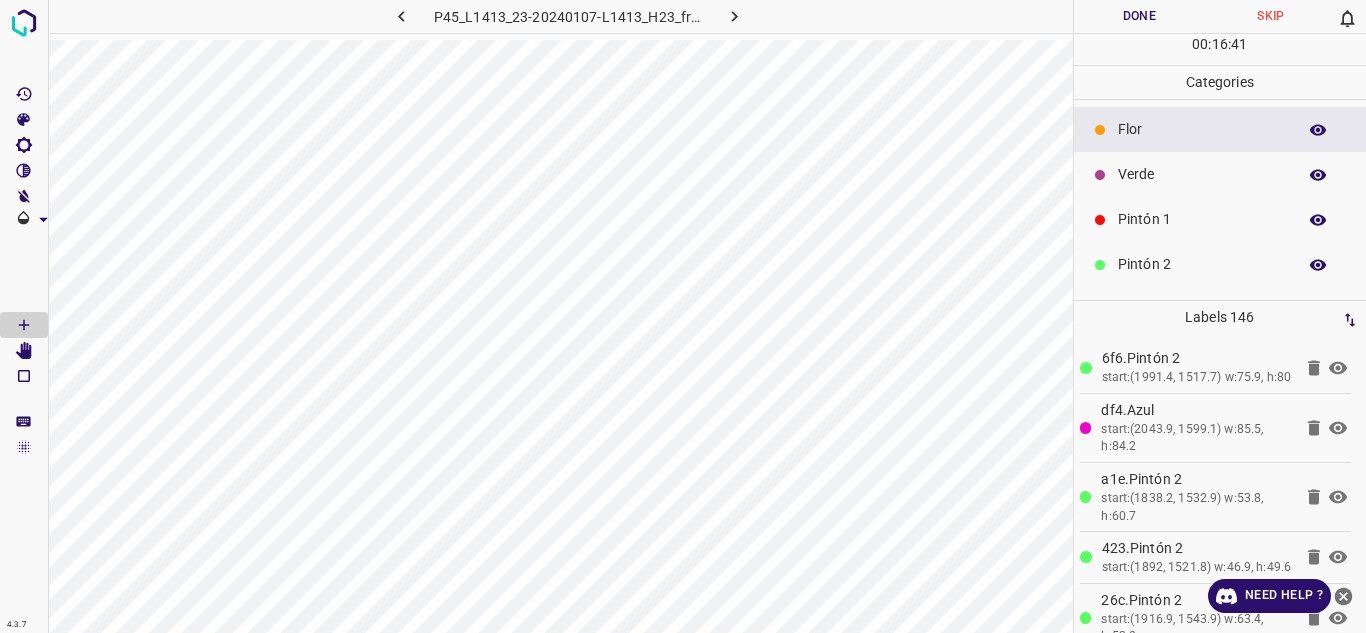 scroll, scrollTop: 0, scrollLeft: 0, axis: both 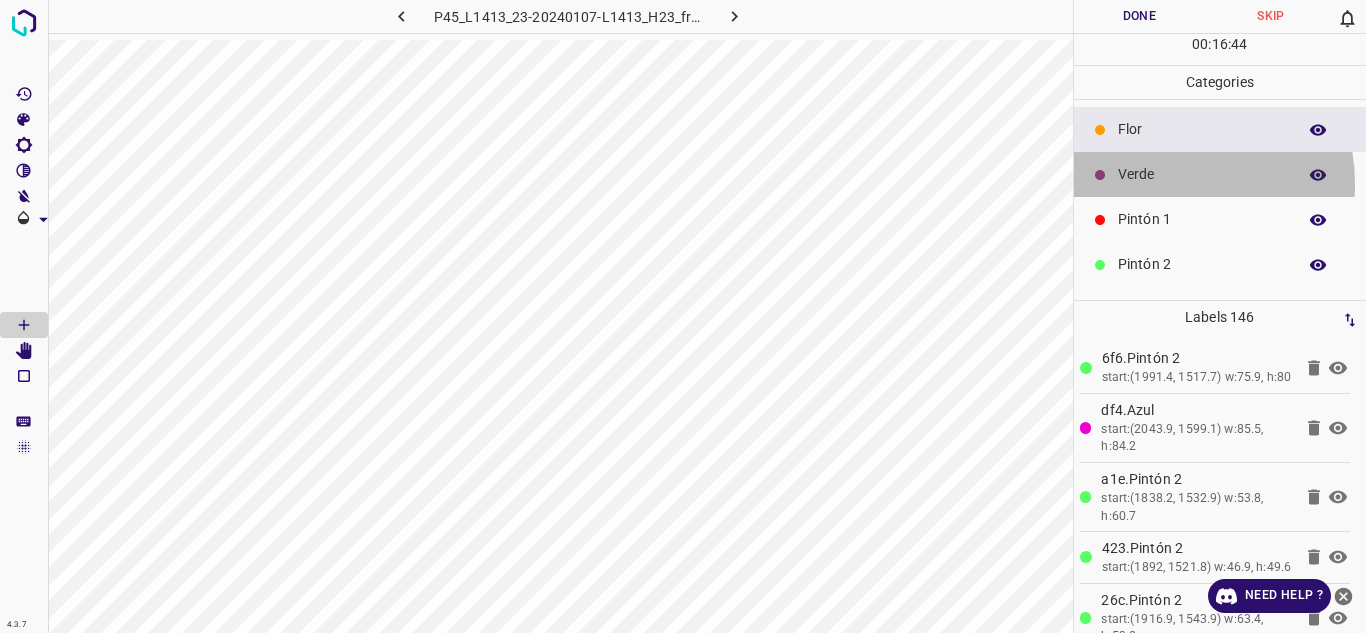 click on "Verde" at bounding box center (1202, 174) 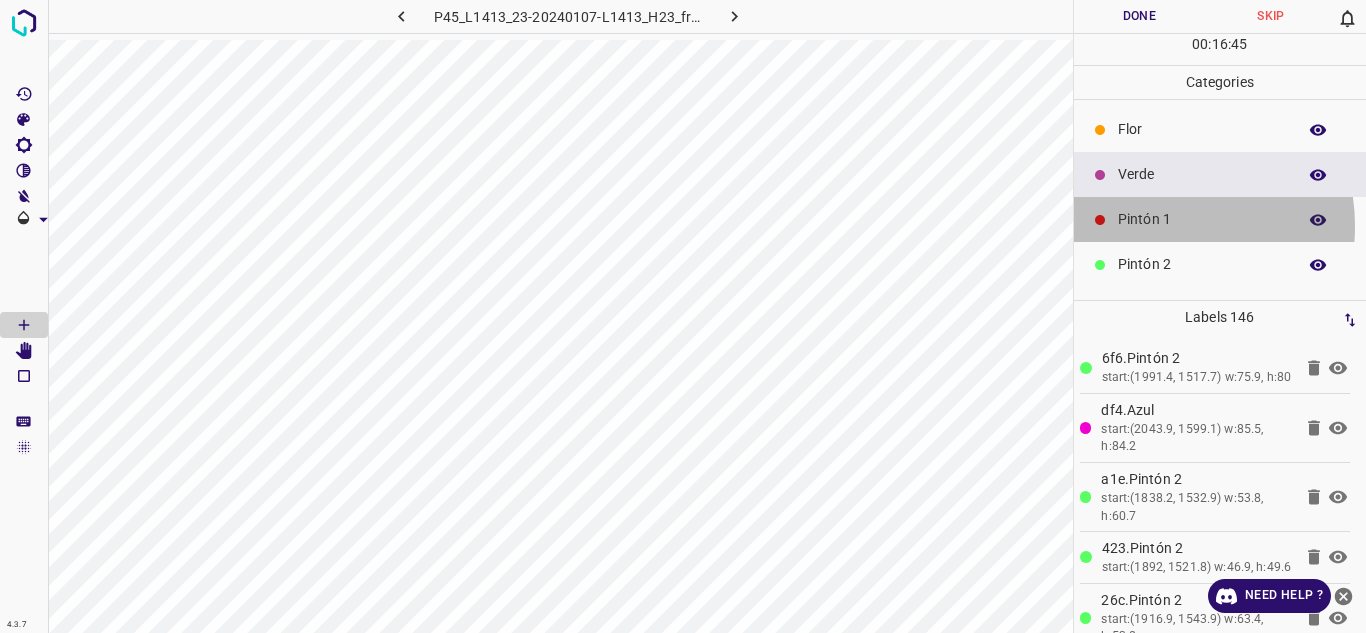 click on "Pintón 1" at bounding box center [1202, 219] 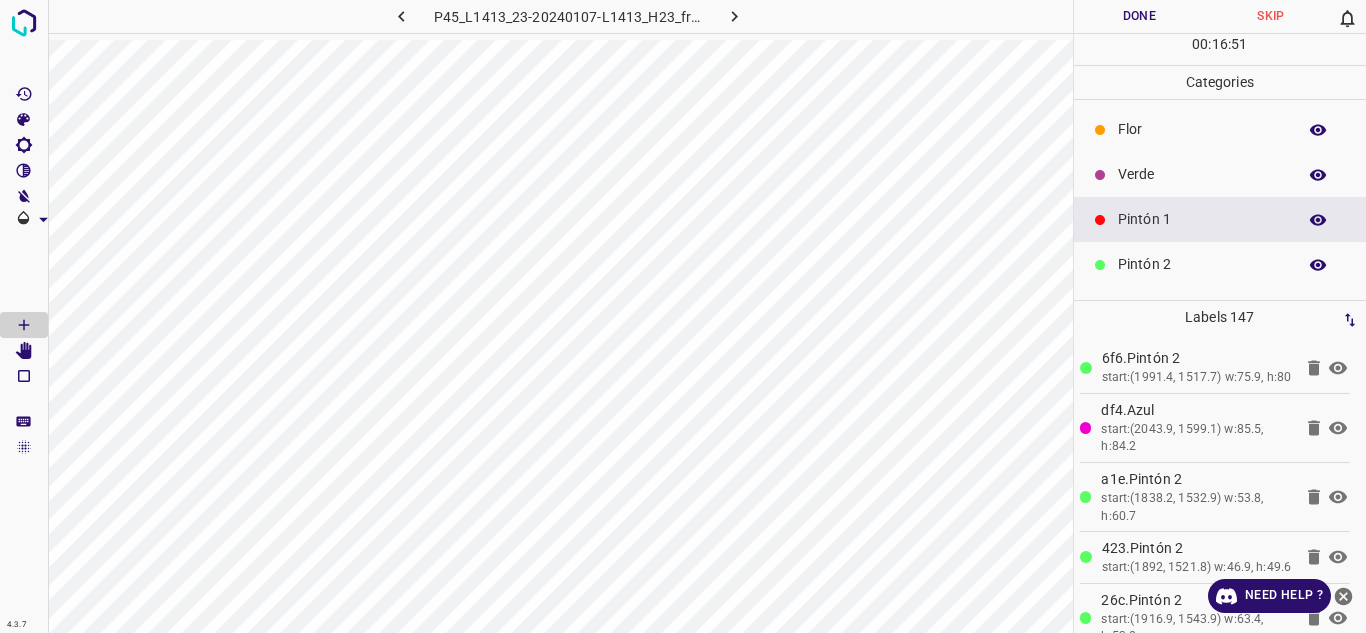 scroll, scrollTop: 0, scrollLeft: 0, axis: both 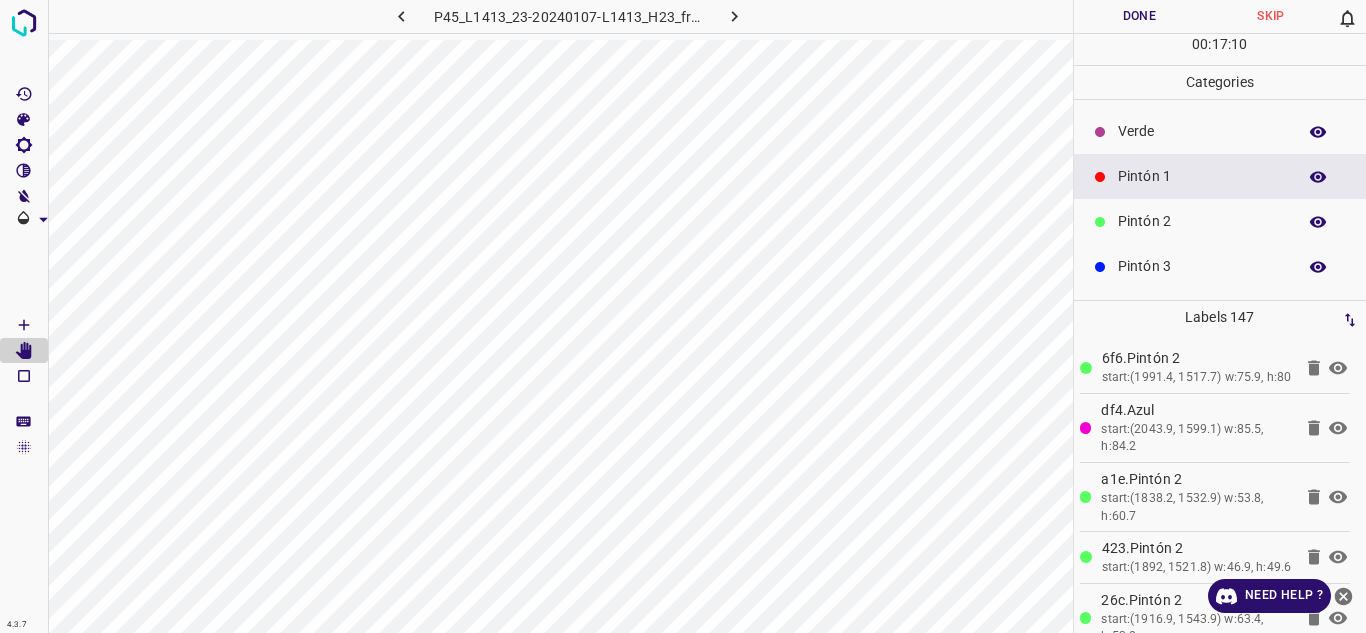 click on "Pintón 3" at bounding box center (1202, 266) 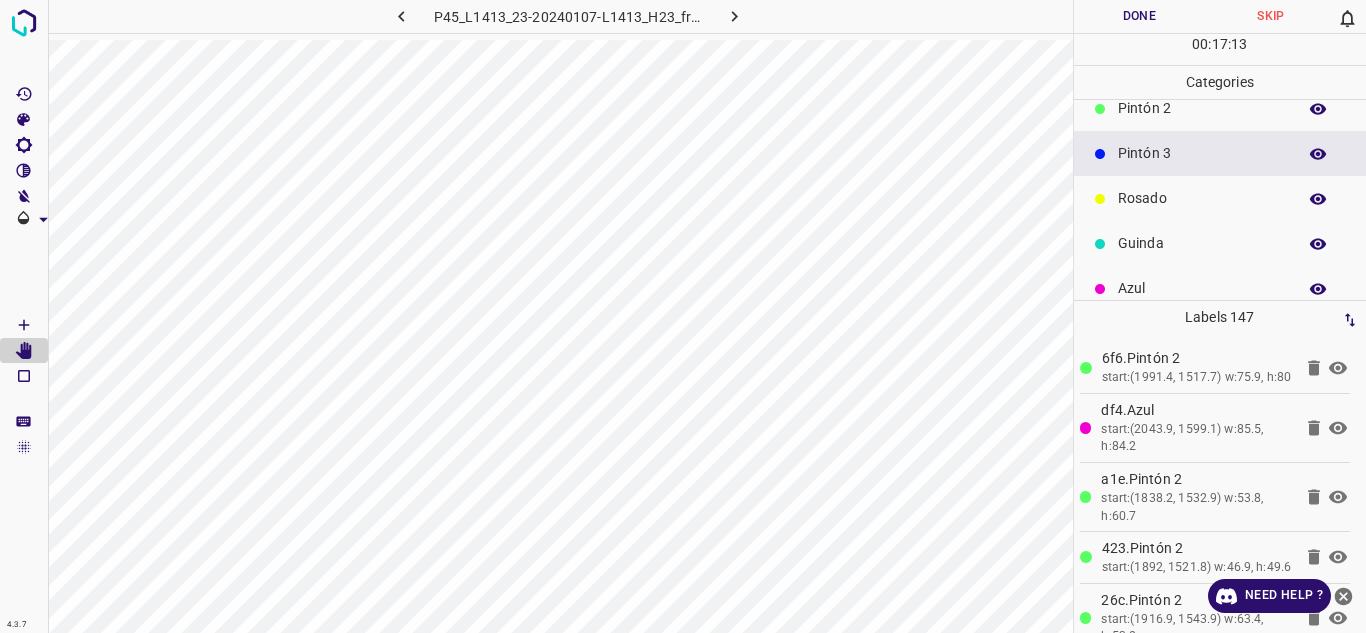 scroll, scrollTop: 158, scrollLeft: 0, axis: vertical 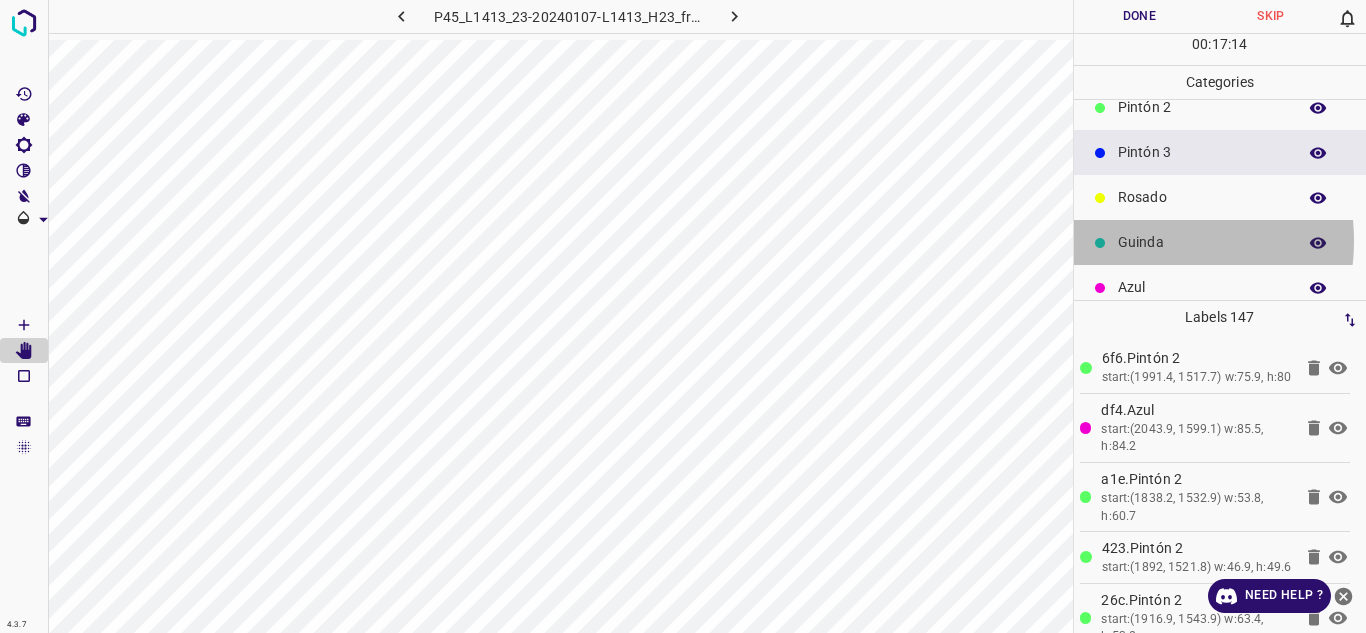 click on "Guinda" at bounding box center [1202, 242] 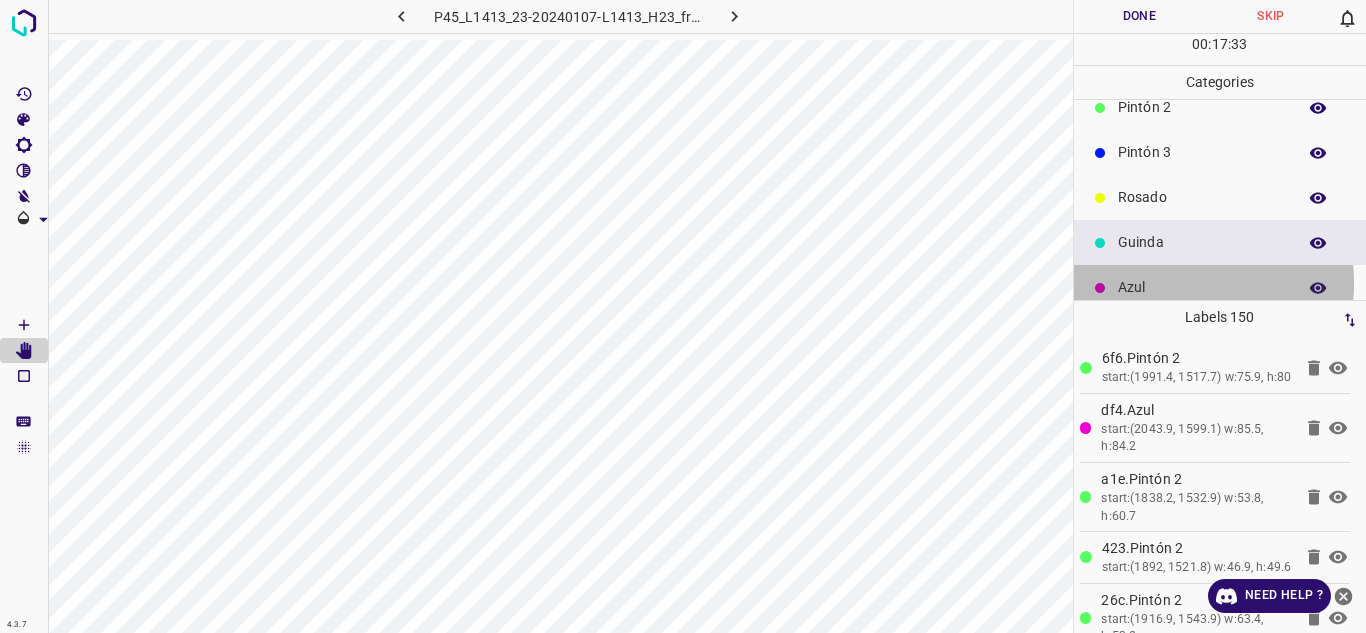 click on "Azul" at bounding box center [1202, 287] 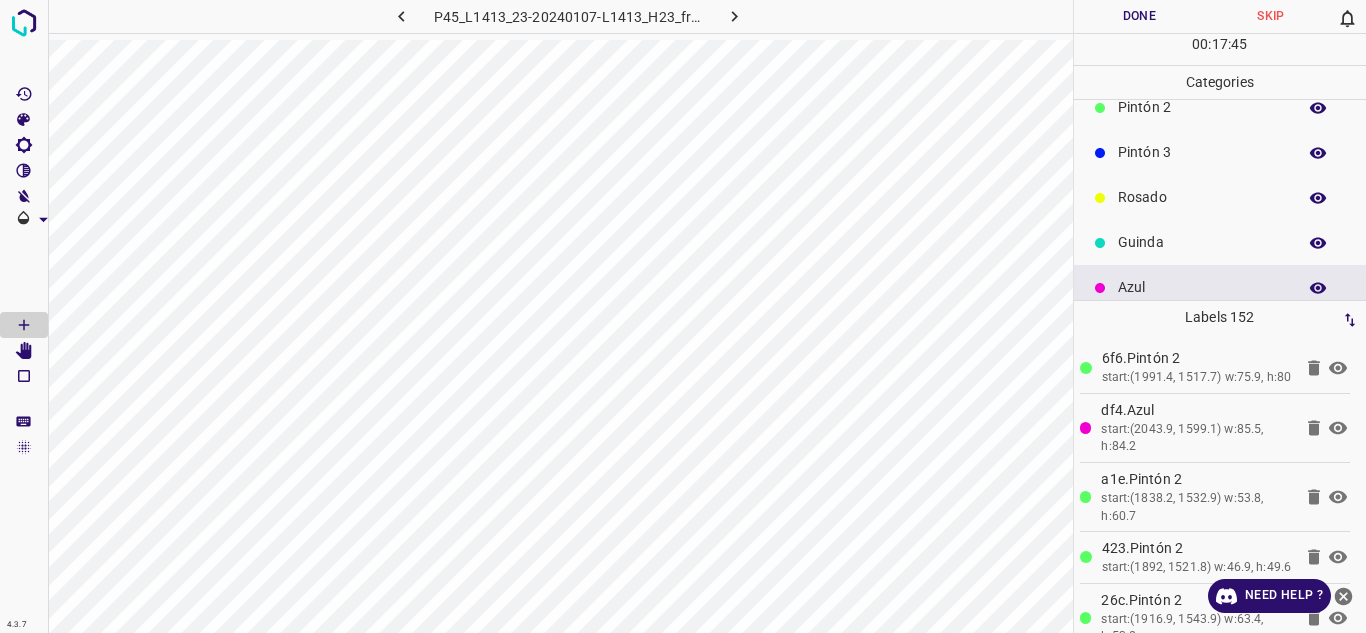 click on "Rosado" at bounding box center (1202, 197) 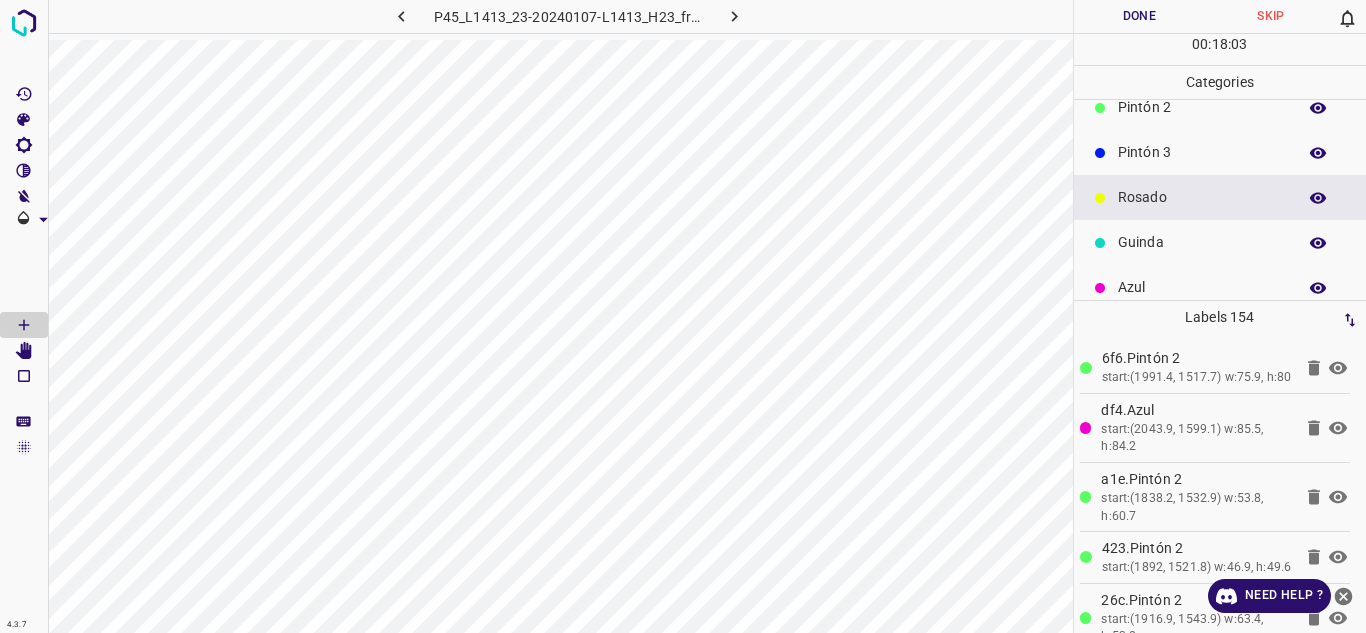 click on "Pintón 3" at bounding box center (1202, 152) 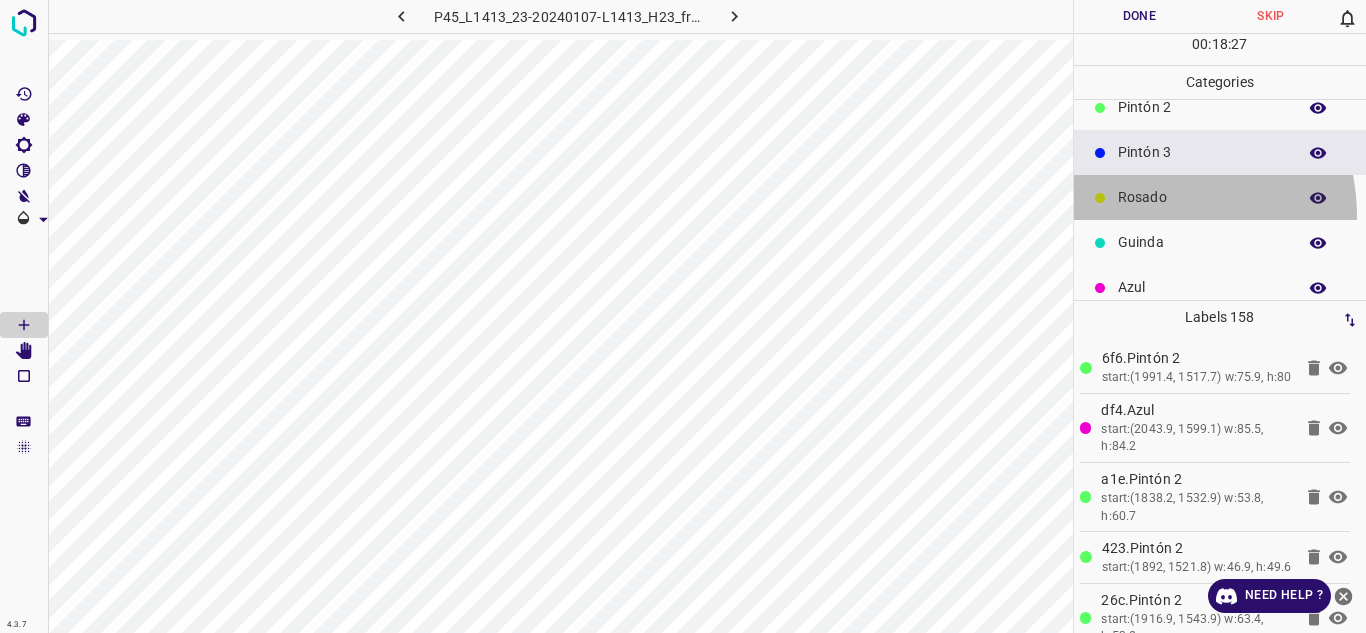 click on "Rosado" at bounding box center (1220, 197) 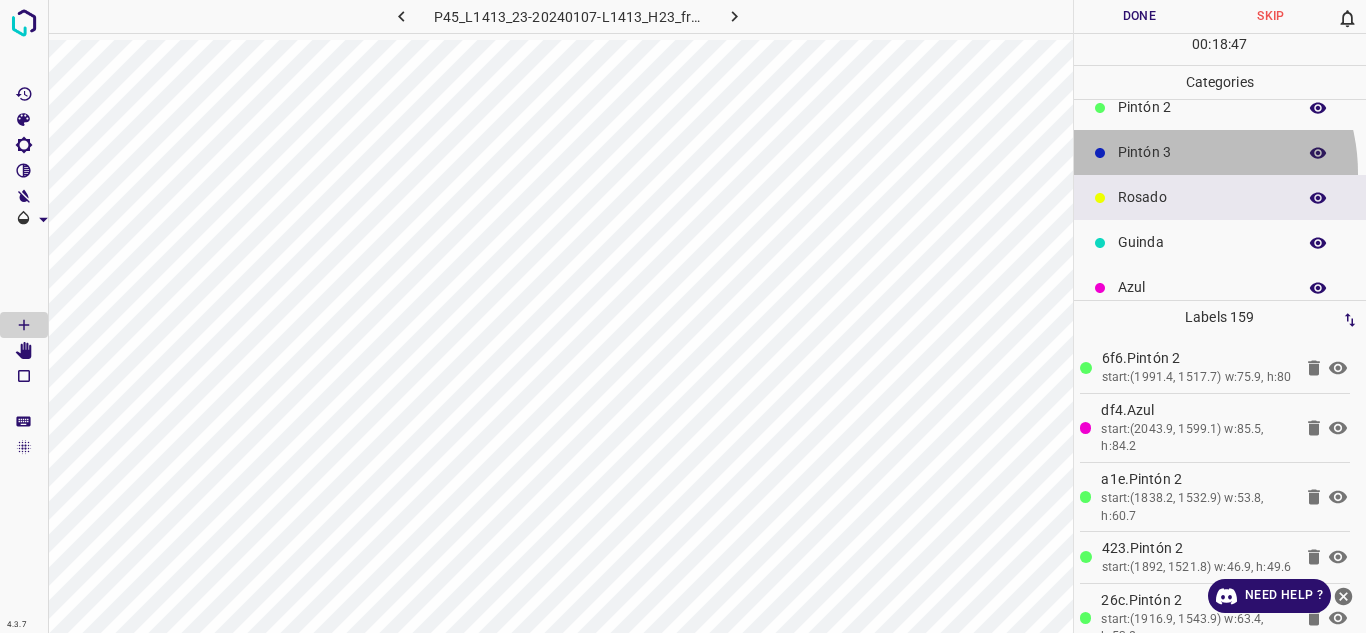 click on "Pintón 3" at bounding box center (1220, 152) 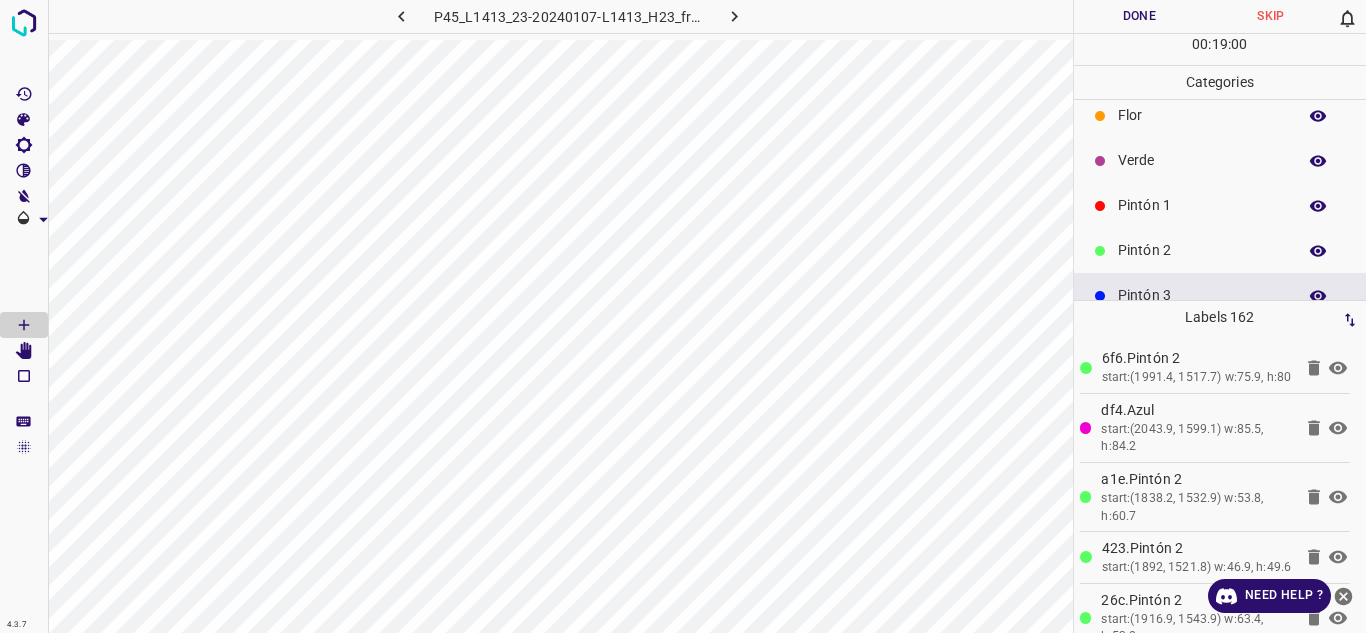 scroll, scrollTop: 5, scrollLeft: 0, axis: vertical 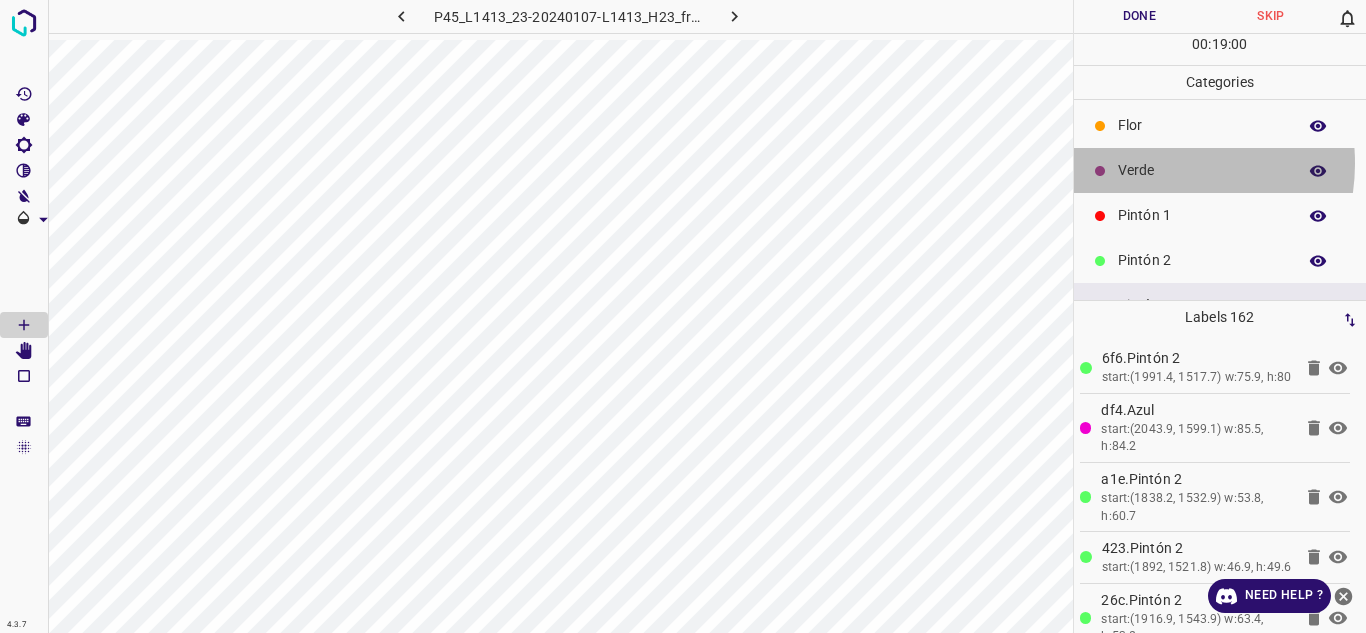 click on "Verde" at bounding box center [1202, 170] 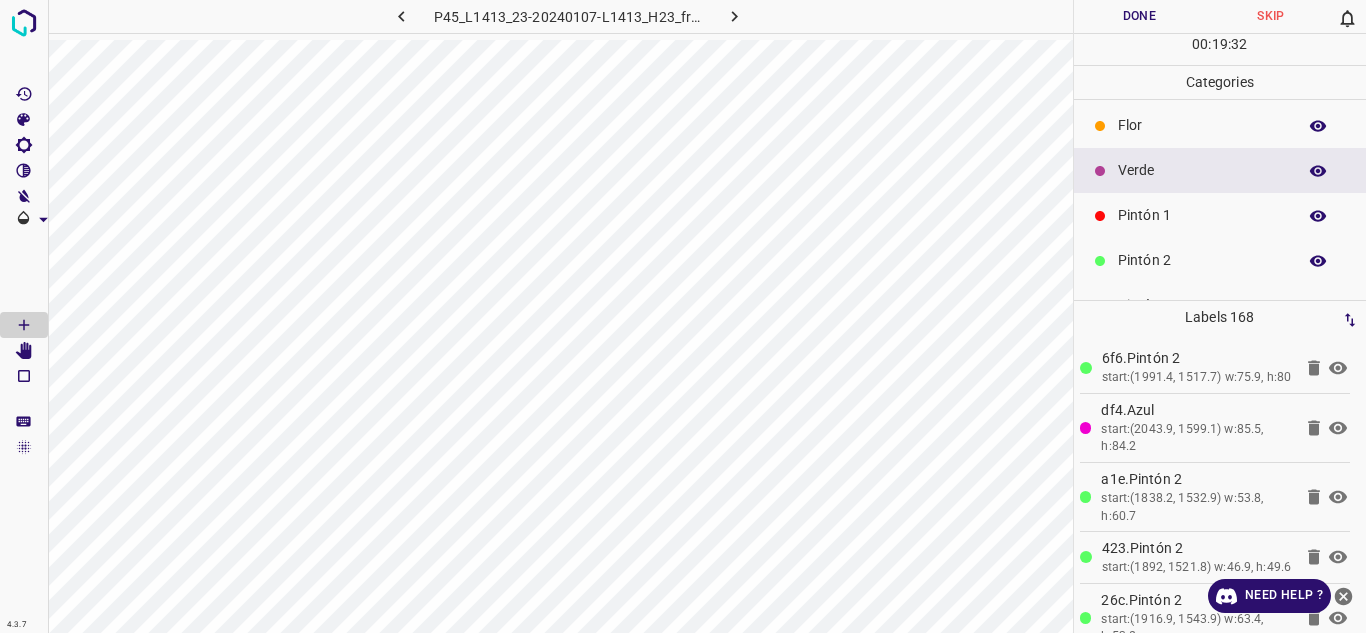 scroll, scrollTop: 176, scrollLeft: 0, axis: vertical 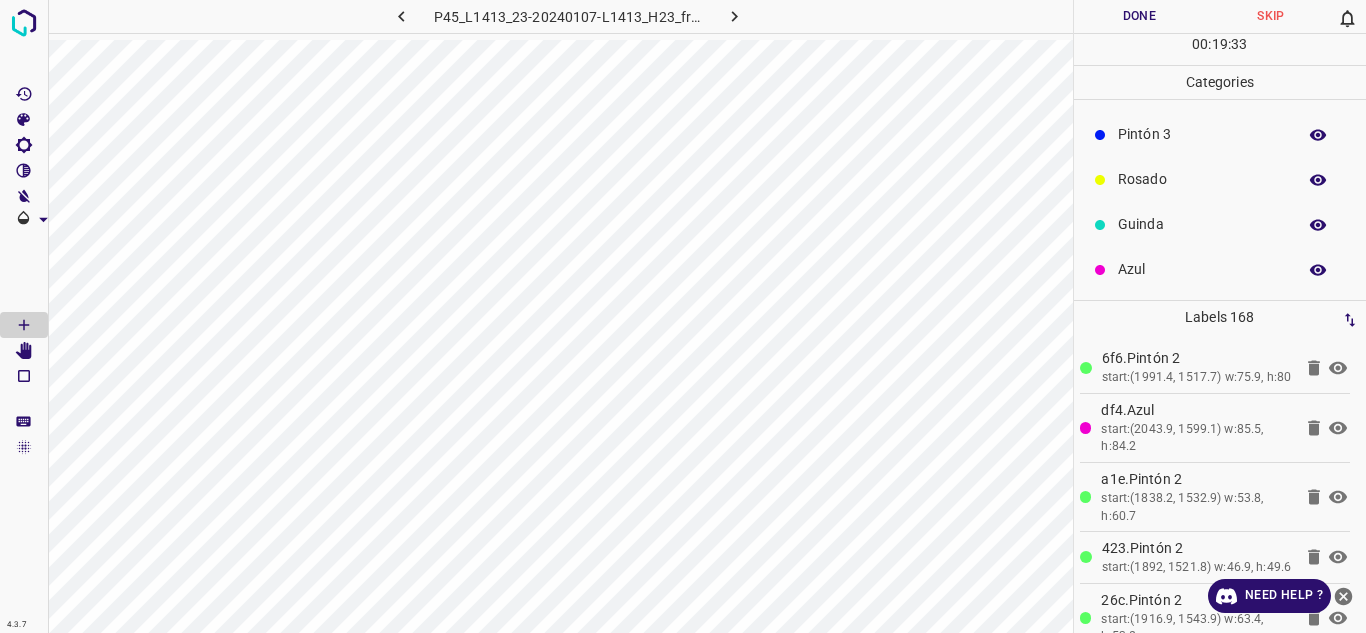 click on "Guinda" at bounding box center [1202, 224] 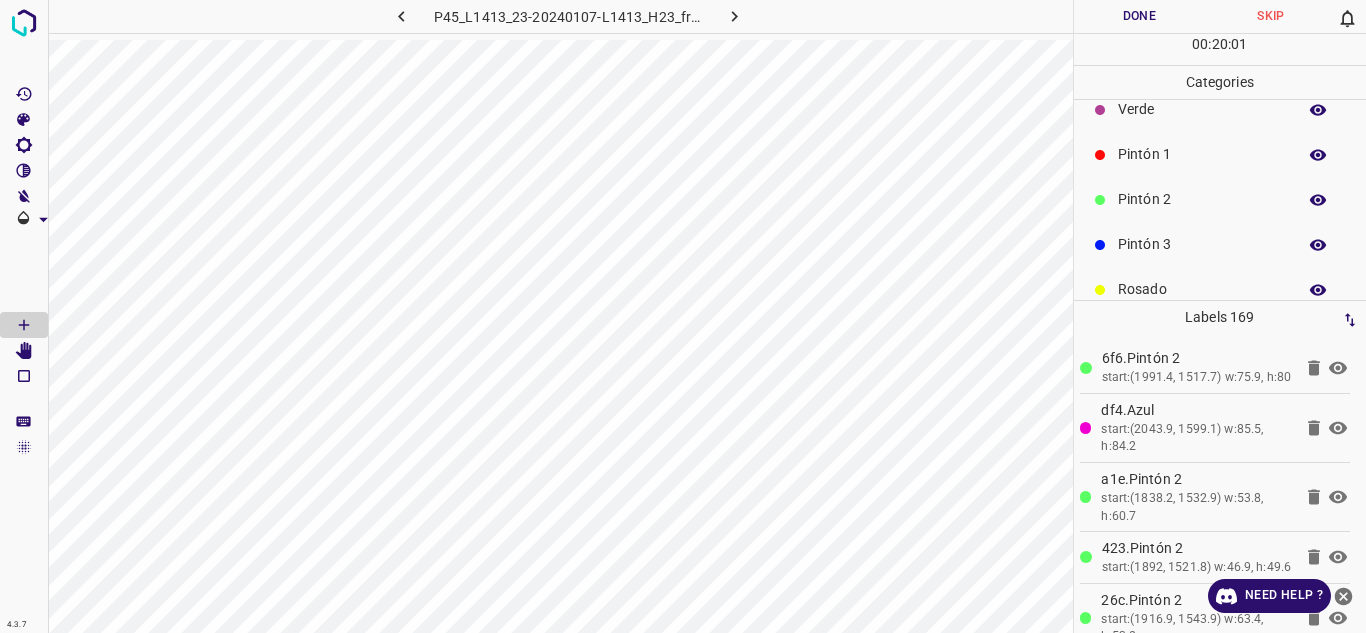 scroll, scrollTop: 176, scrollLeft: 0, axis: vertical 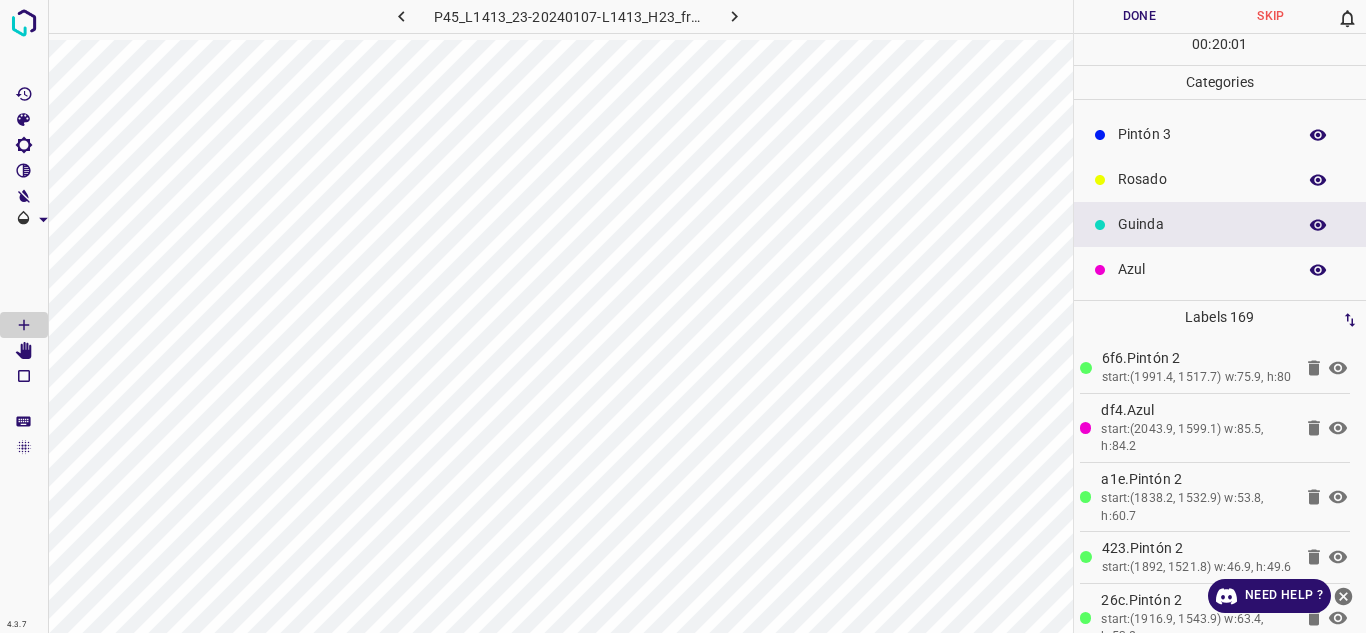 click on "Azul" at bounding box center [1202, 269] 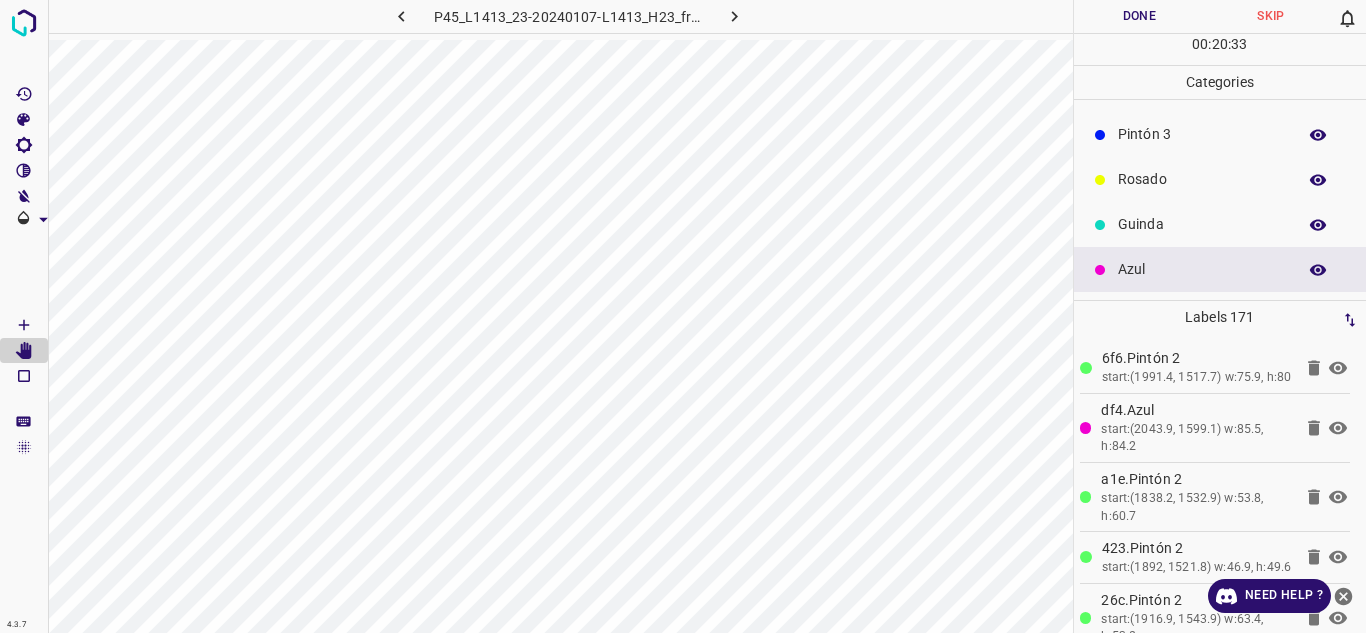 scroll, scrollTop: 0, scrollLeft: 0, axis: both 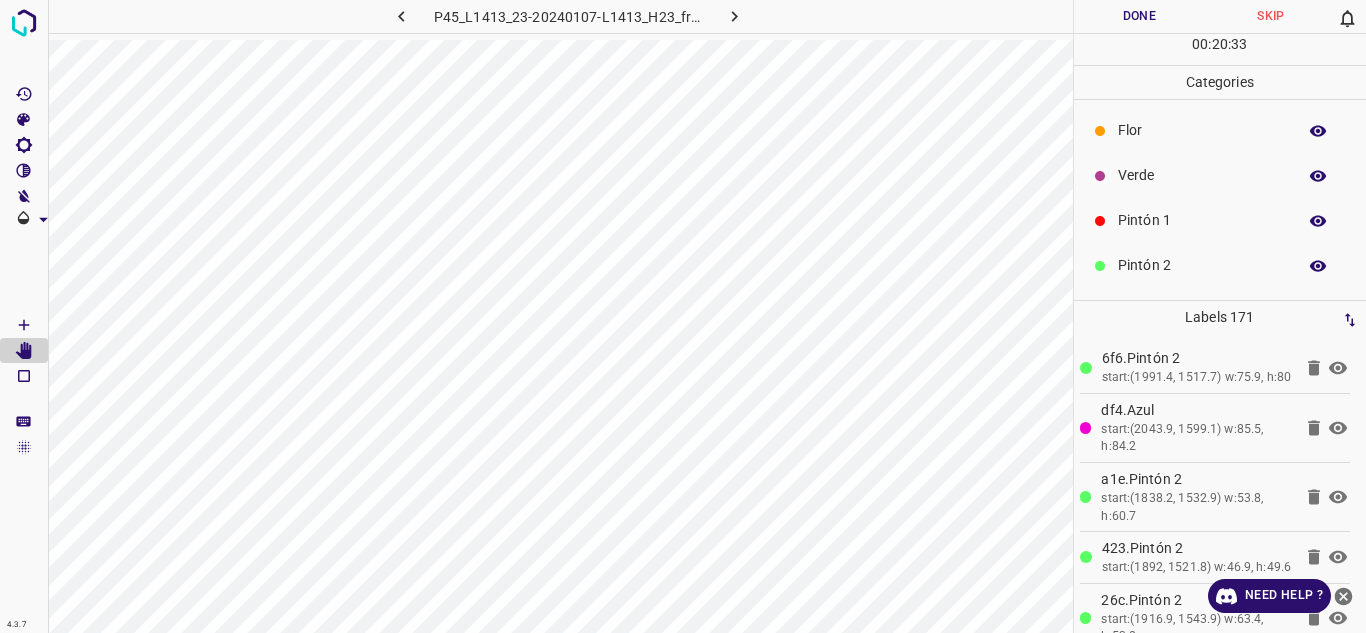 click on "Verde" at bounding box center (1202, 175) 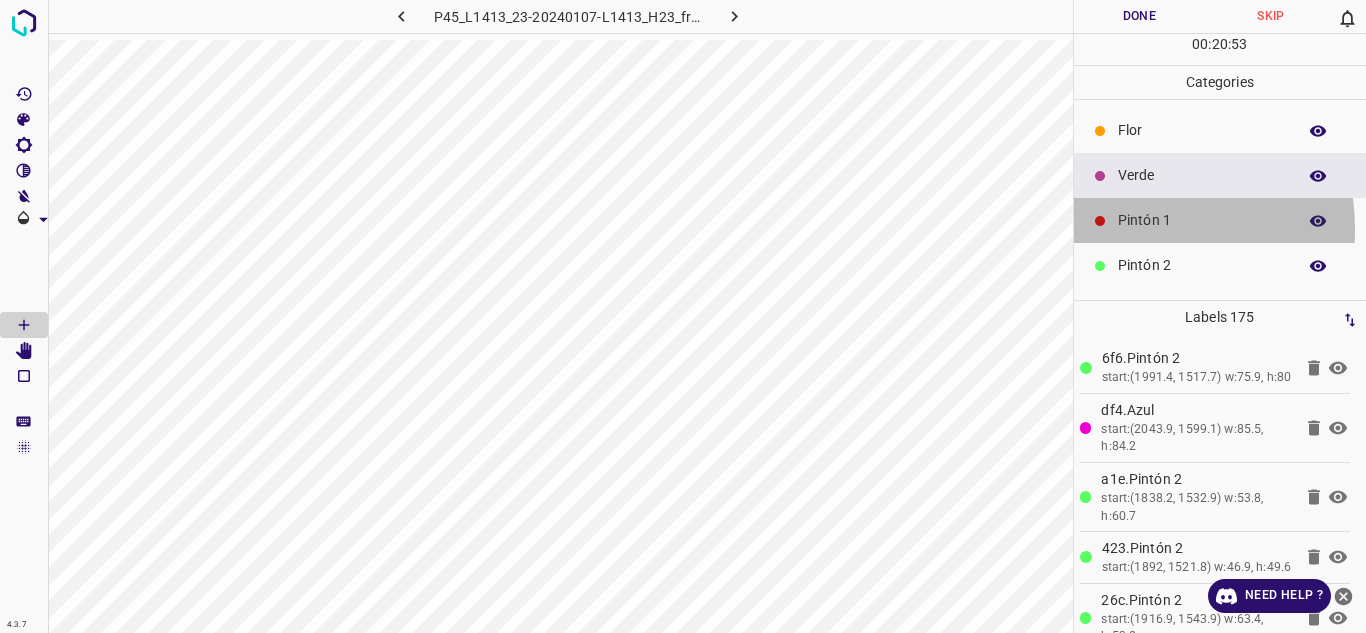 click on "Pintón 1" at bounding box center (1202, 220) 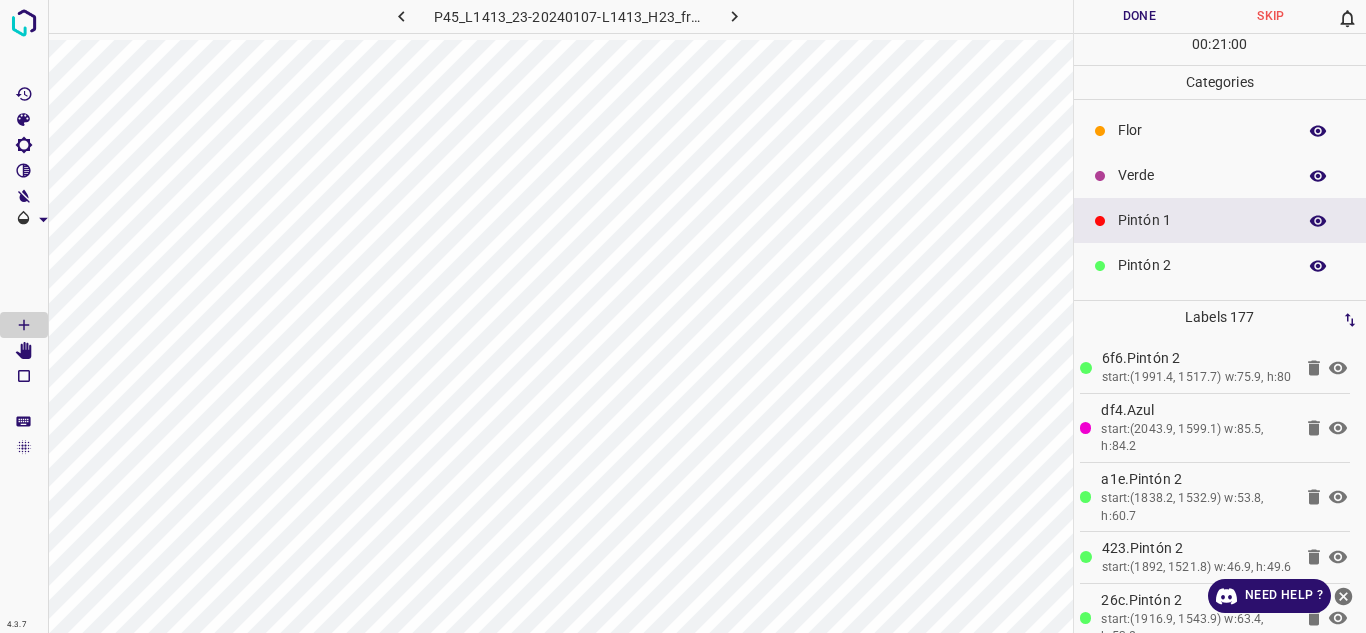 click 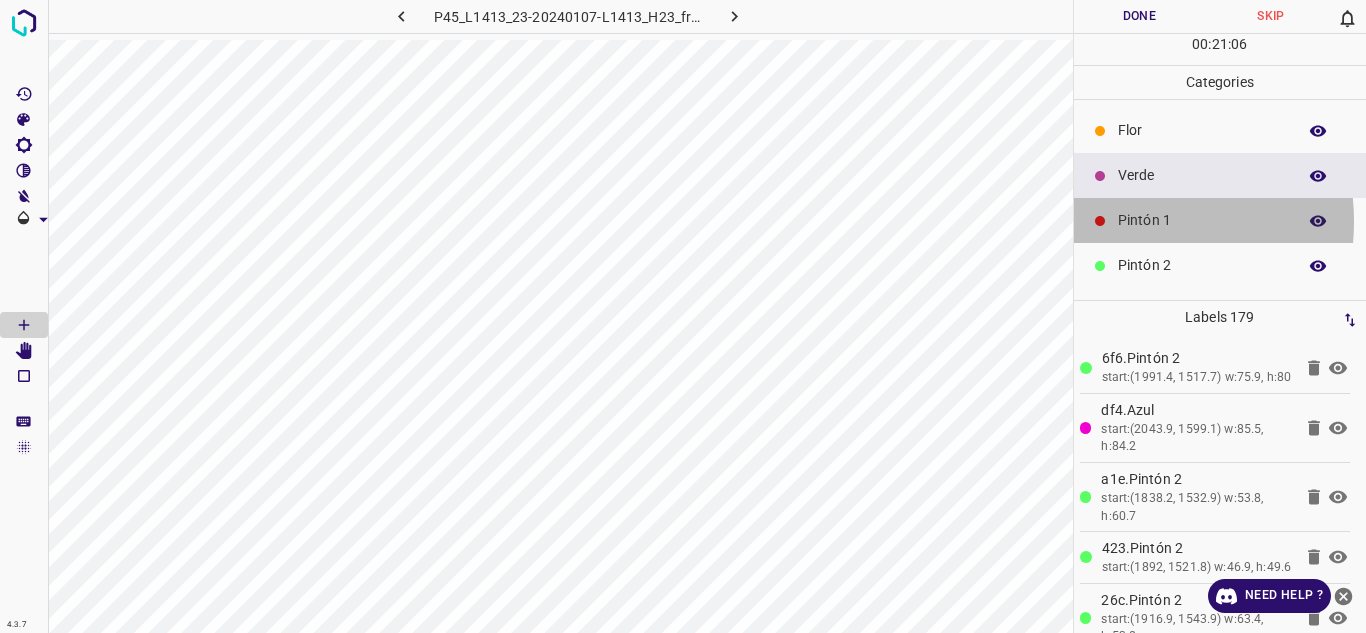 click on "Pintón 1" at bounding box center (1220, 220) 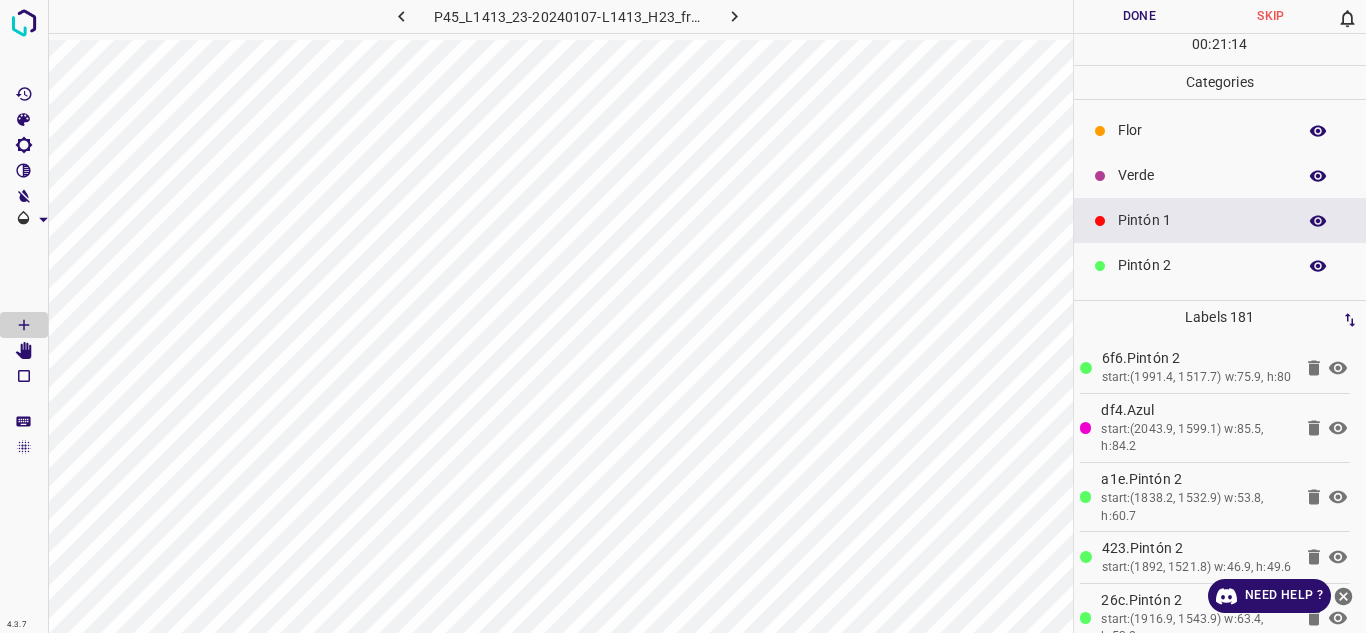 click on "Verde" at bounding box center (1202, 175) 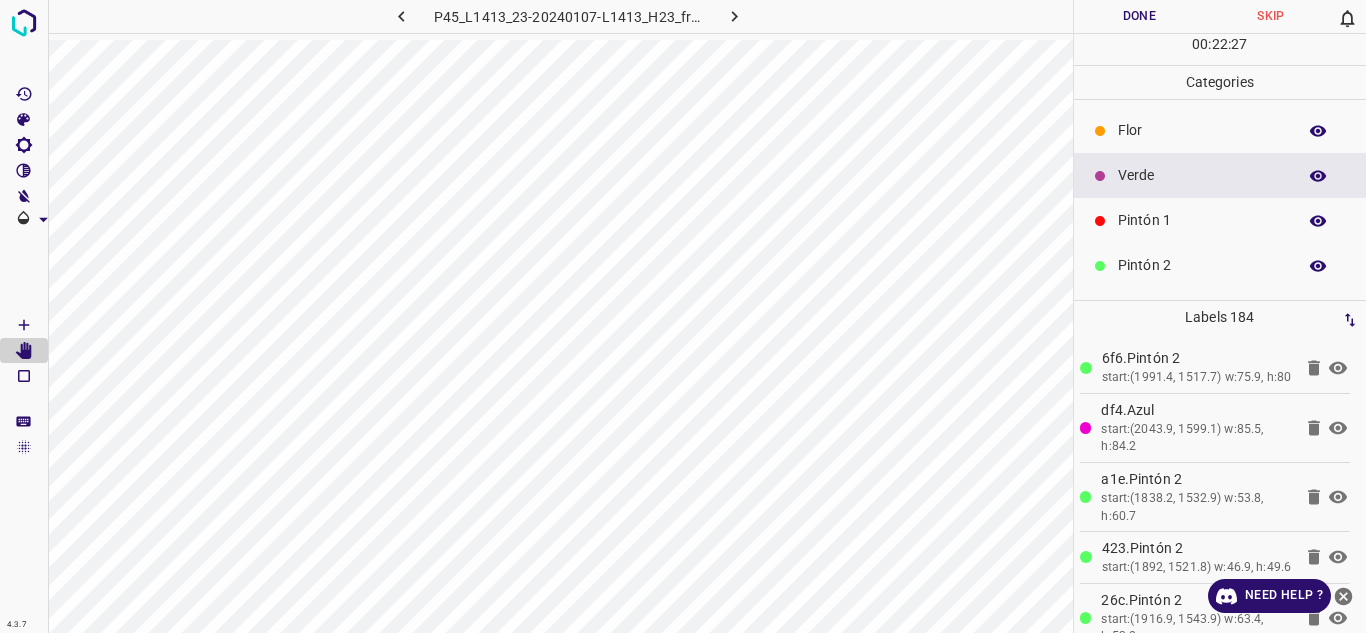 scroll, scrollTop: 176, scrollLeft: 0, axis: vertical 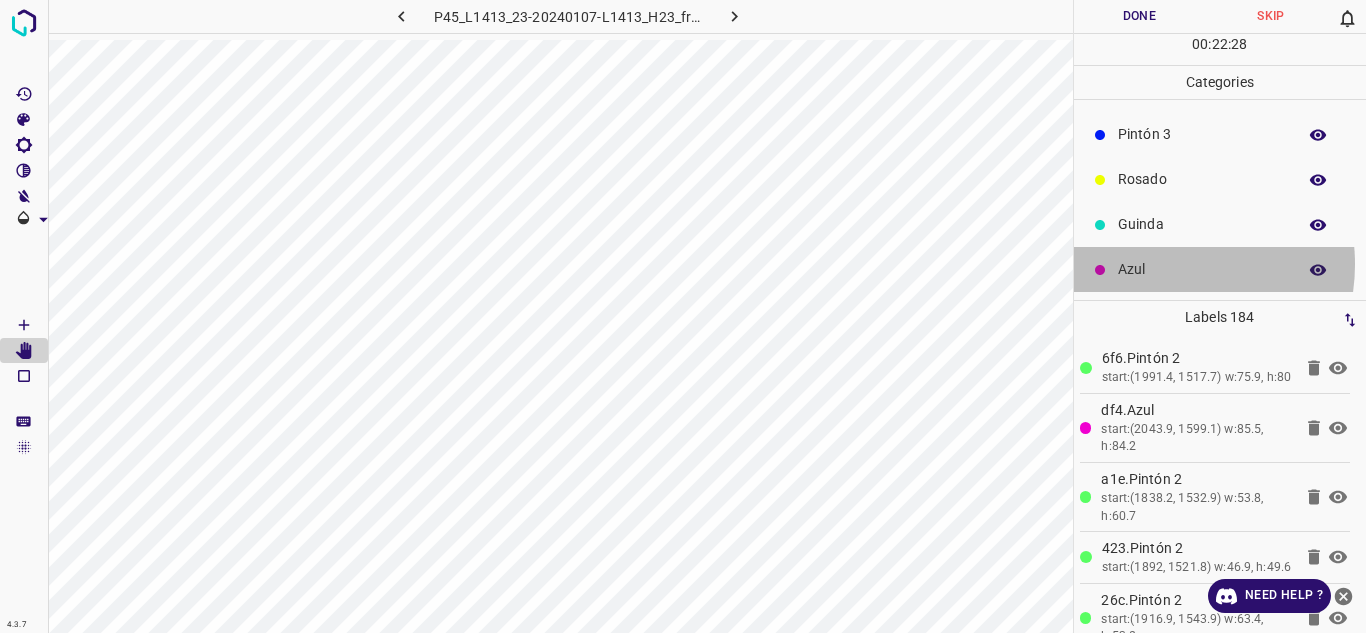 click on "Azul" at bounding box center [1202, 269] 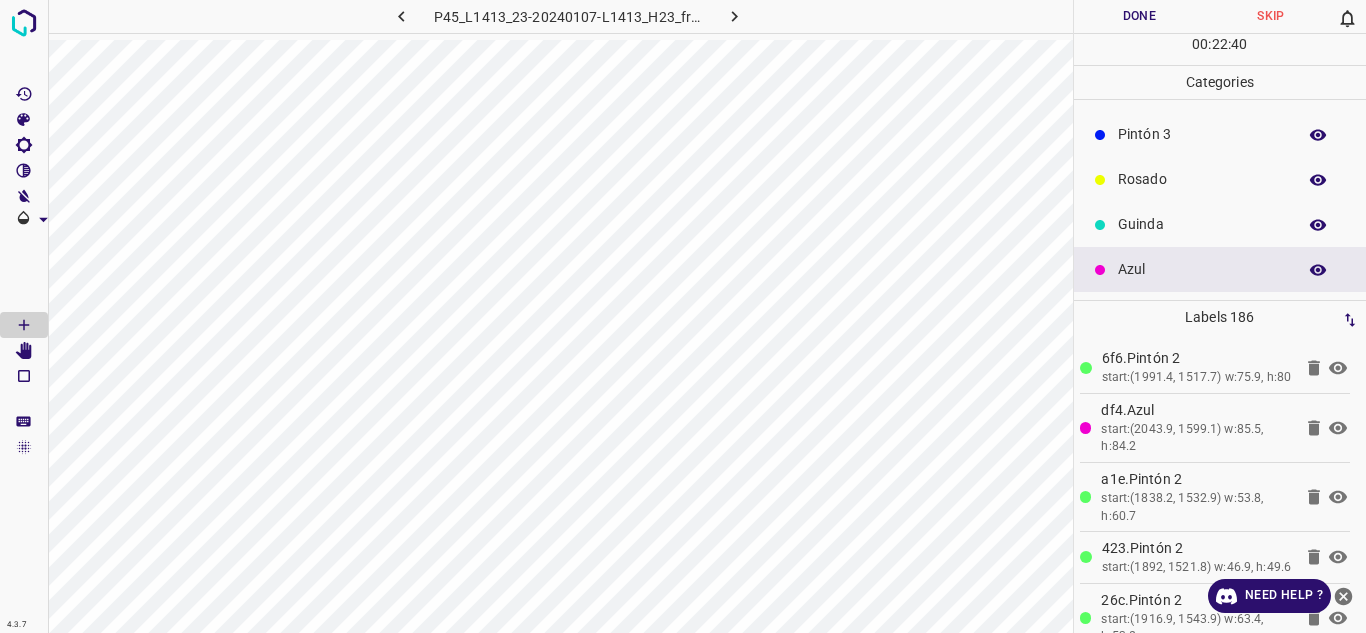 scroll, scrollTop: 0, scrollLeft: 0, axis: both 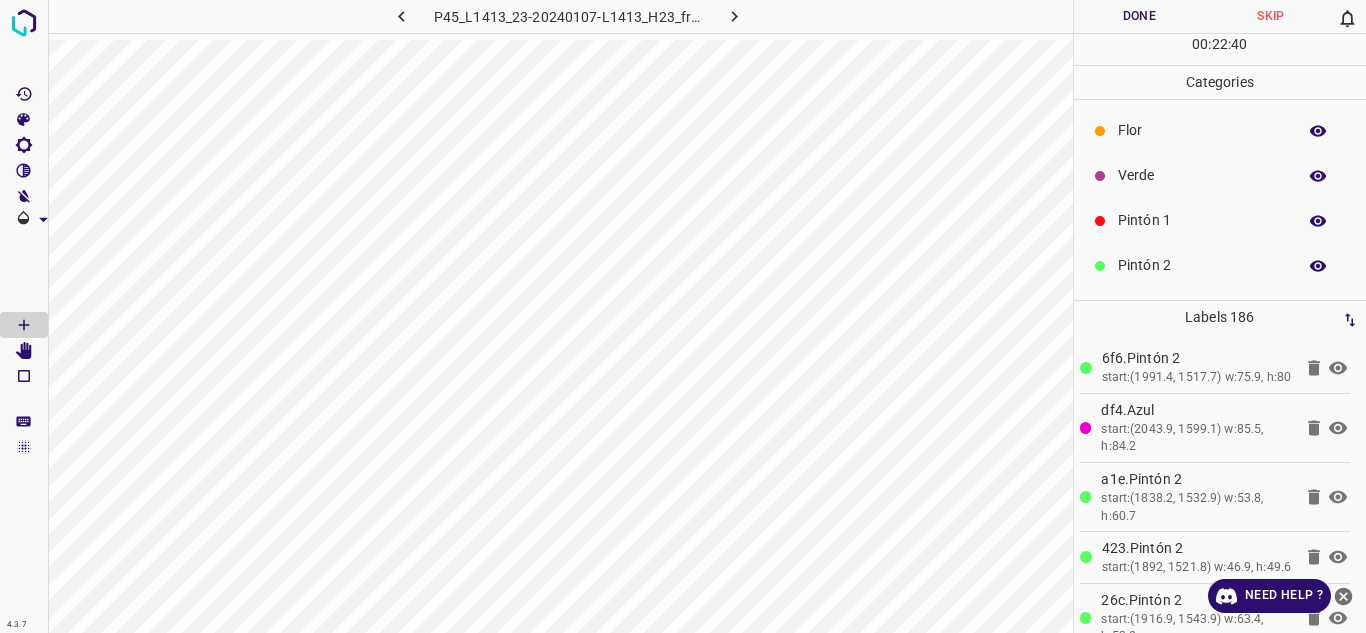 click on "Verde" at bounding box center (1202, 175) 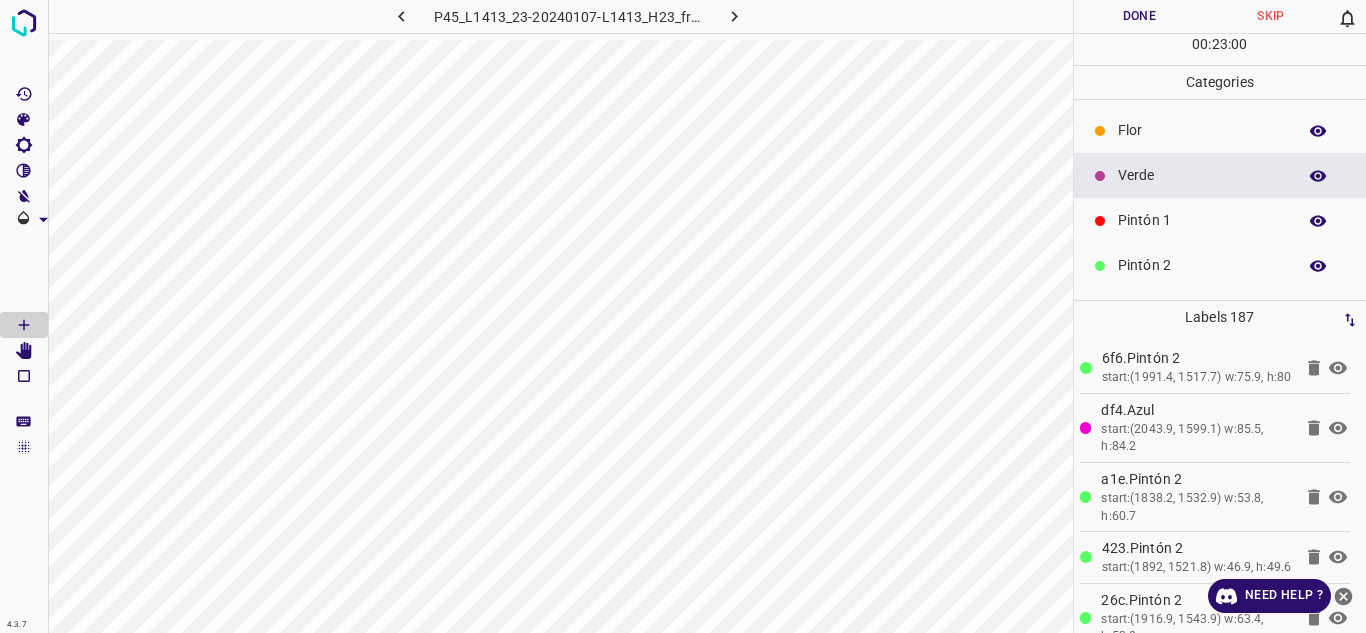 click on "Pintón 1" at bounding box center (1202, 220) 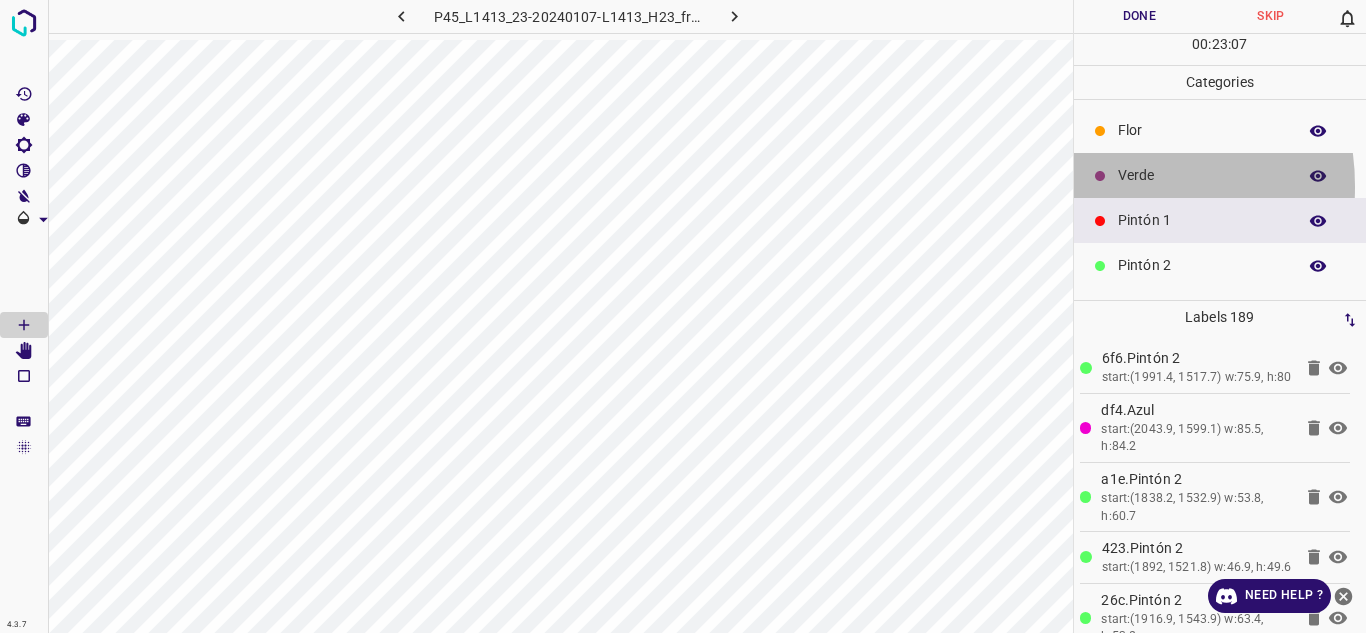 click at bounding box center [1100, 176] 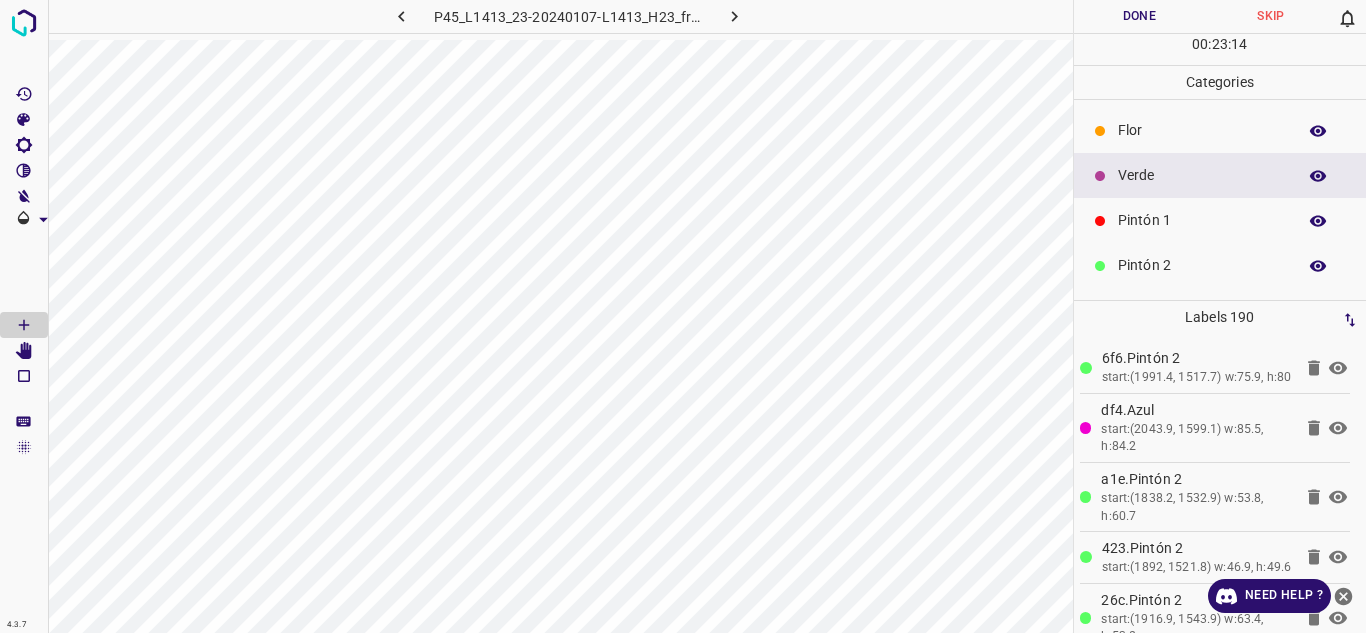 scroll, scrollTop: 176, scrollLeft: 0, axis: vertical 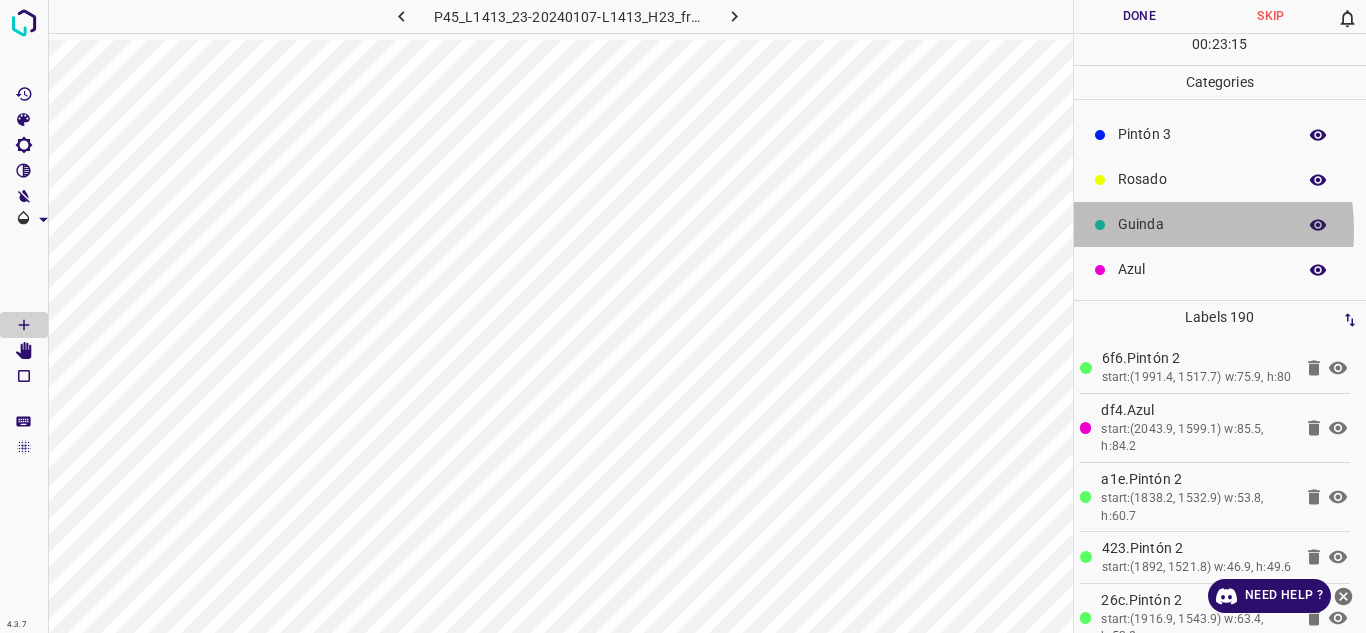 click on "Guinda" at bounding box center (1202, 224) 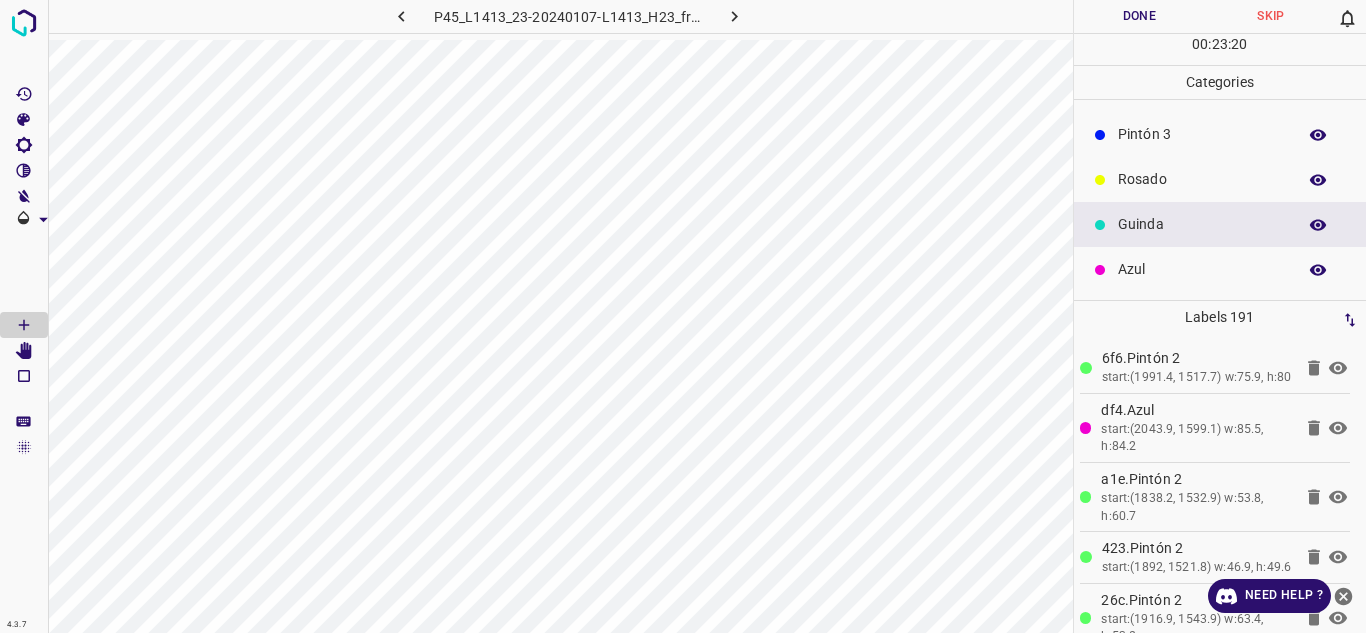 scroll, scrollTop: 0, scrollLeft: 0, axis: both 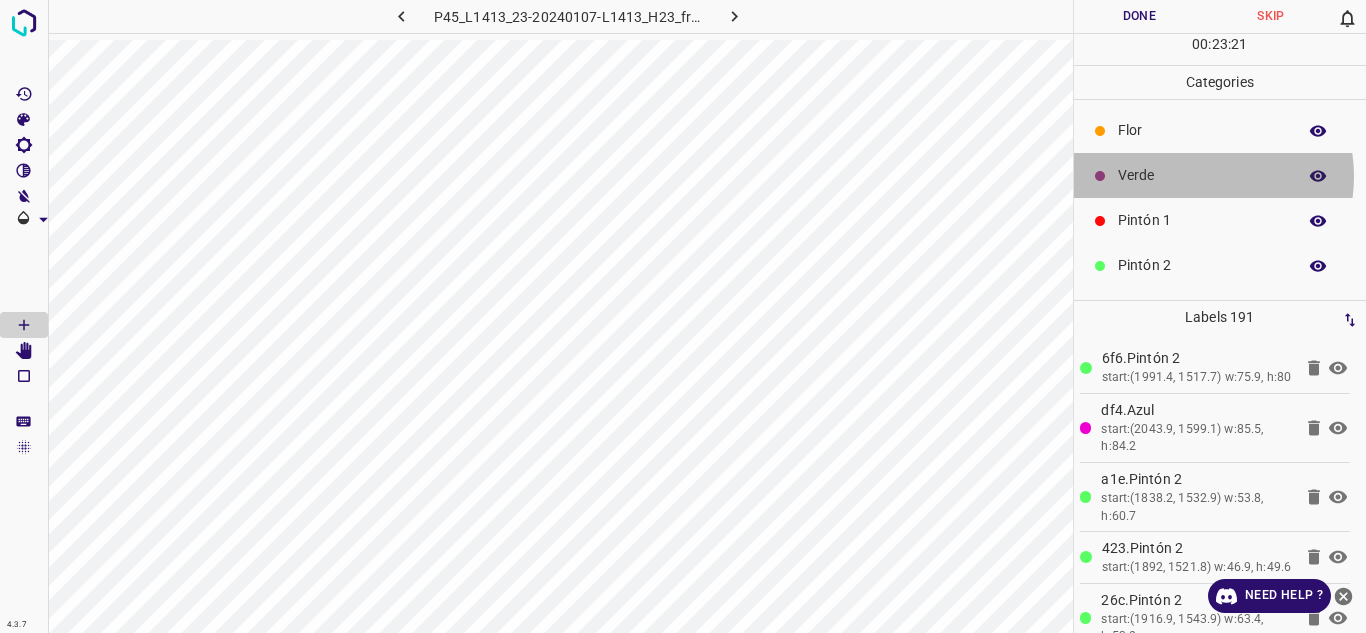 drag, startPoint x: 1189, startPoint y: 176, endPoint x: 1097, endPoint y: 153, distance: 94.83143 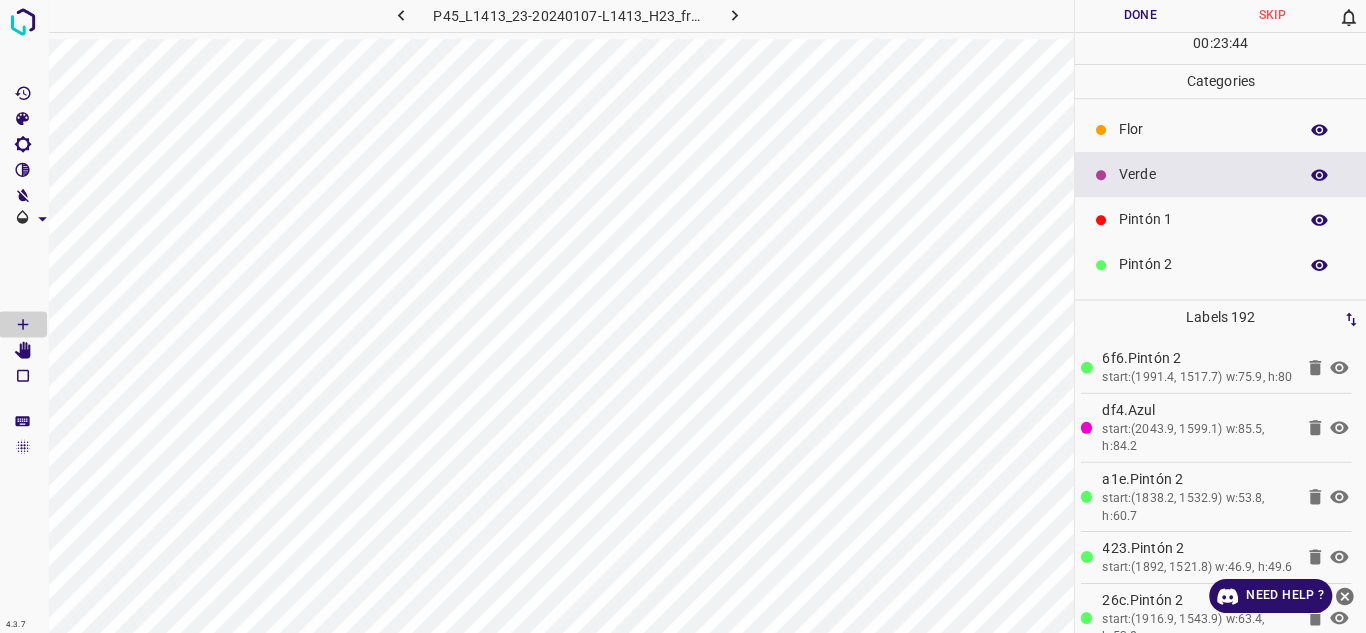 scroll, scrollTop: 0, scrollLeft: 0, axis: both 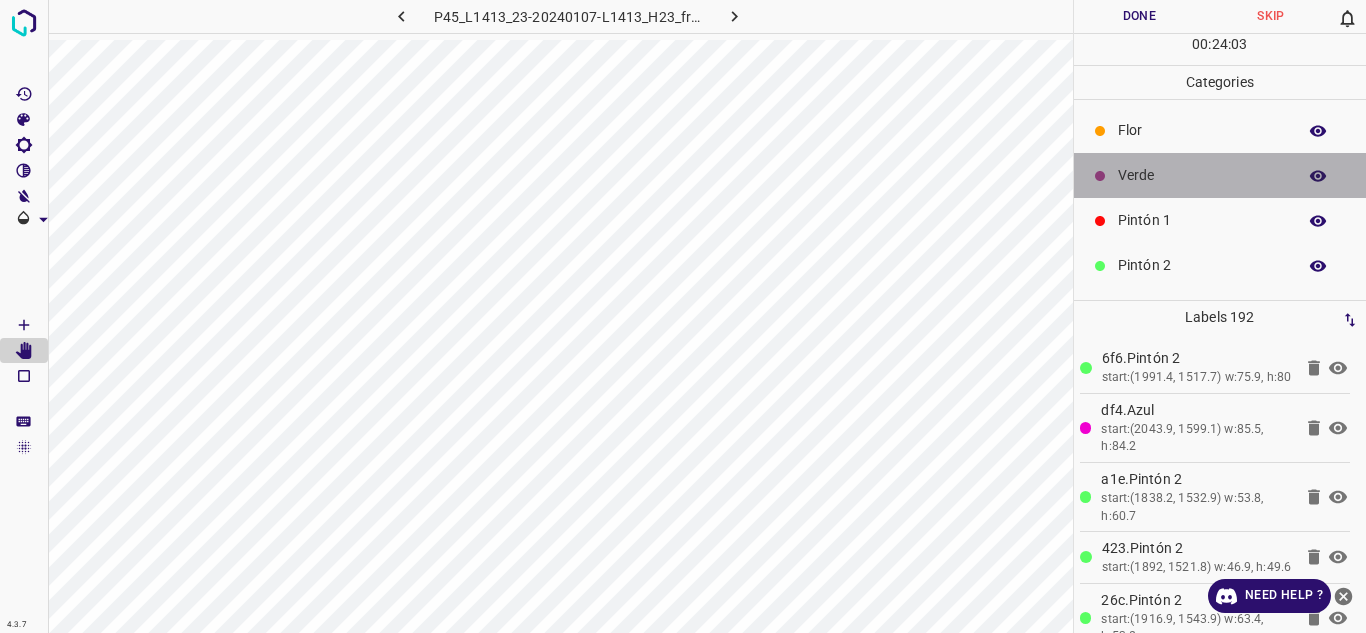 click on "Verde" at bounding box center [1220, 175] 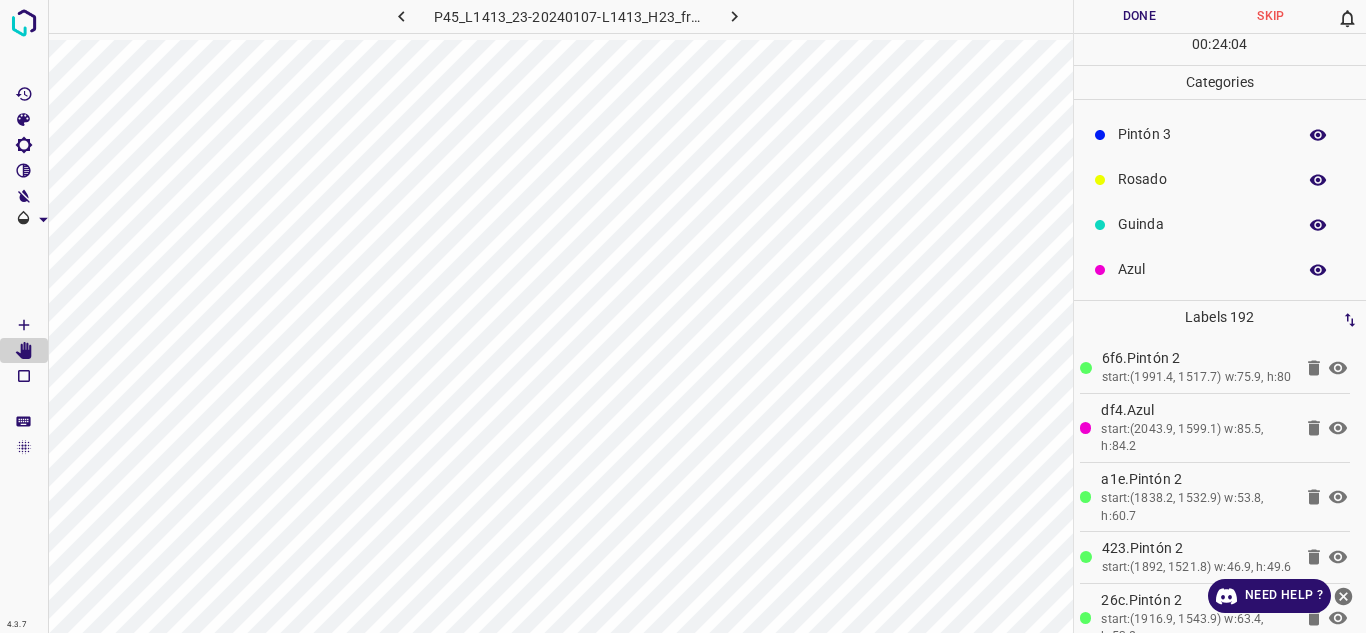 scroll, scrollTop: 175, scrollLeft: 0, axis: vertical 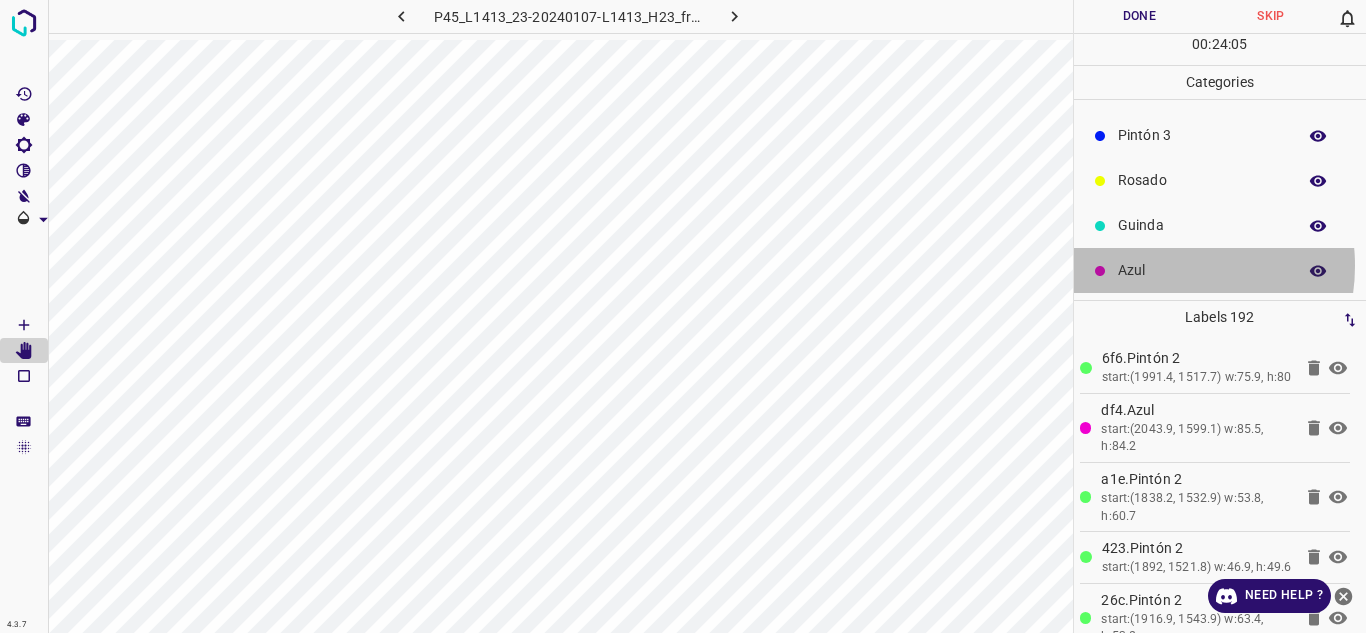 click on "Azul" at bounding box center (1202, 270) 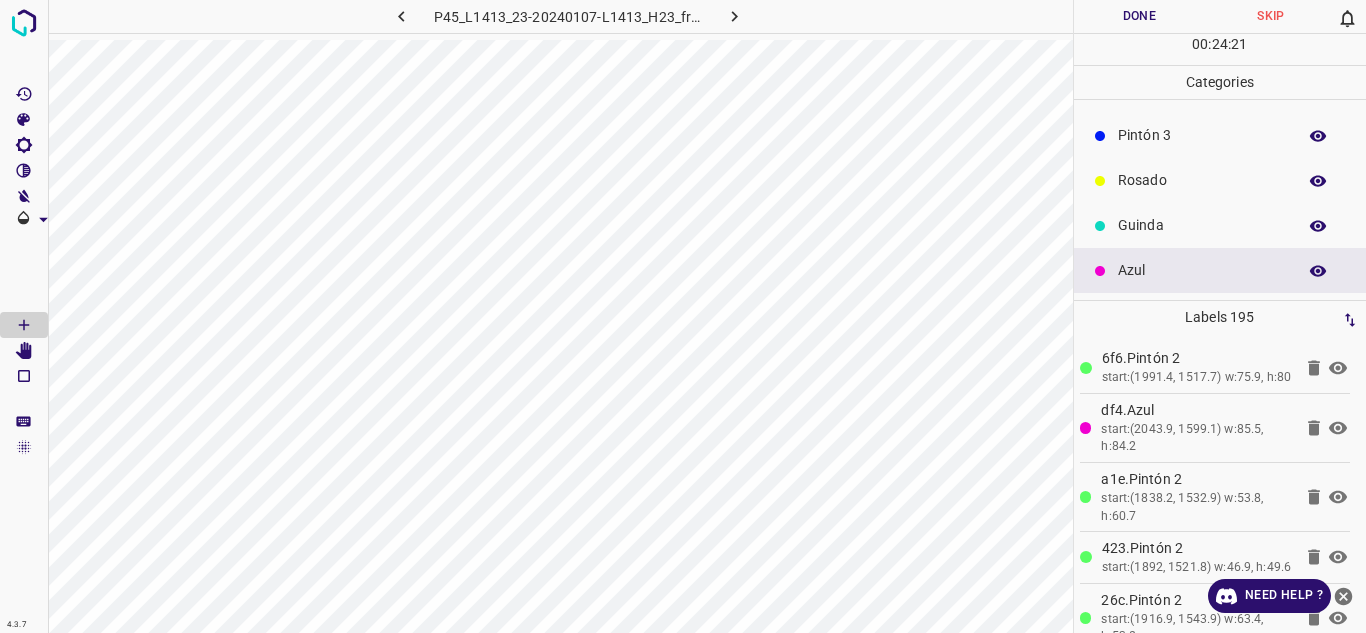 scroll, scrollTop: 0, scrollLeft: 0, axis: both 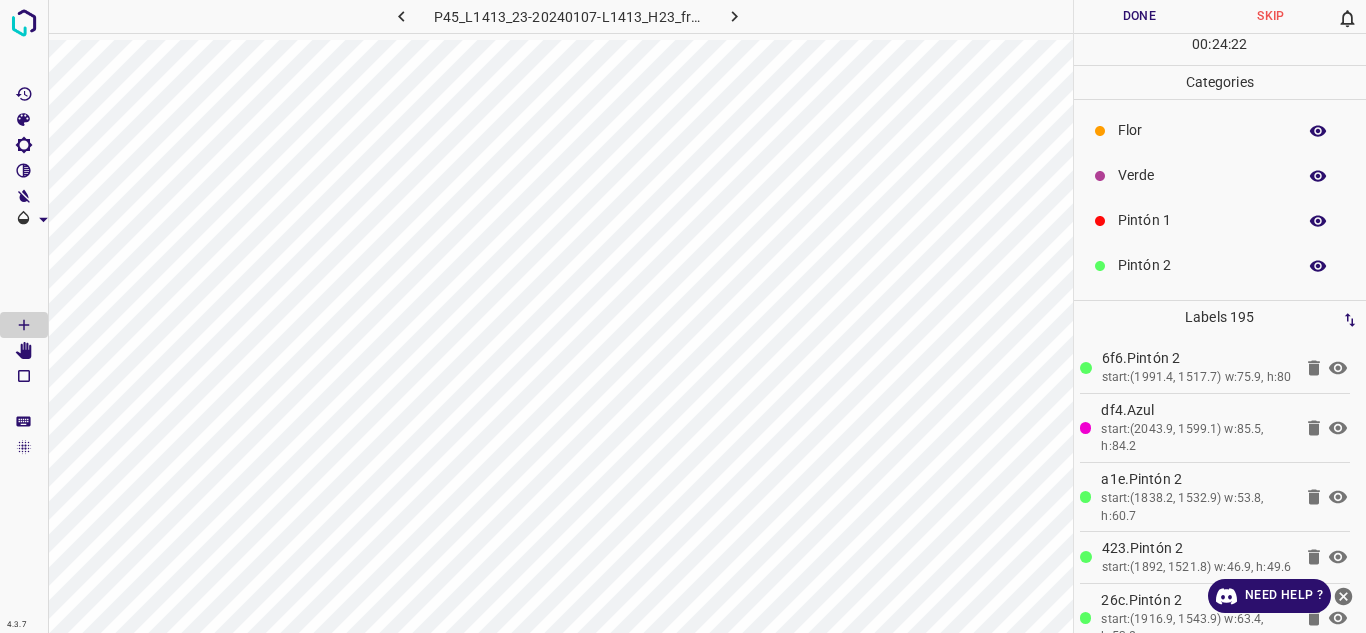 click on "Flor" at bounding box center [1202, 130] 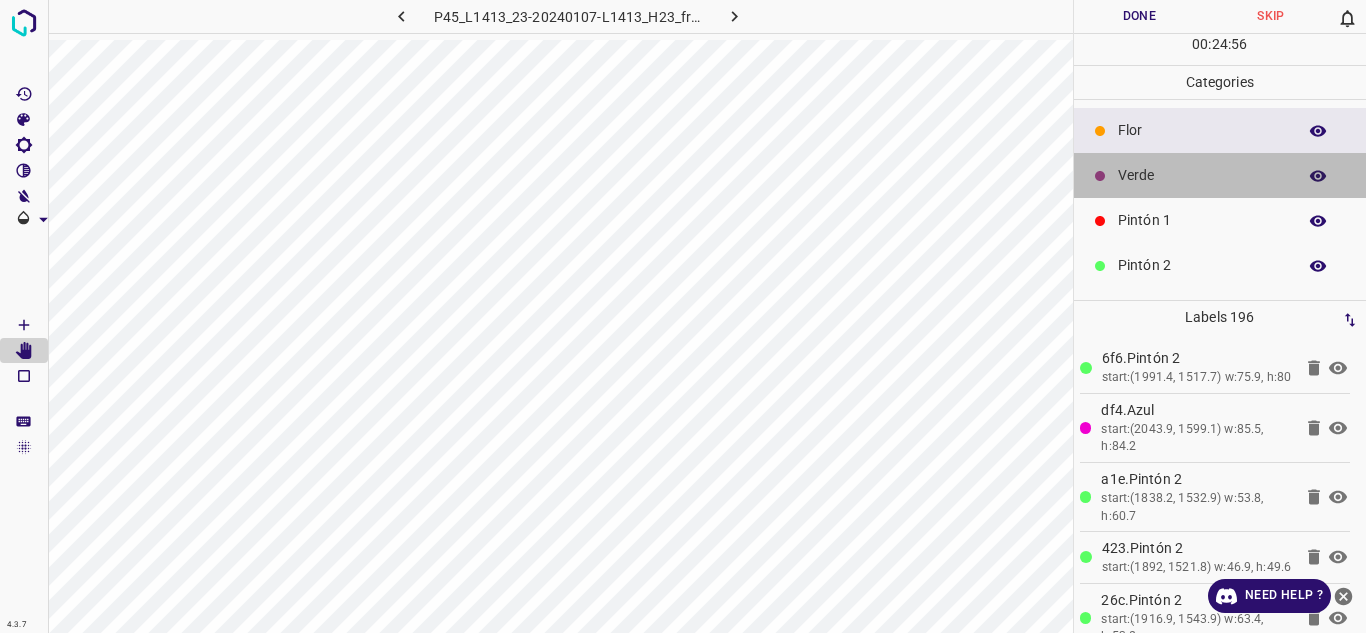 click on "Verde" at bounding box center (1202, 175) 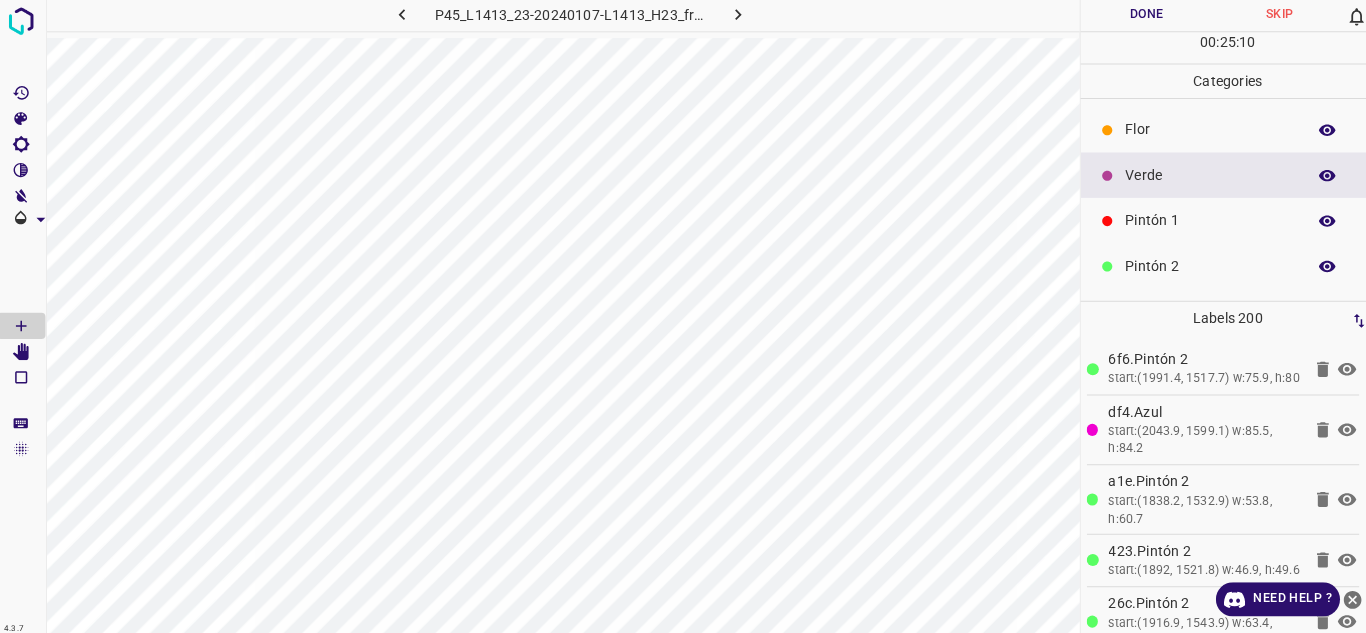scroll, scrollTop: 0, scrollLeft: 0, axis: both 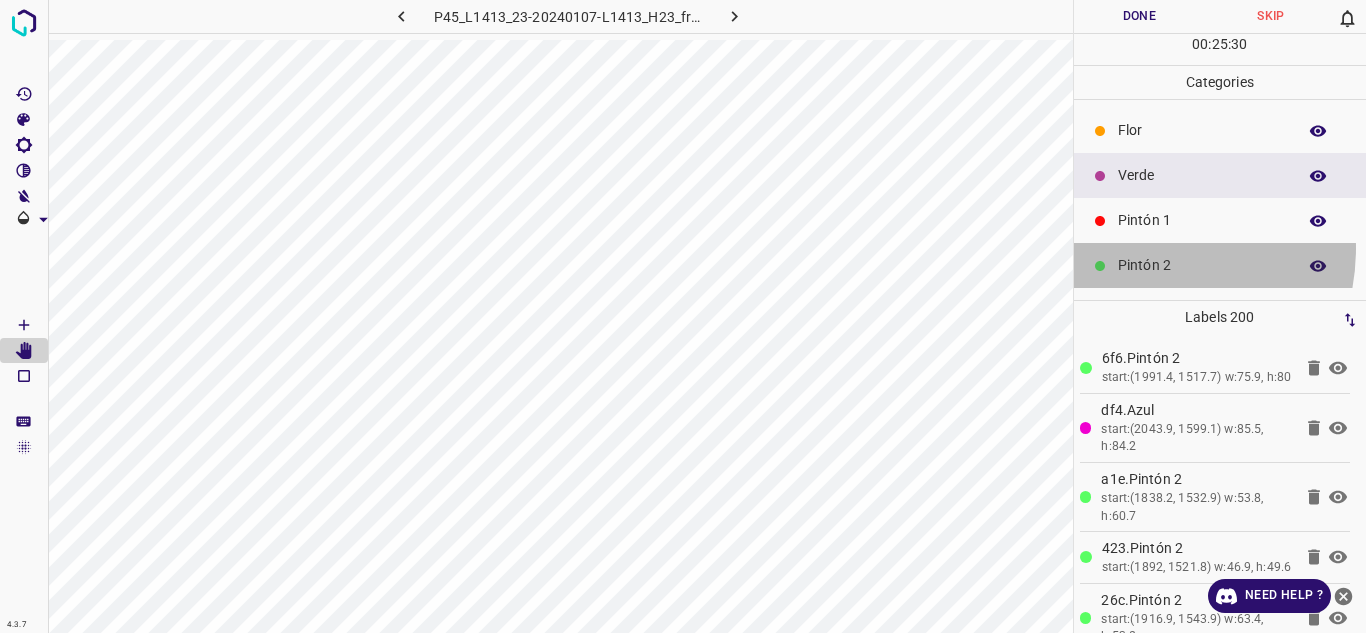 click on "Pintón 2" at bounding box center (1220, 265) 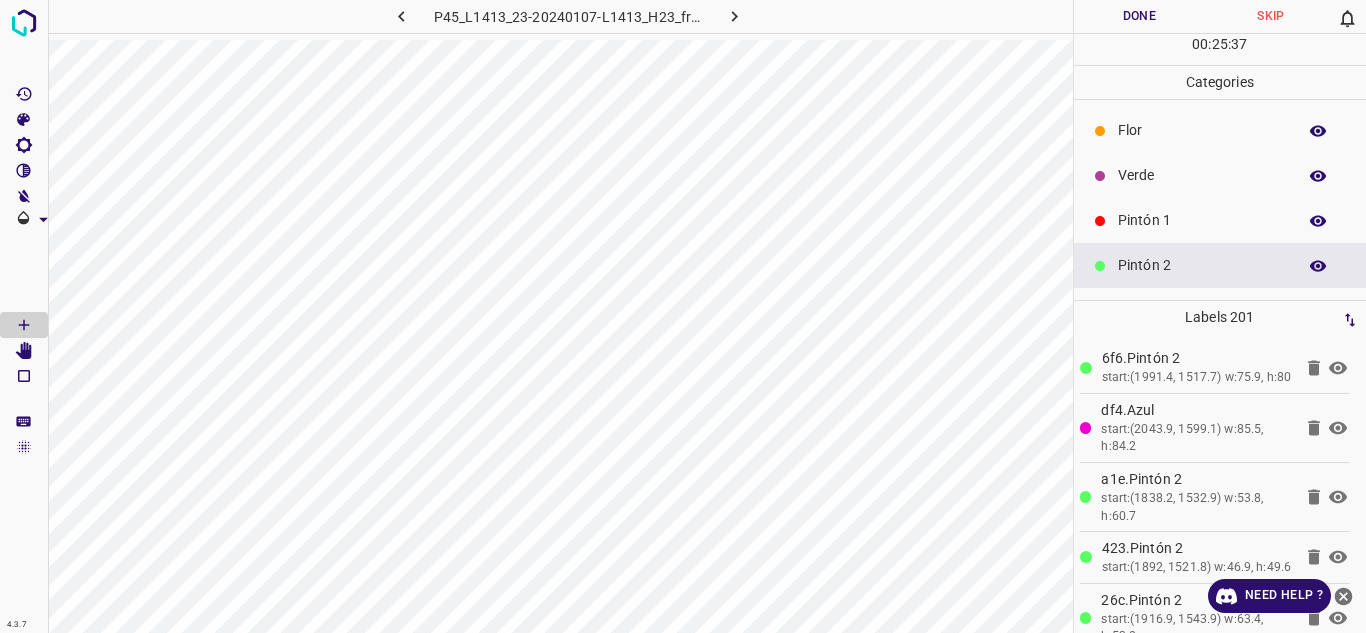 click at bounding box center (1100, 176) 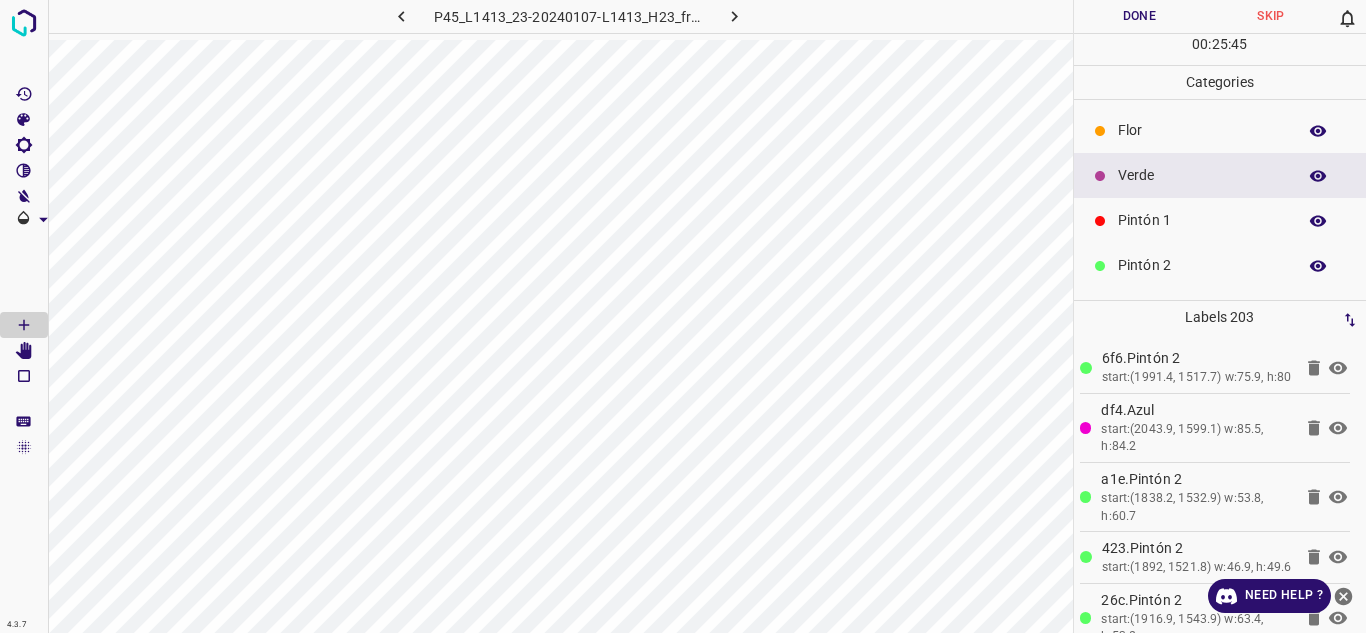 click at bounding box center [1100, 221] 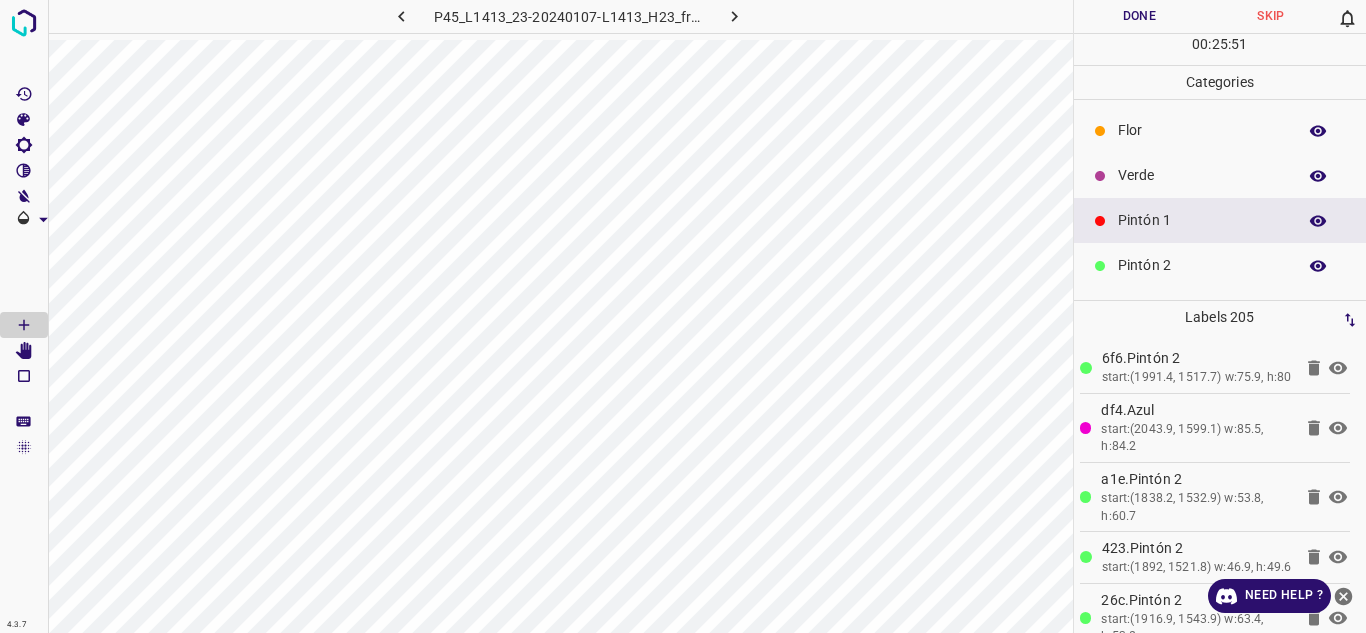 click at bounding box center (1100, 176) 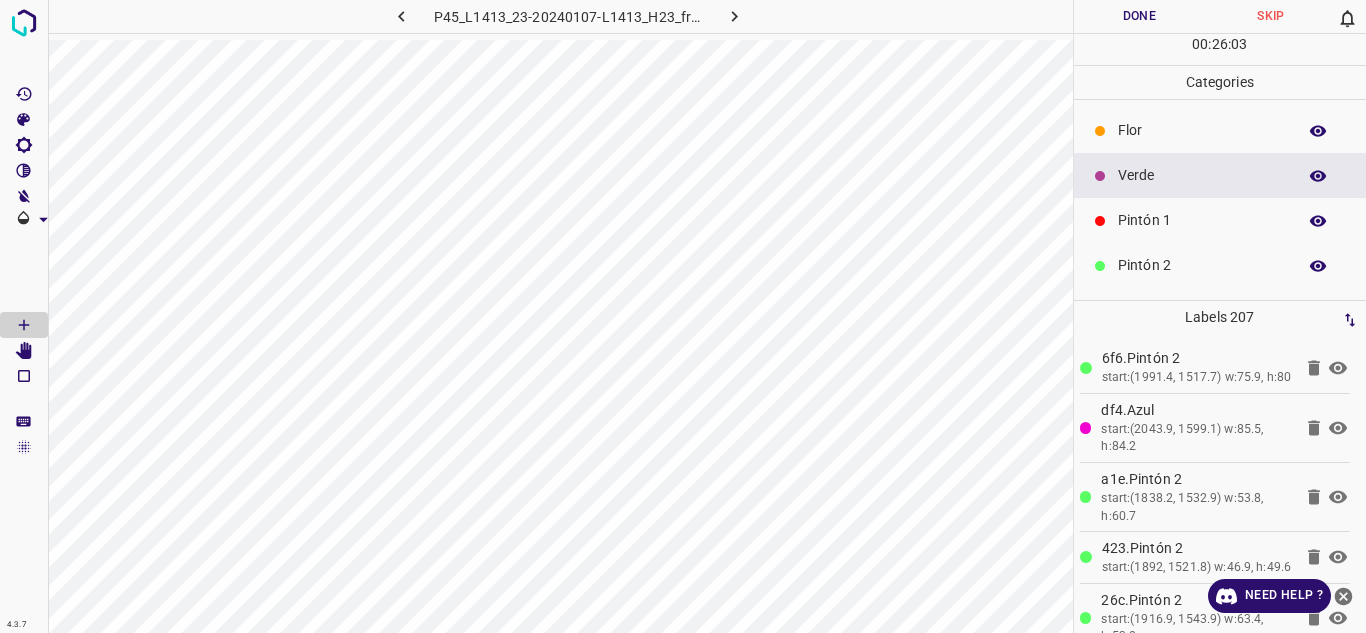 scroll, scrollTop: 0, scrollLeft: 0, axis: both 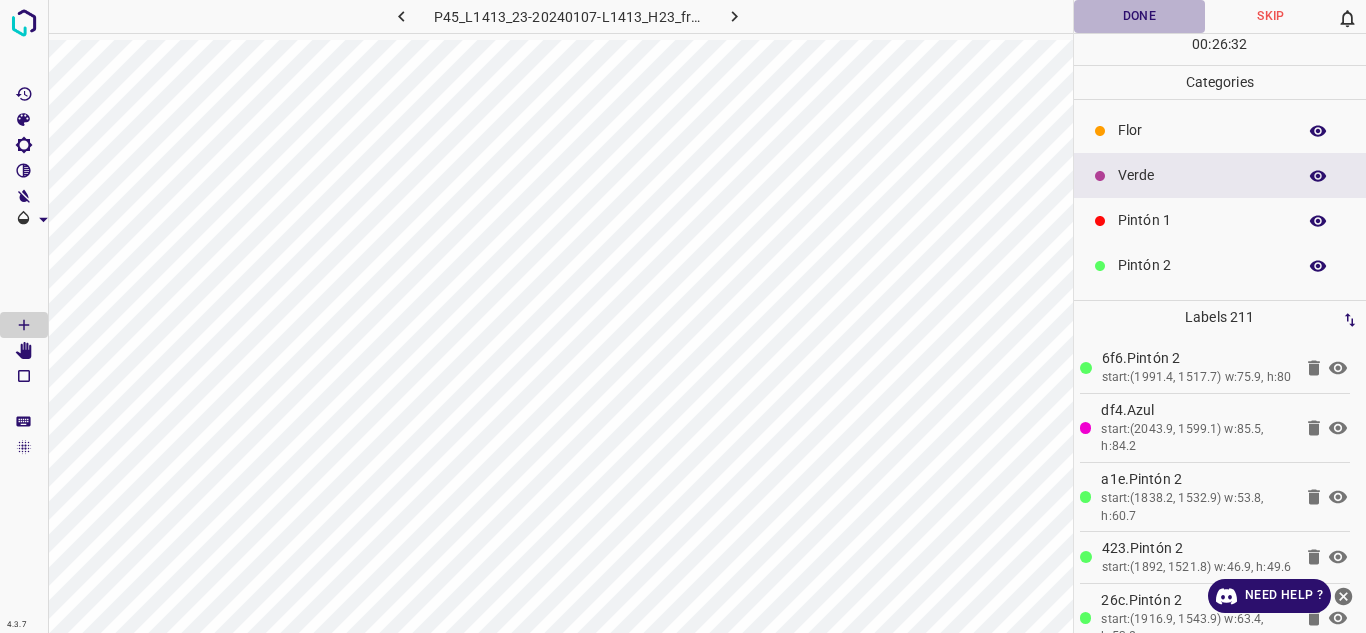 click on "Done" at bounding box center (1140, 16) 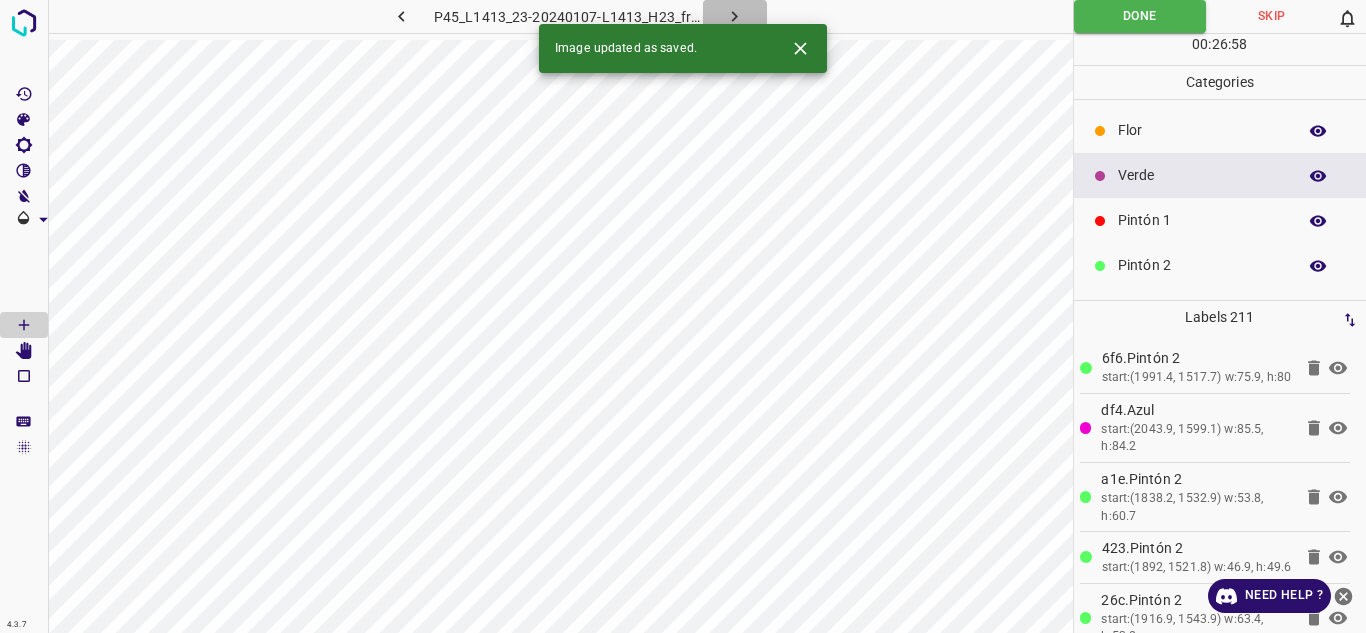 click 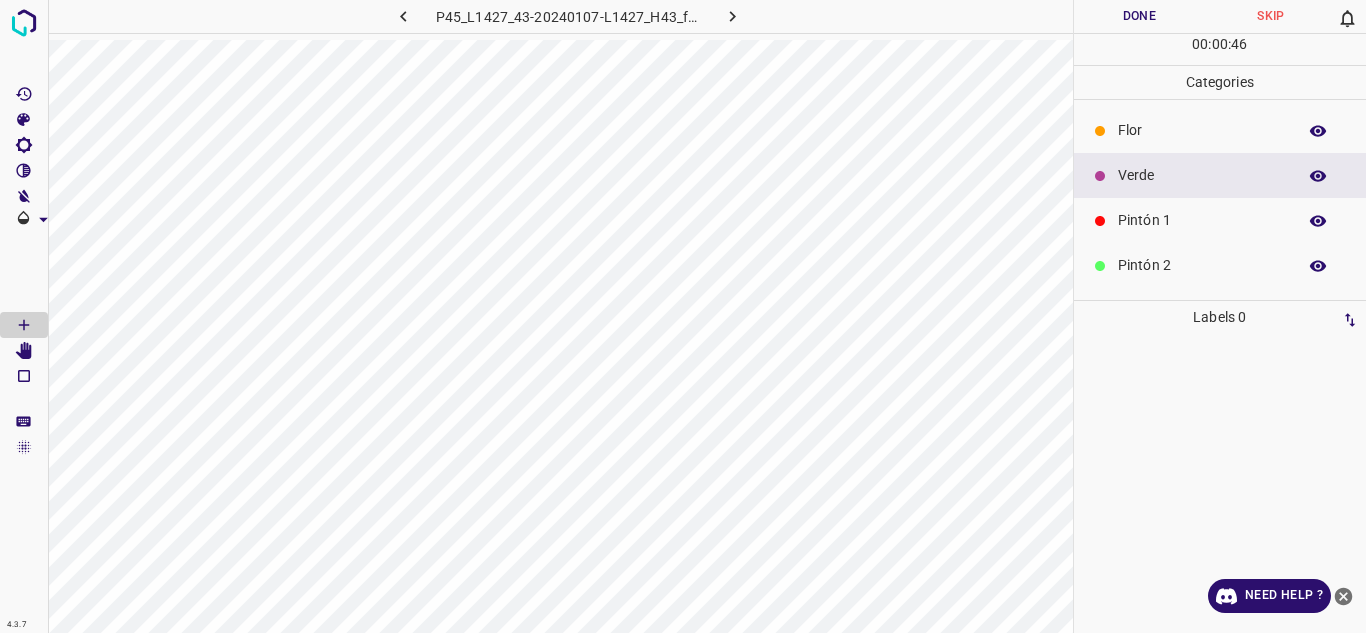click on "Pintón 2" at bounding box center (1202, 265) 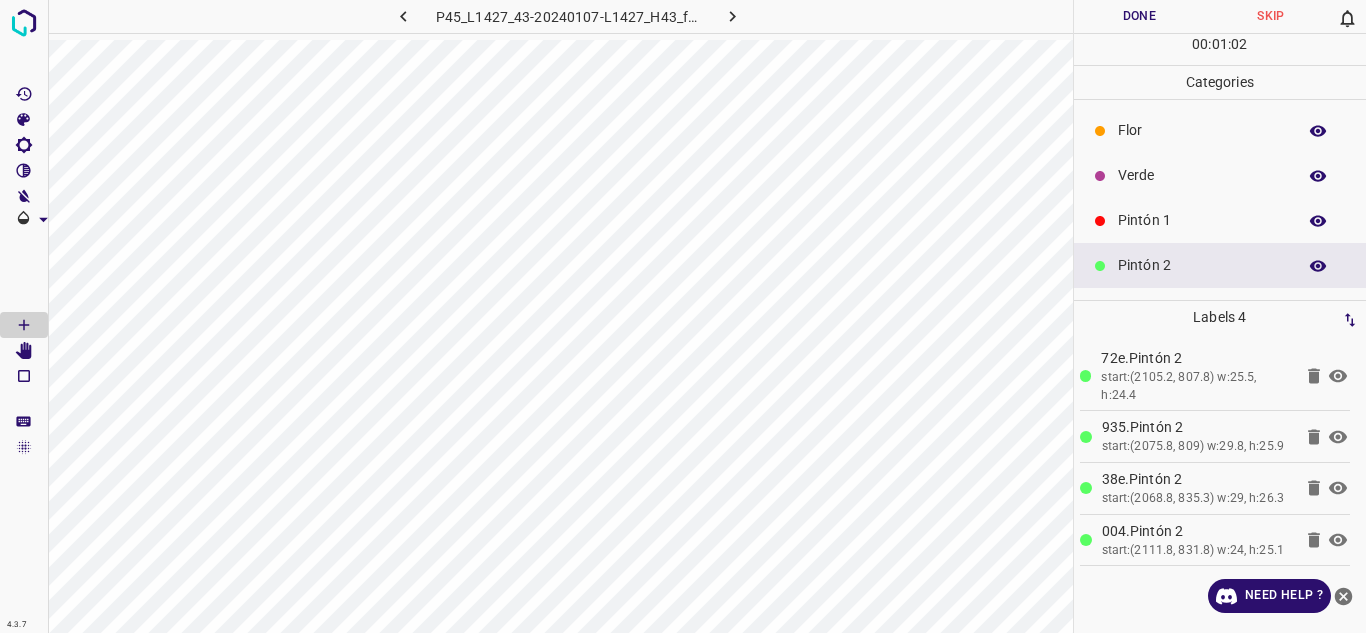 scroll, scrollTop: 0, scrollLeft: 0, axis: both 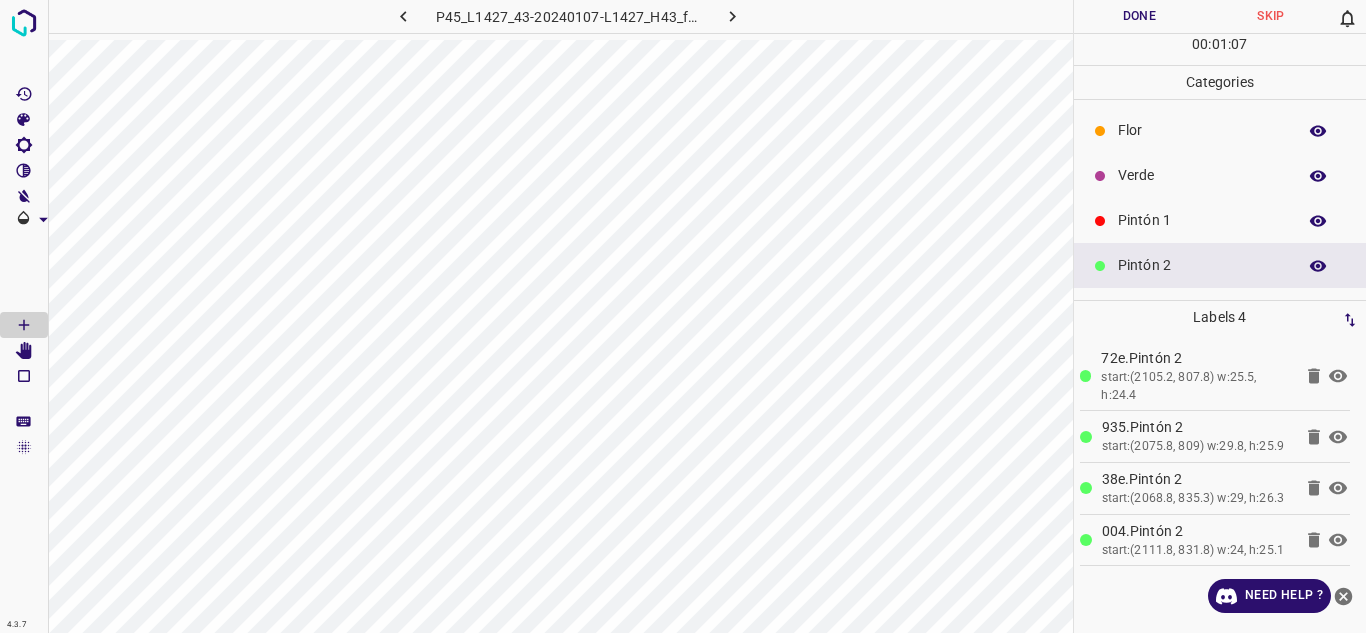 click on "Flor" at bounding box center [1220, 130] 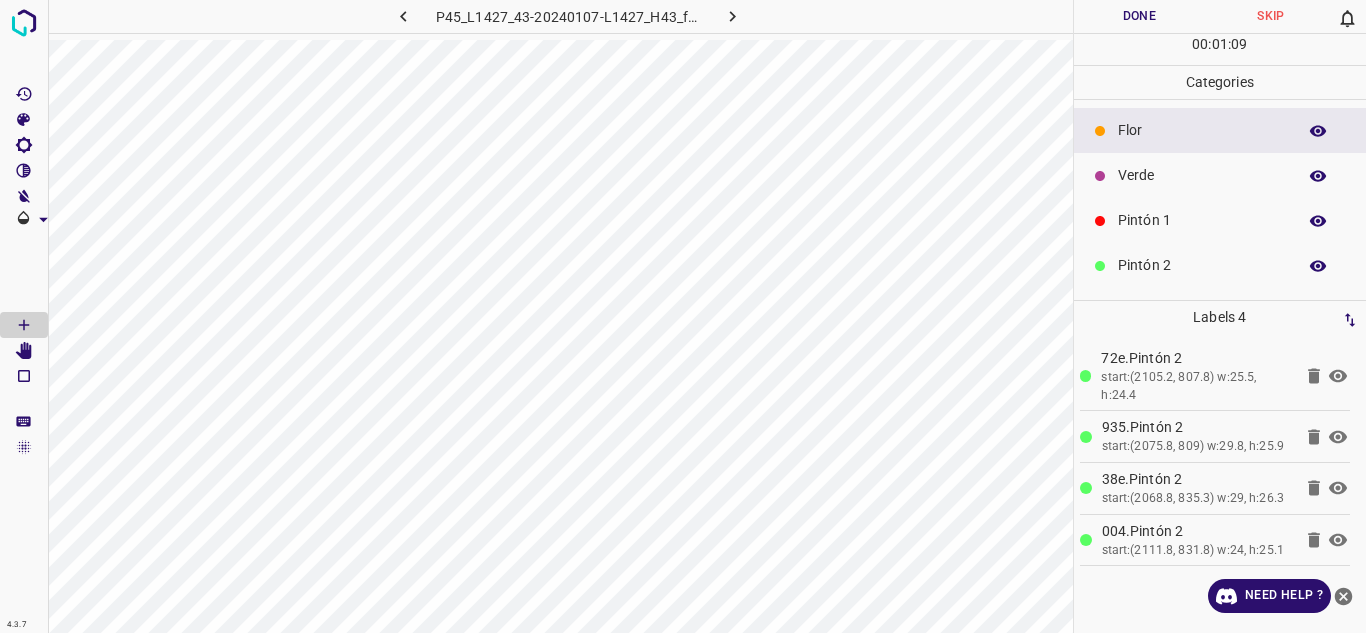 click on "Verde" at bounding box center [1220, 175] 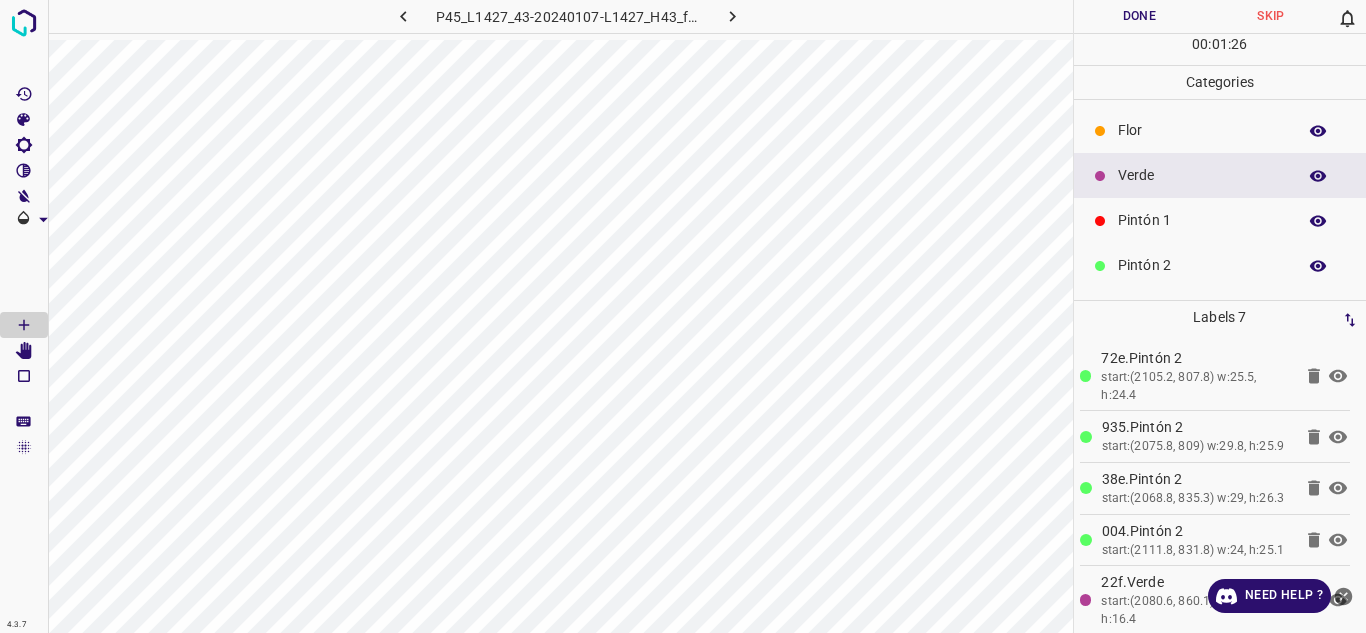 scroll, scrollTop: 176, scrollLeft: 0, axis: vertical 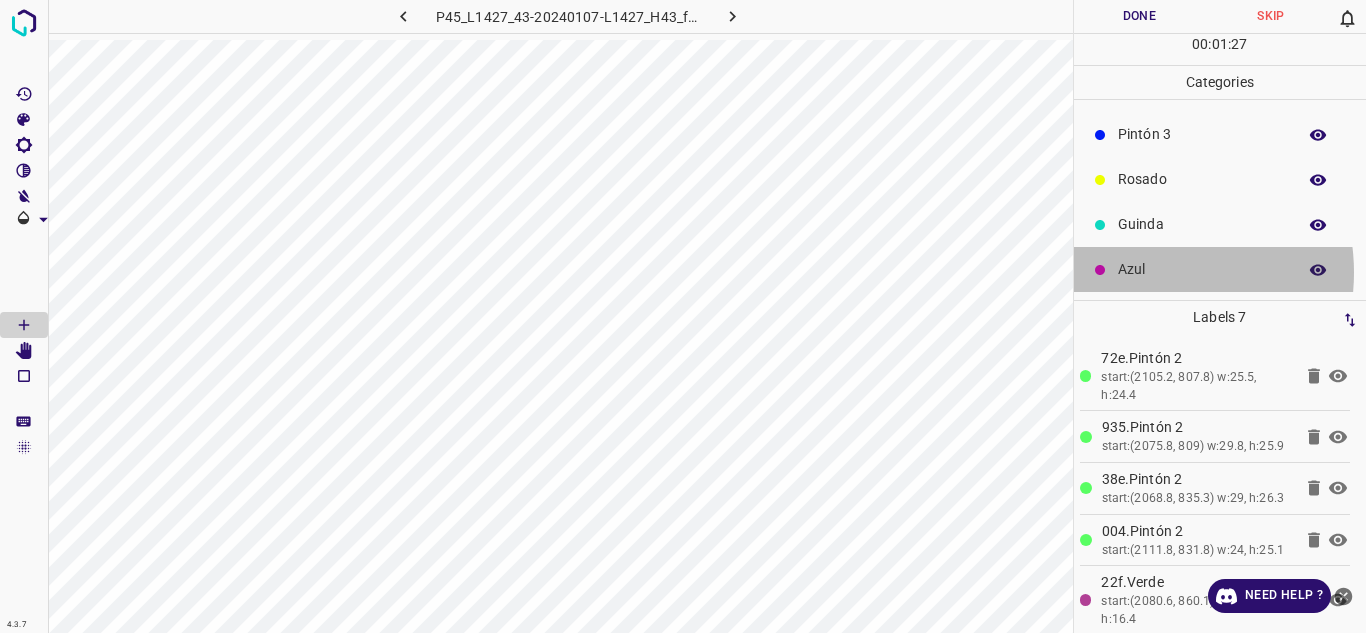 click on "Azul" at bounding box center [1202, 269] 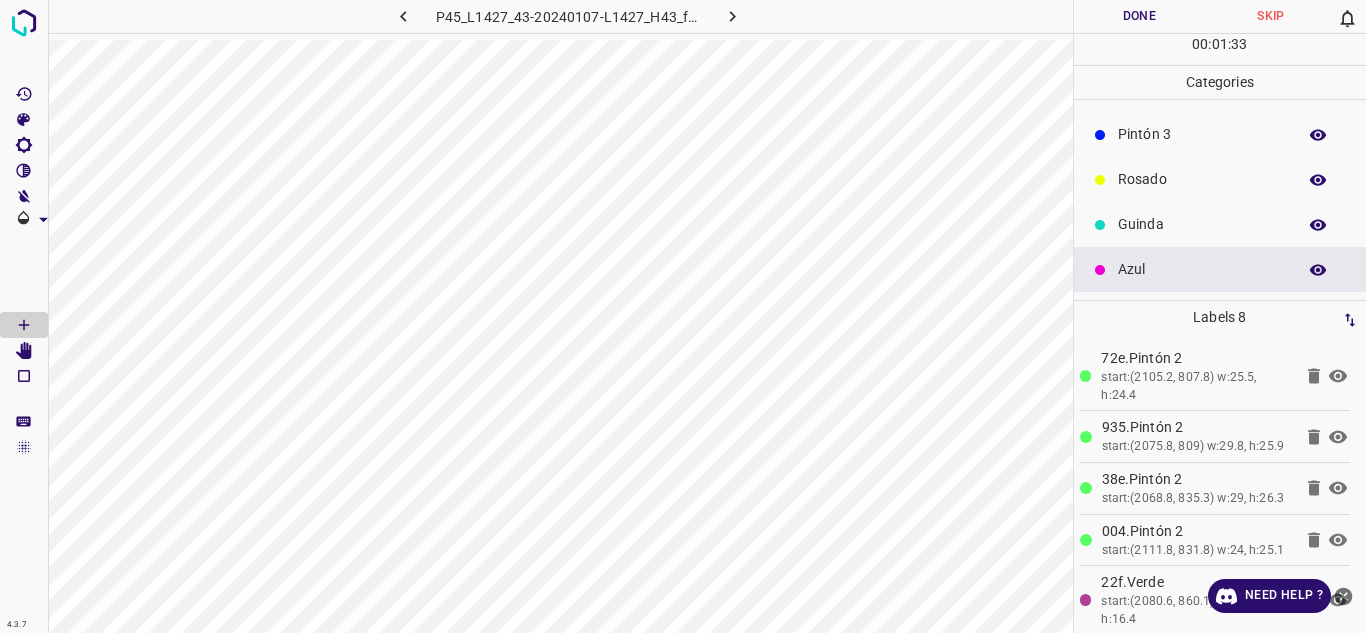 scroll, scrollTop: 0, scrollLeft: 0, axis: both 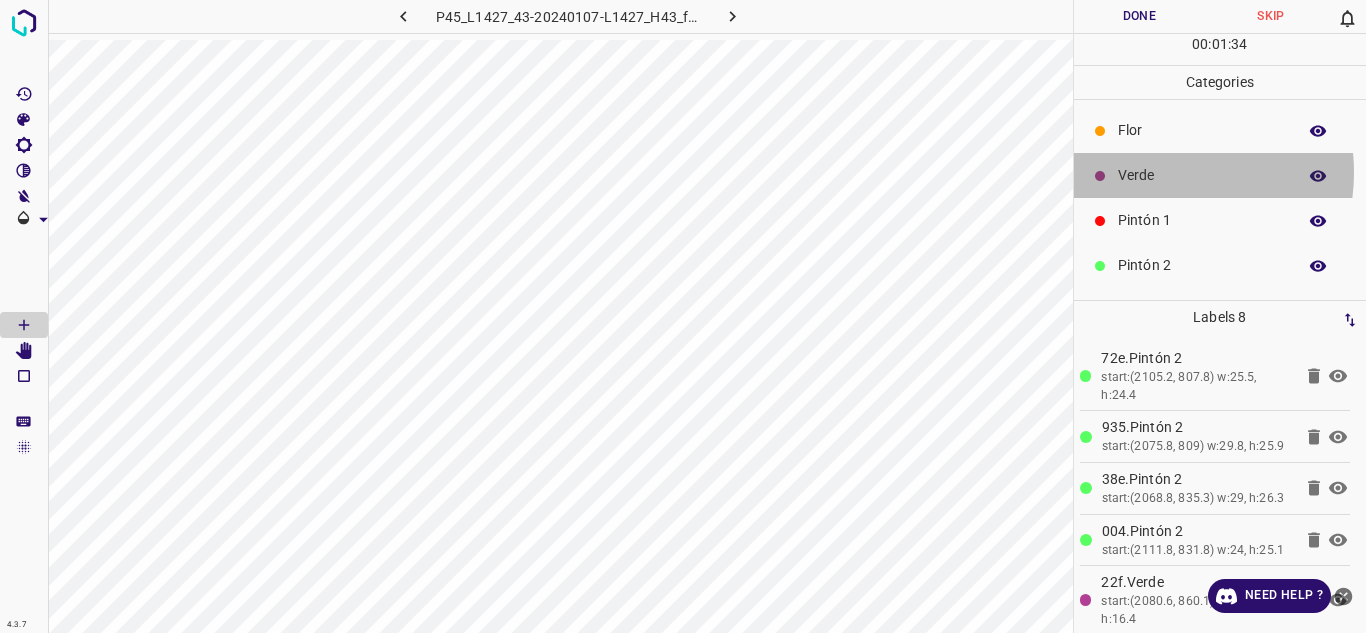 click on "Verde" at bounding box center (1202, 175) 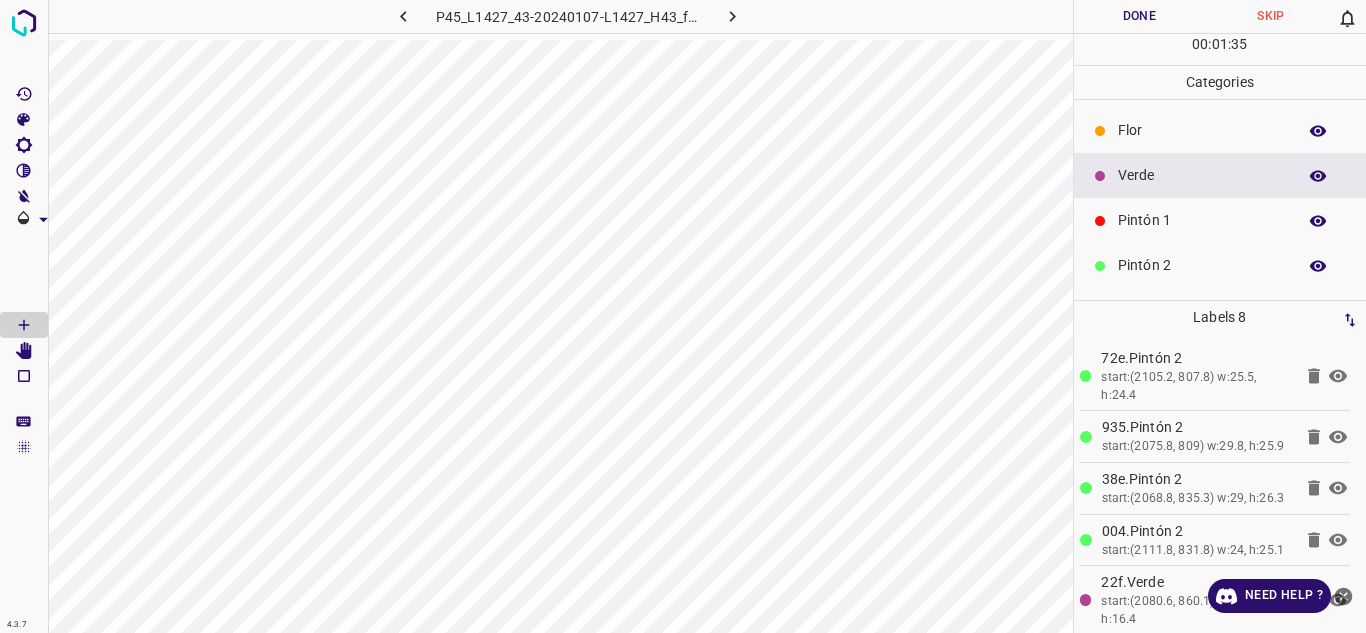 click at bounding box center (1100, 221) 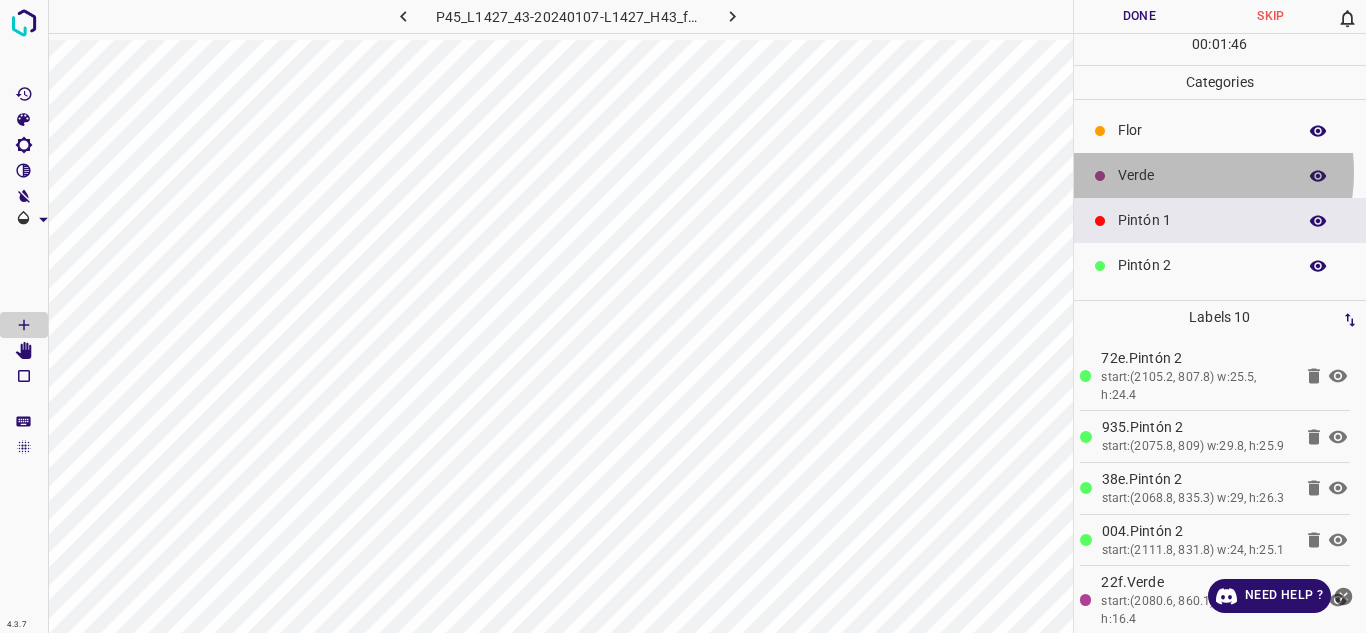 click on "Verde" at bounding box center (1202, 175) 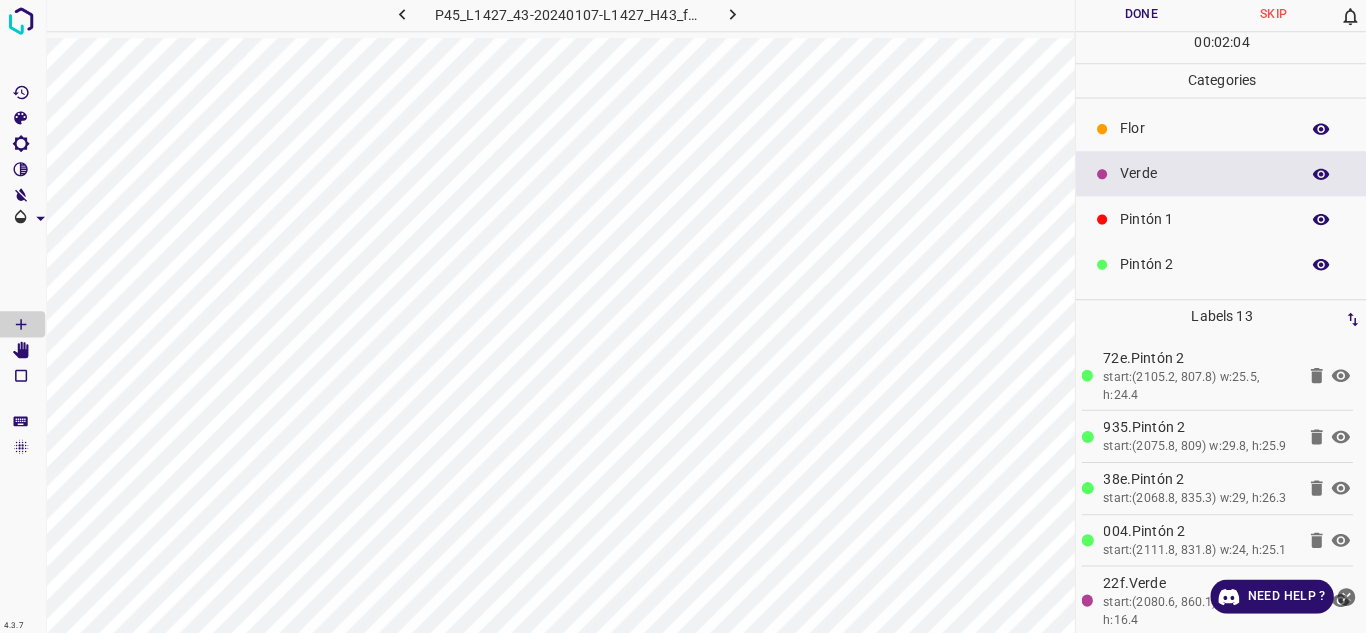 scroll, scrollTop: 0, scrollLeft: 0, axis: both 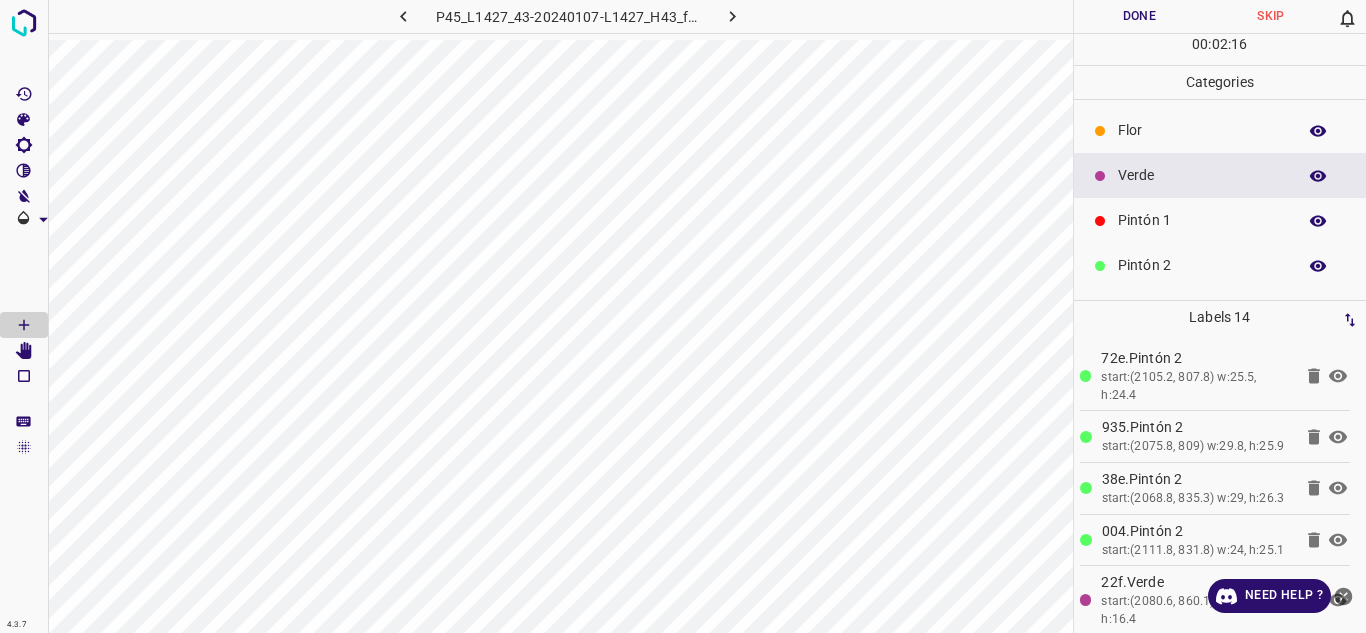 click on "Pintón 1" at bounding box center (1202, 220) 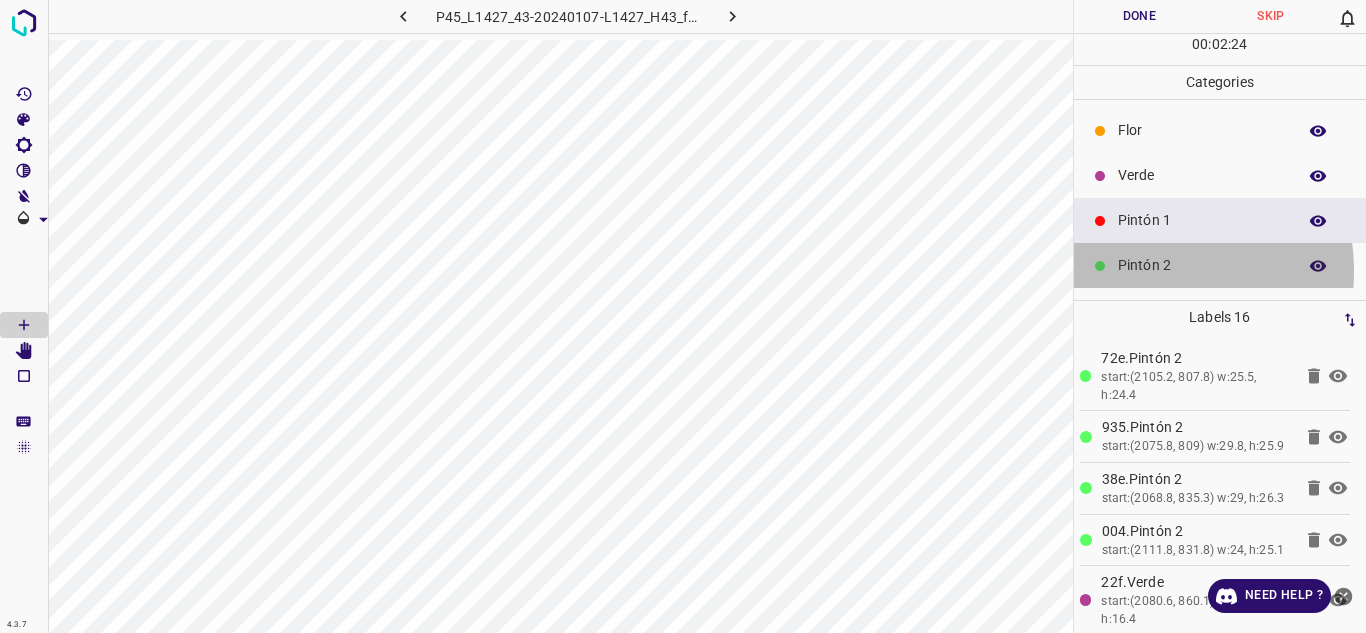 click on "Pintón 2" at bounding box center (1202, 265) 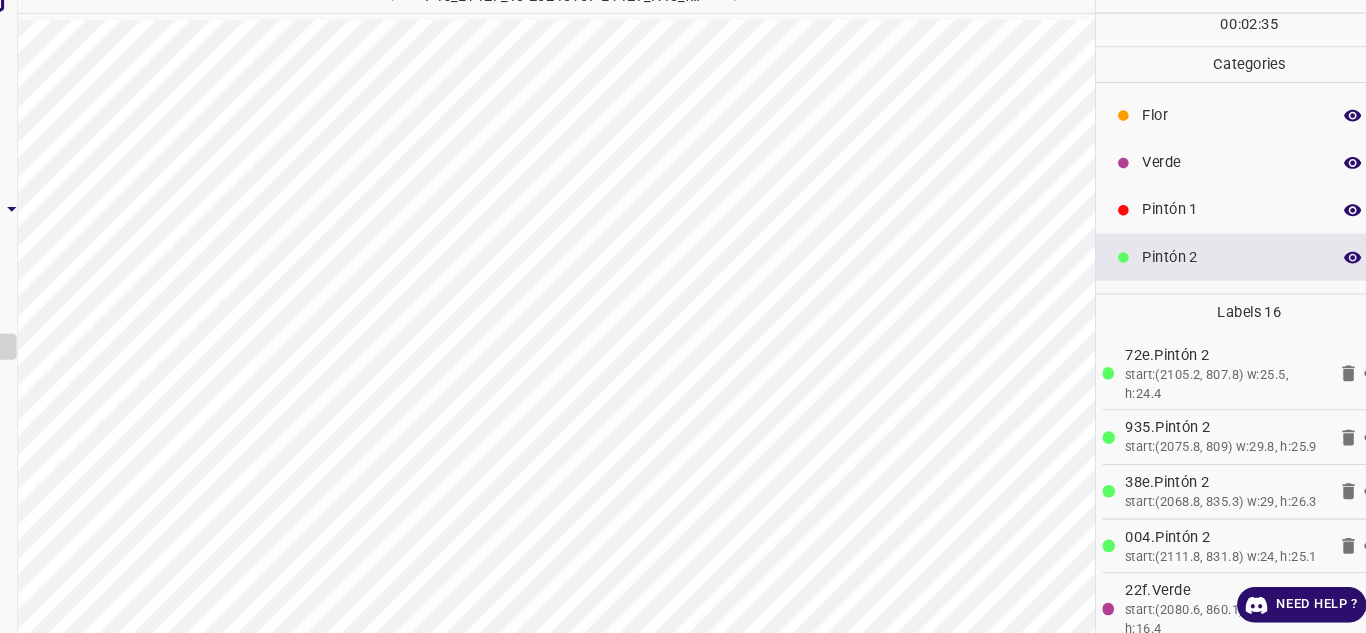 scroll, scrollTop: 176, scrollLeft: 0, axis: vertical 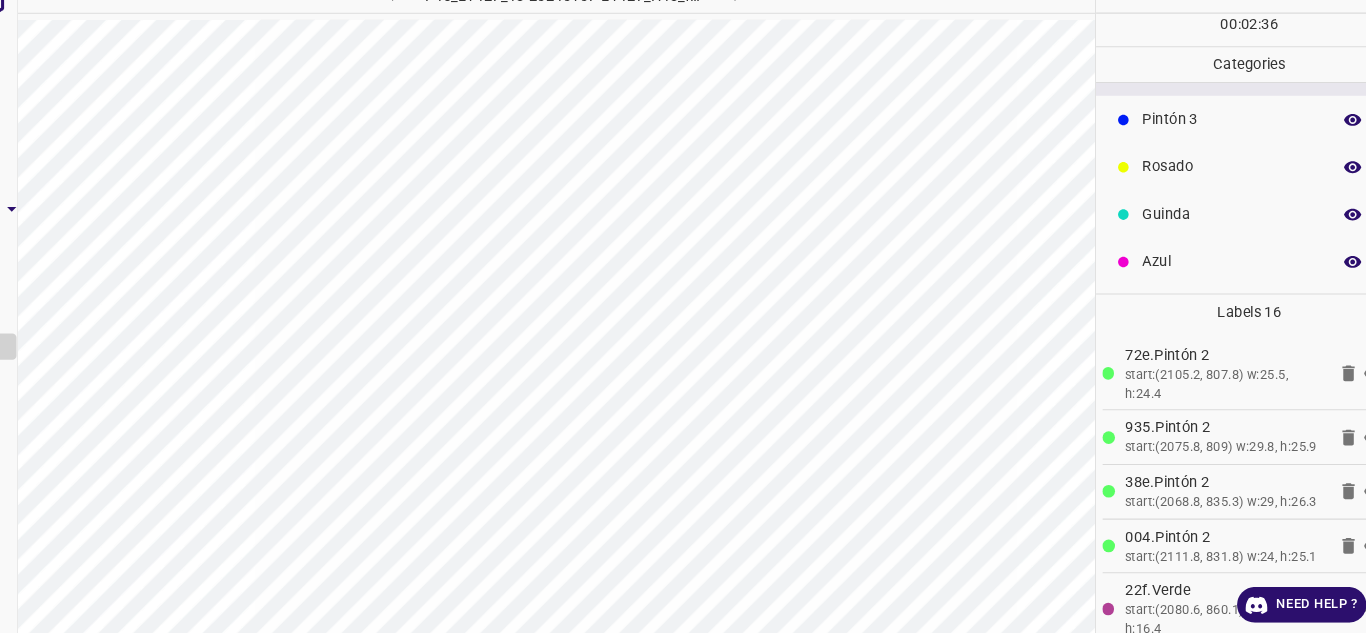 click on "Azul" at bounding box center (1202, 269) 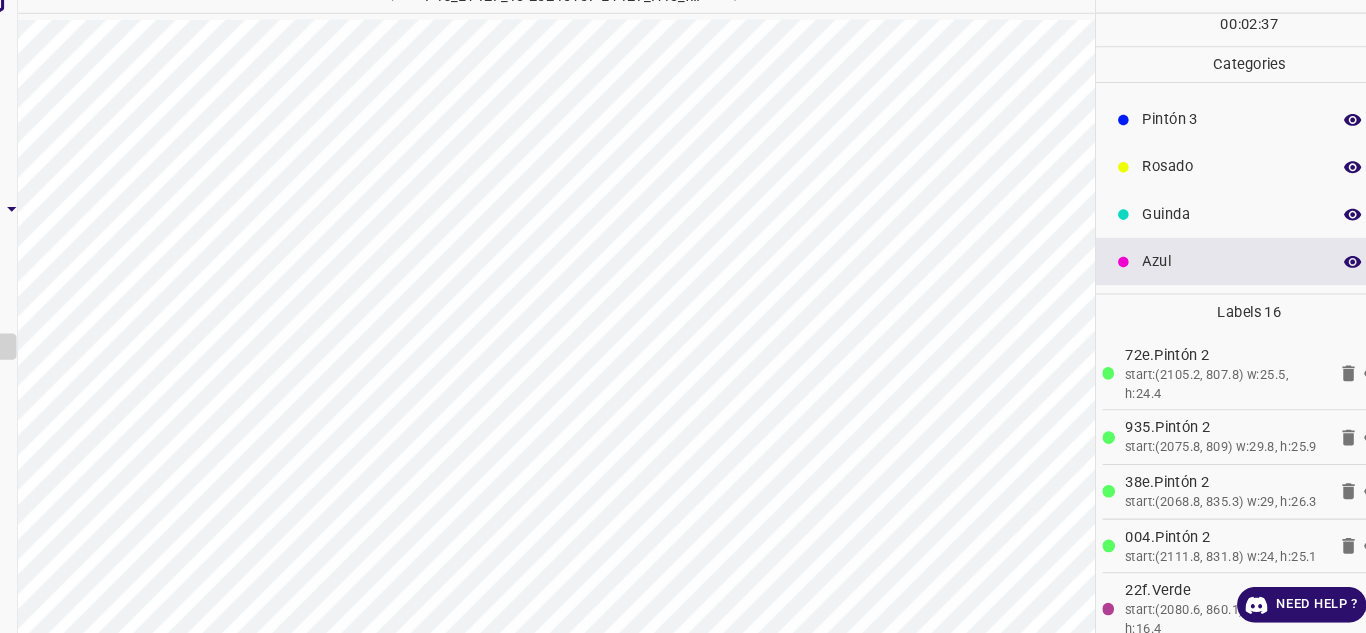 click on "Guinda" at bounding box center [1220, 224] 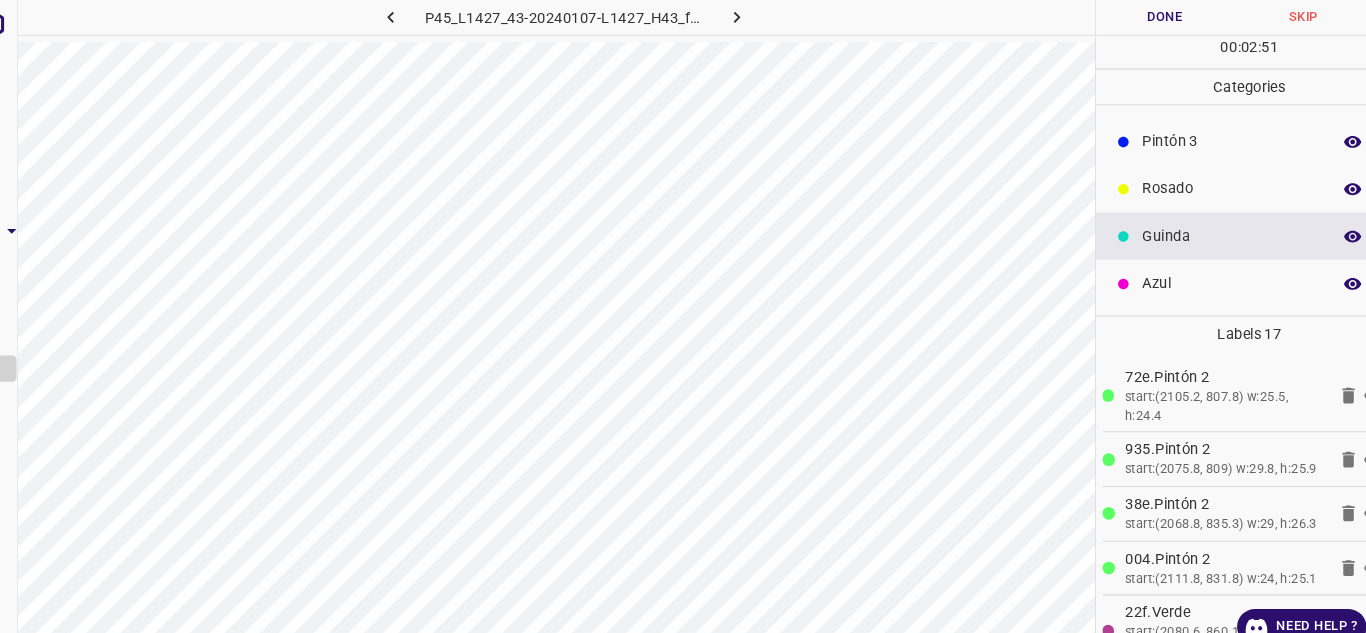 click on "Azul" at bounding box center [1202, 269] 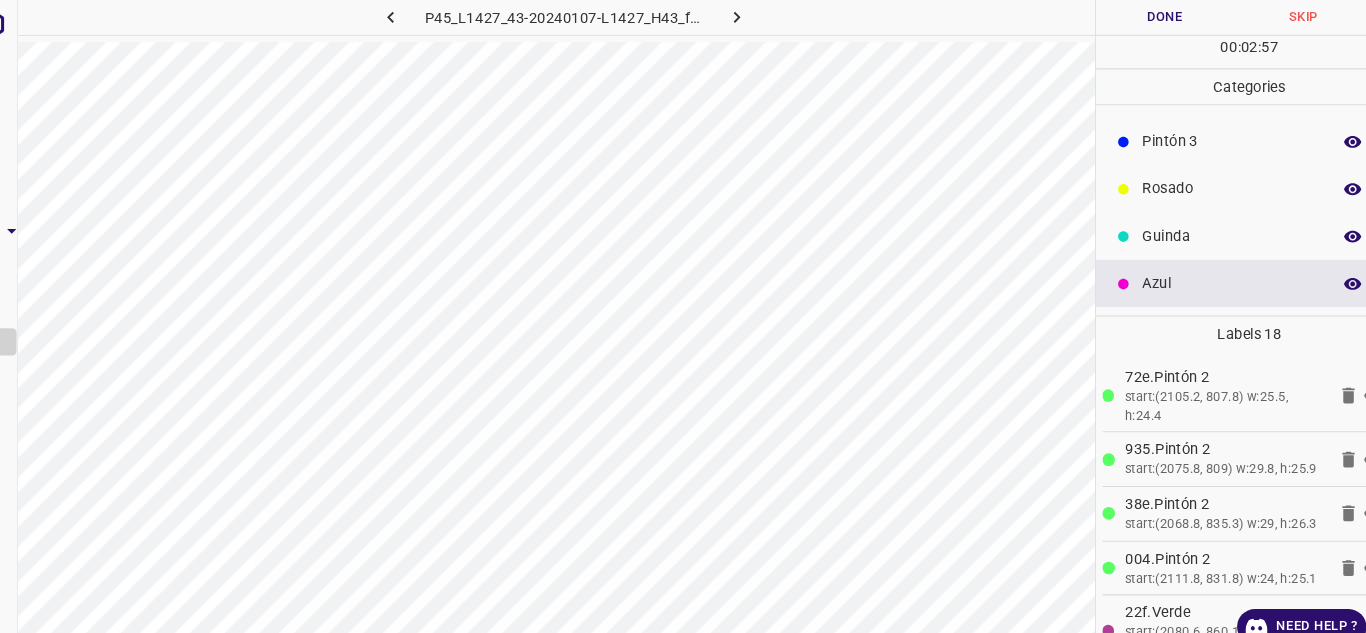 click on "Pintón 3" at bounding box center (1220, 134) 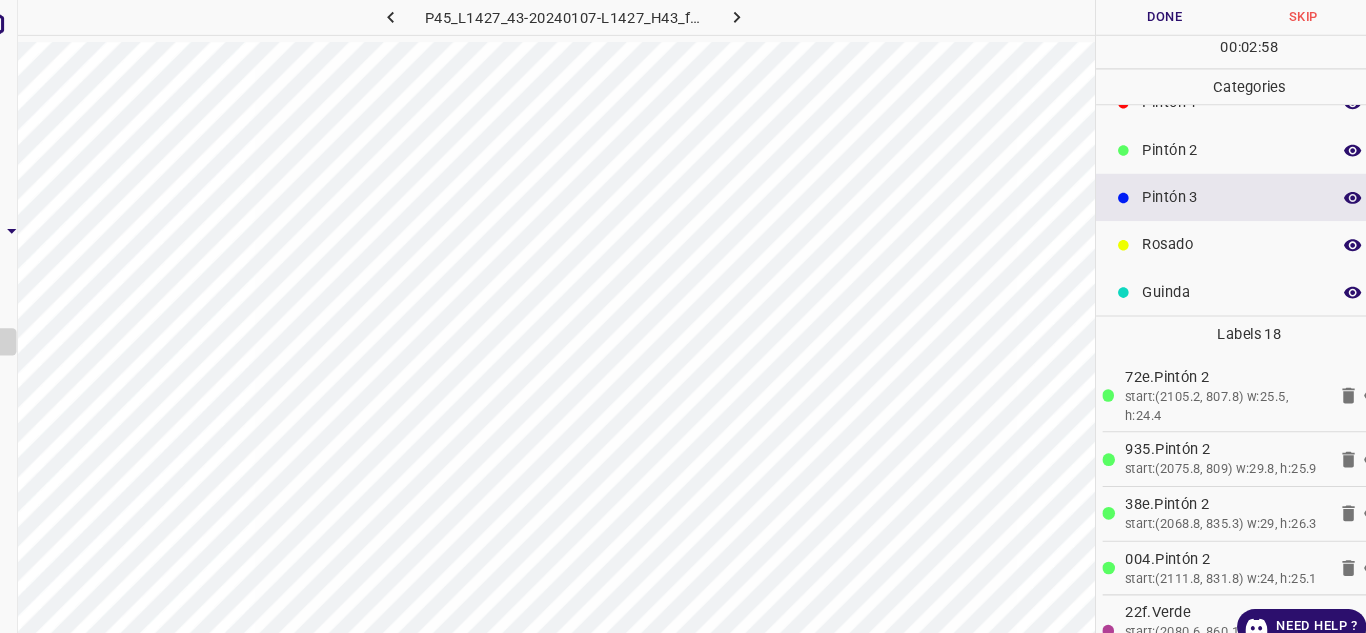 scroll, scrollTop: 122, scrollLeft: 0, axis: vertical 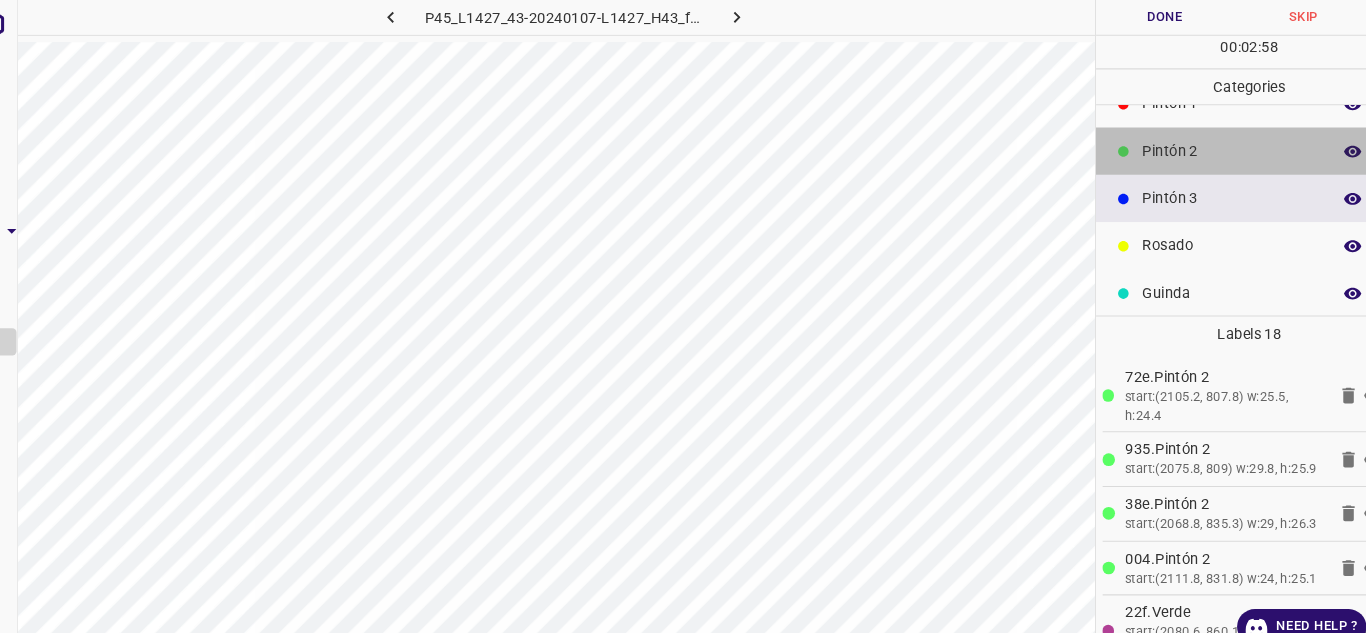 click on "Pintón 2" at bounding box center (1202, 143) 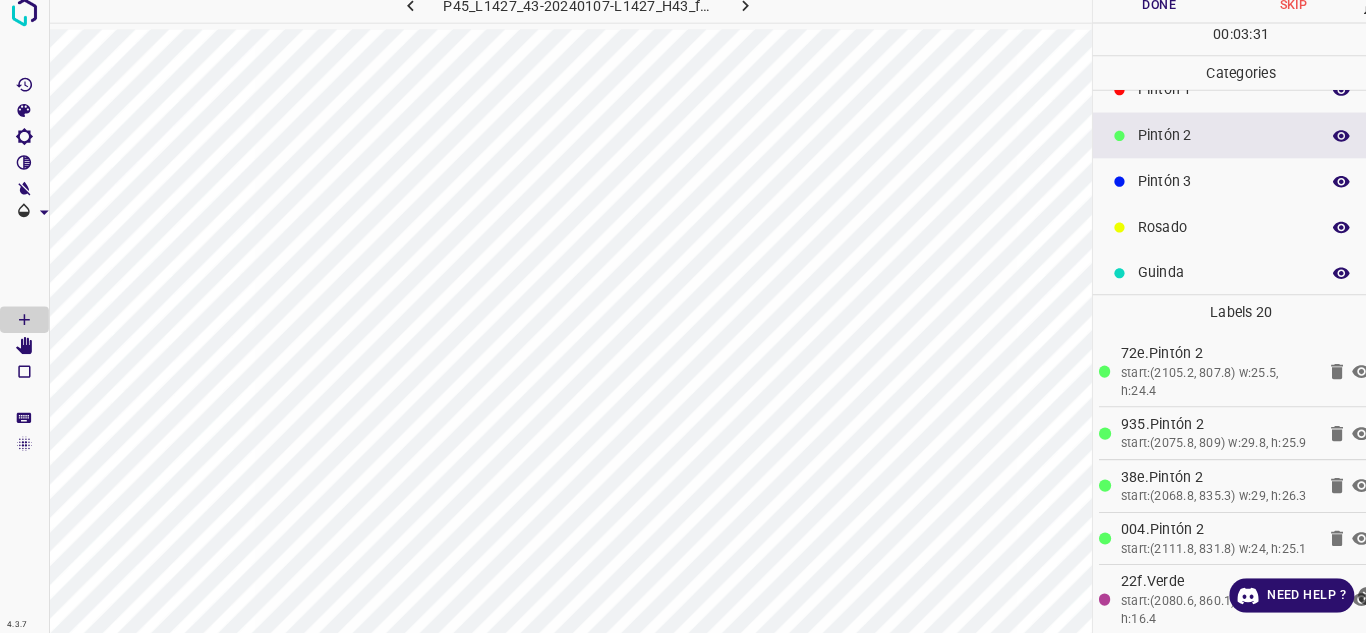 scroll, scrollTop: 0, scrollLeft: 0, axis: both 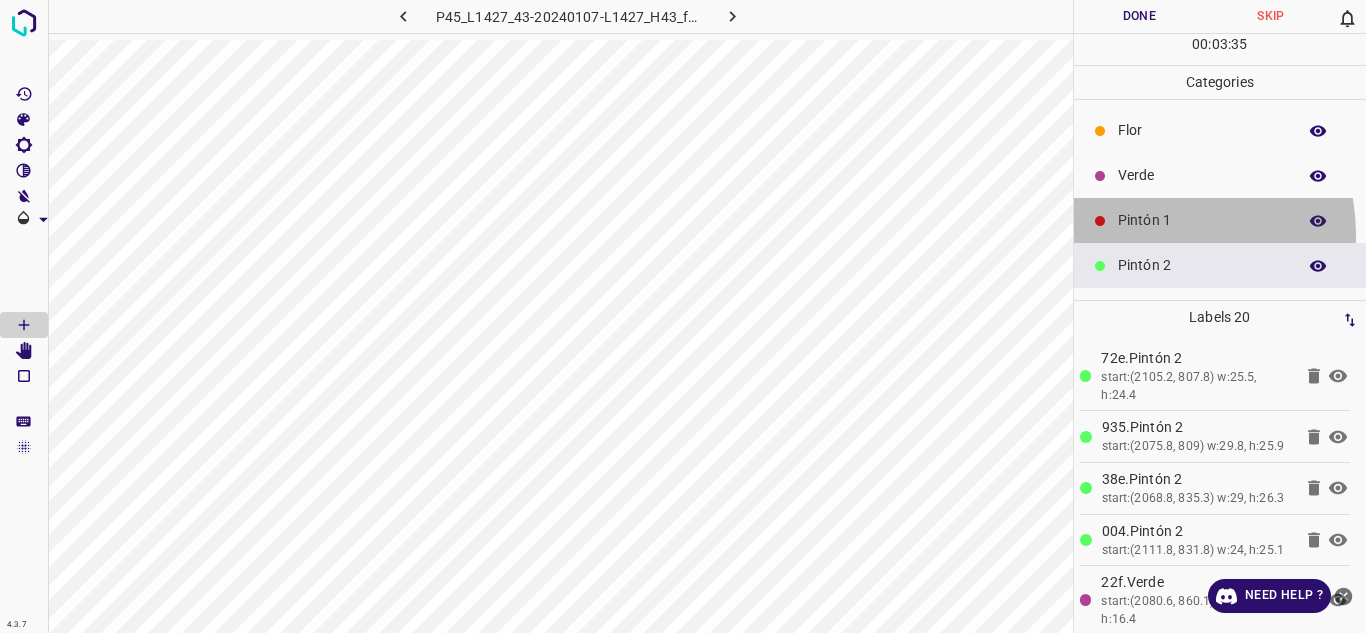 click on "Pintón 1" at bounding box center [1220, 220] 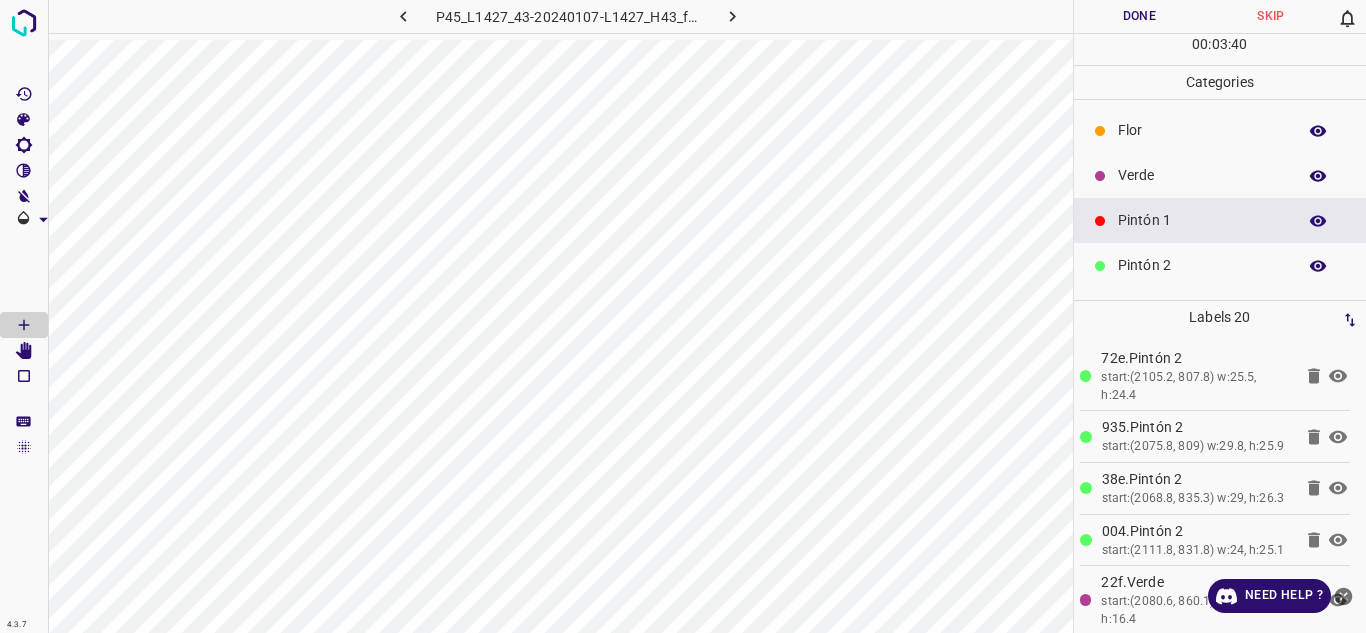scroll, scrollTop: 176, scrollLeft: 0, axis: vertical 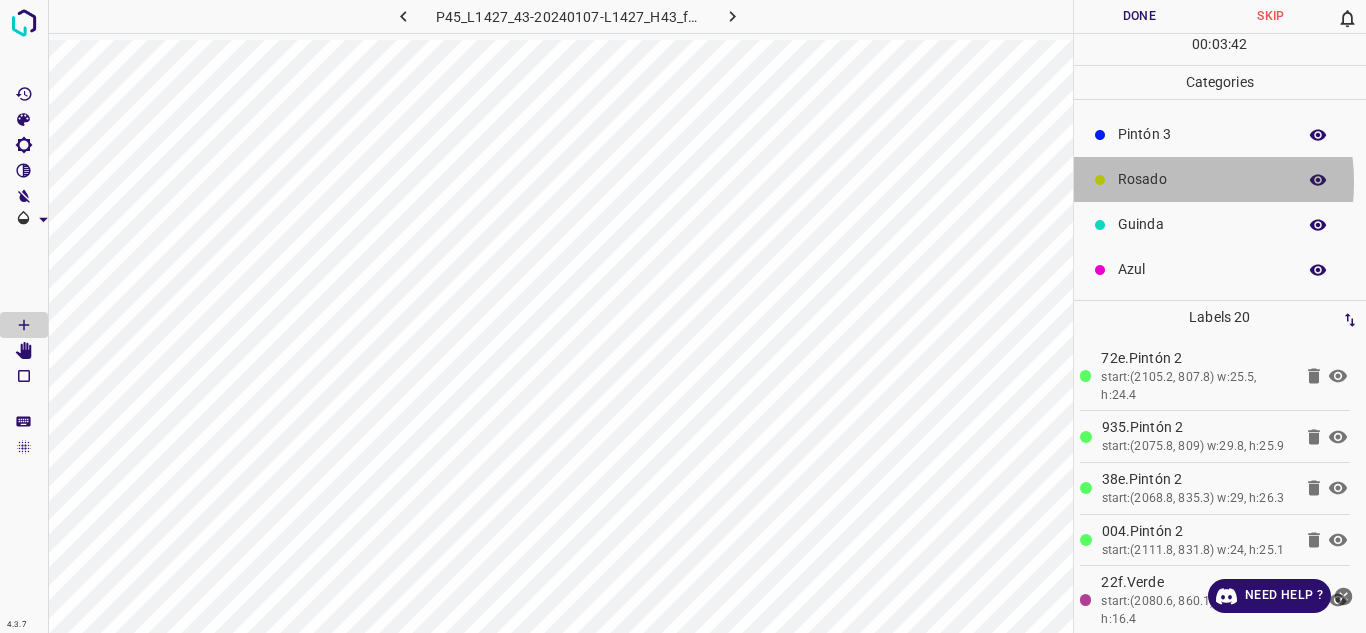 click on "Rosado" at bounding box center [1202, 179] 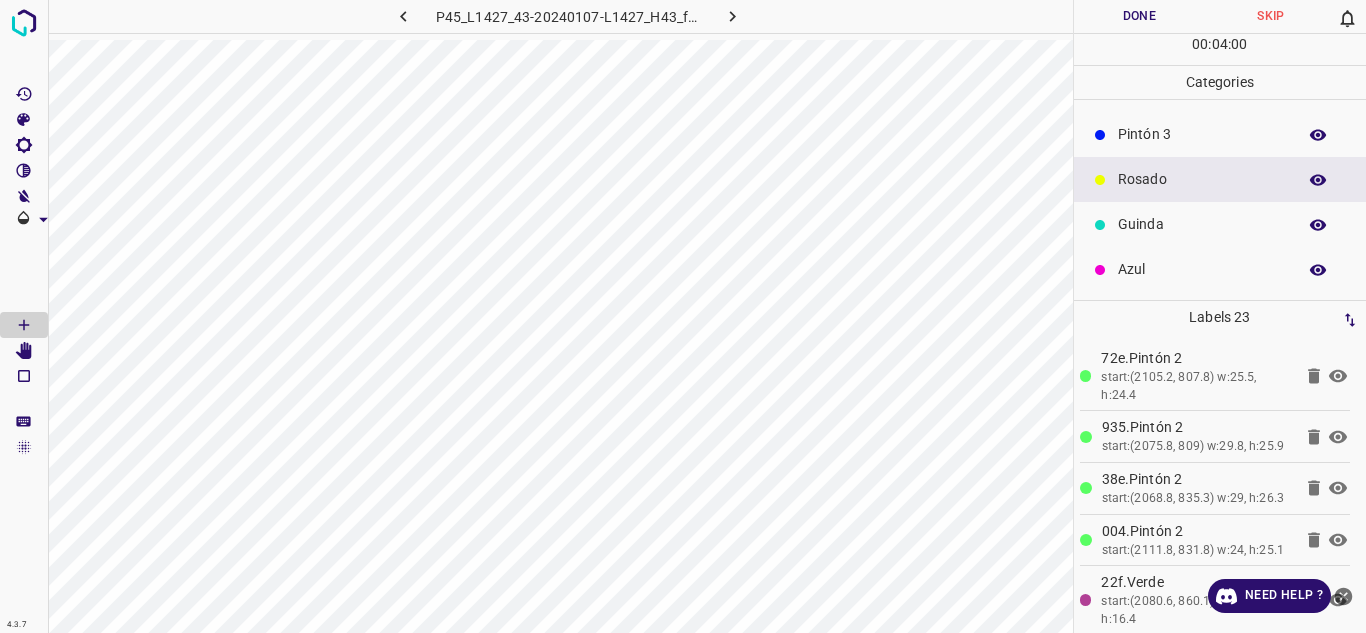 scroll, scrollTop: 0, scrollLeft: 0, axis: both 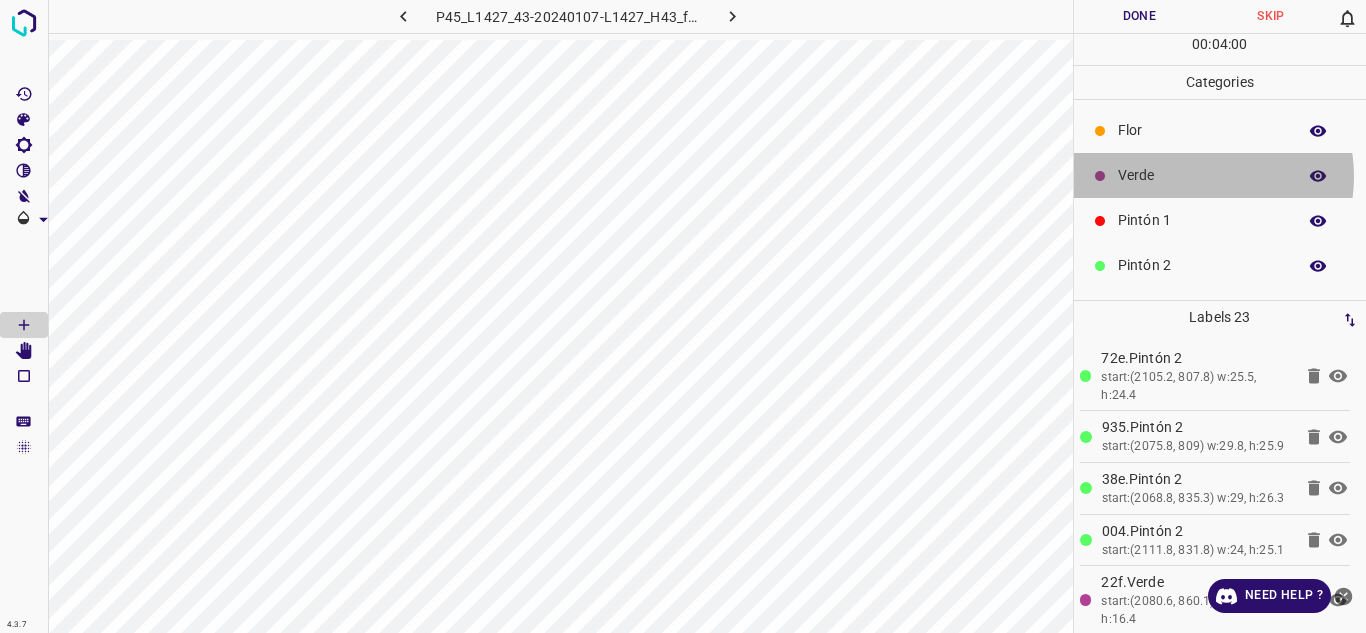 click on "Verde" at bounding box center (1202, 175) 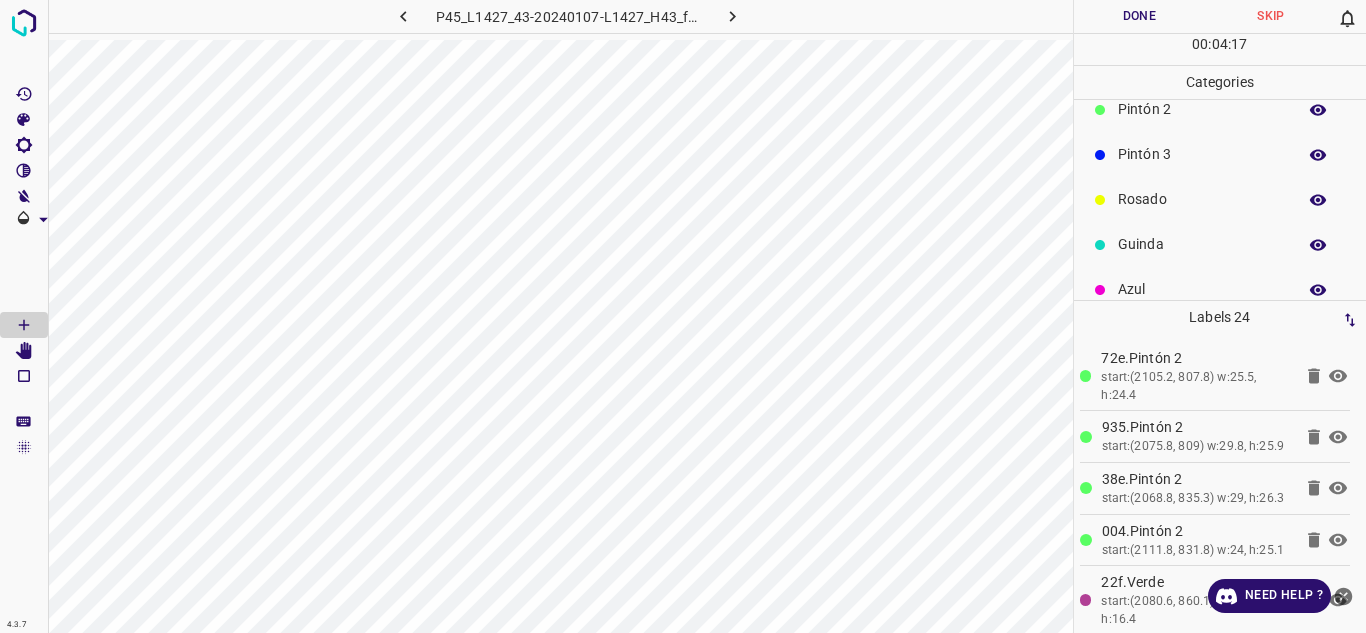 scroll, scrollTop: 162, scrollLeft: 0, axis: vertical 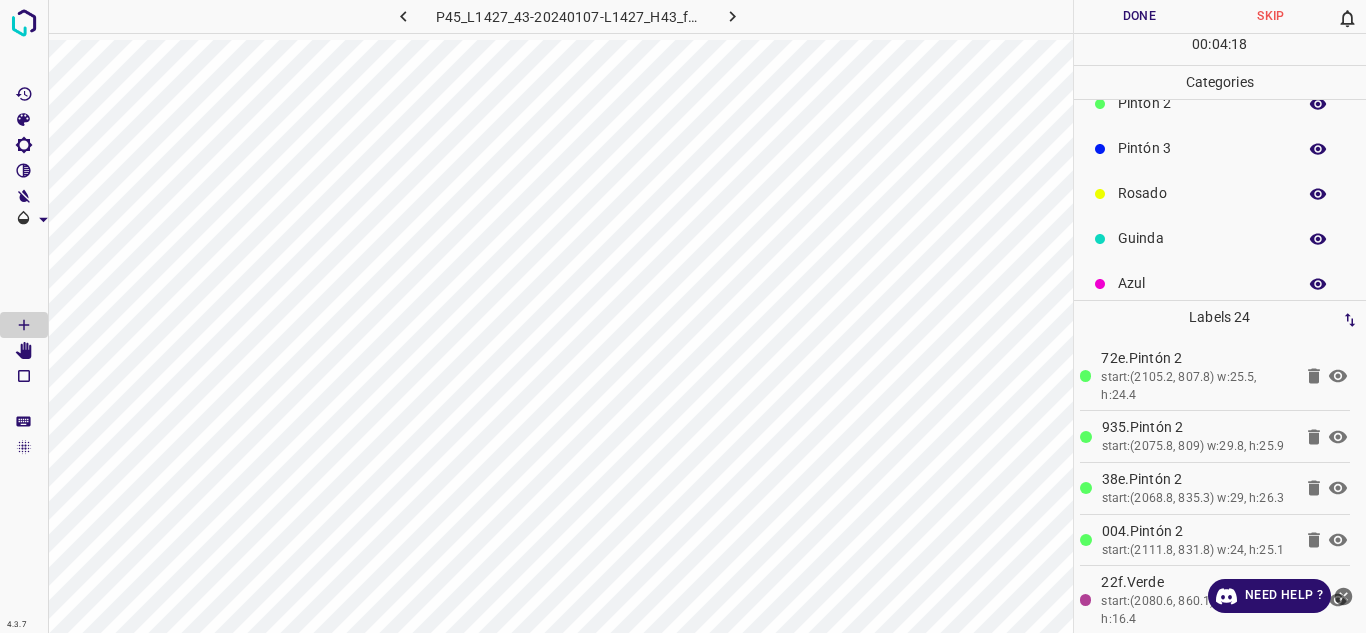 click on "Azul" at bounding box center (1202, 283) 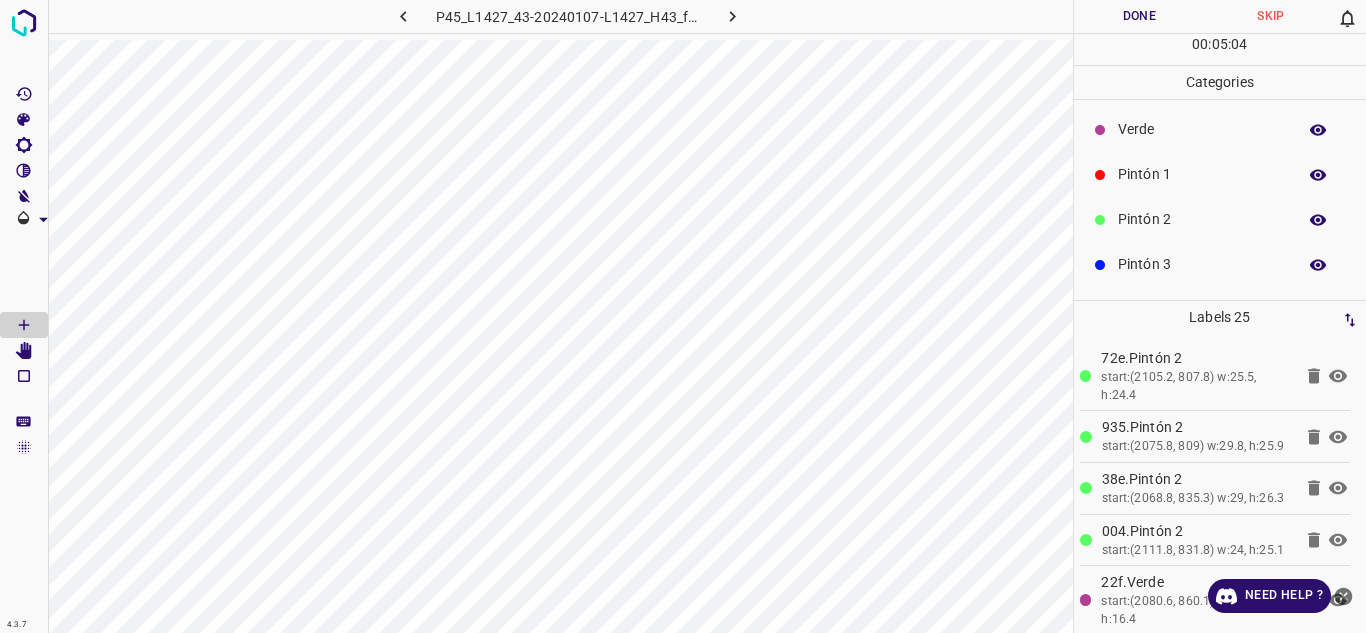 scroll, scrollTop: 32, scrollLeft: 0, axis: vertical 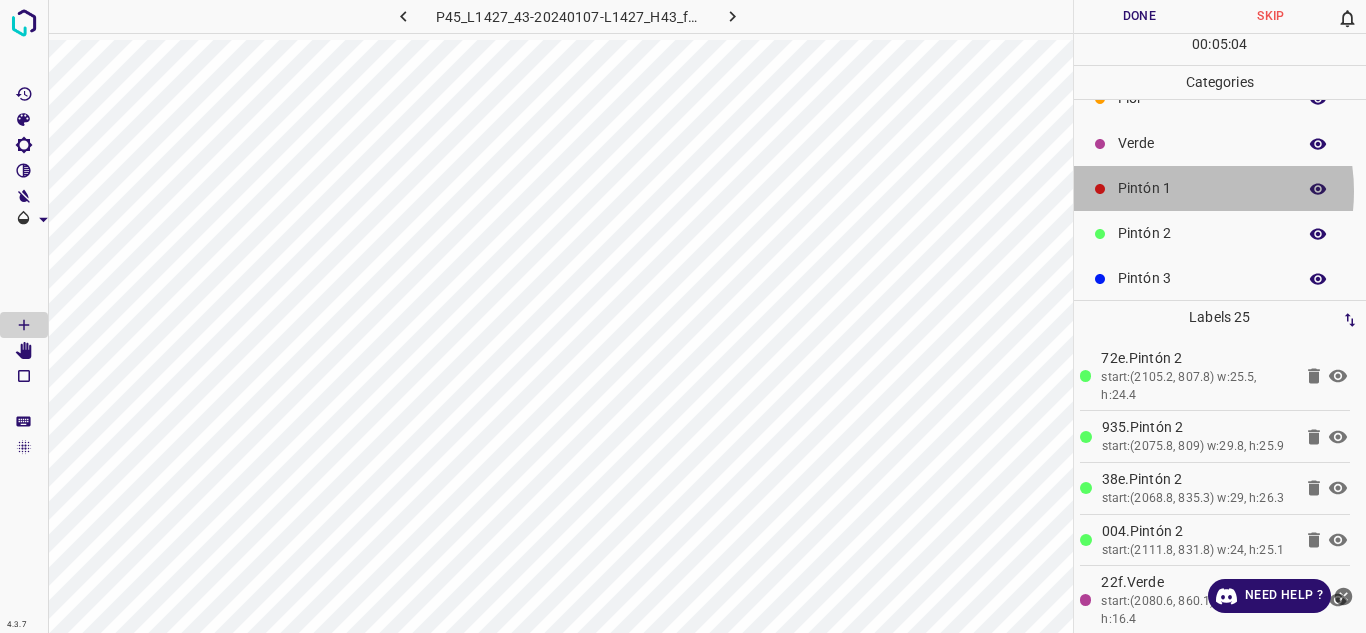 click on "Pintón 1" at bounding box center (1202, 188) 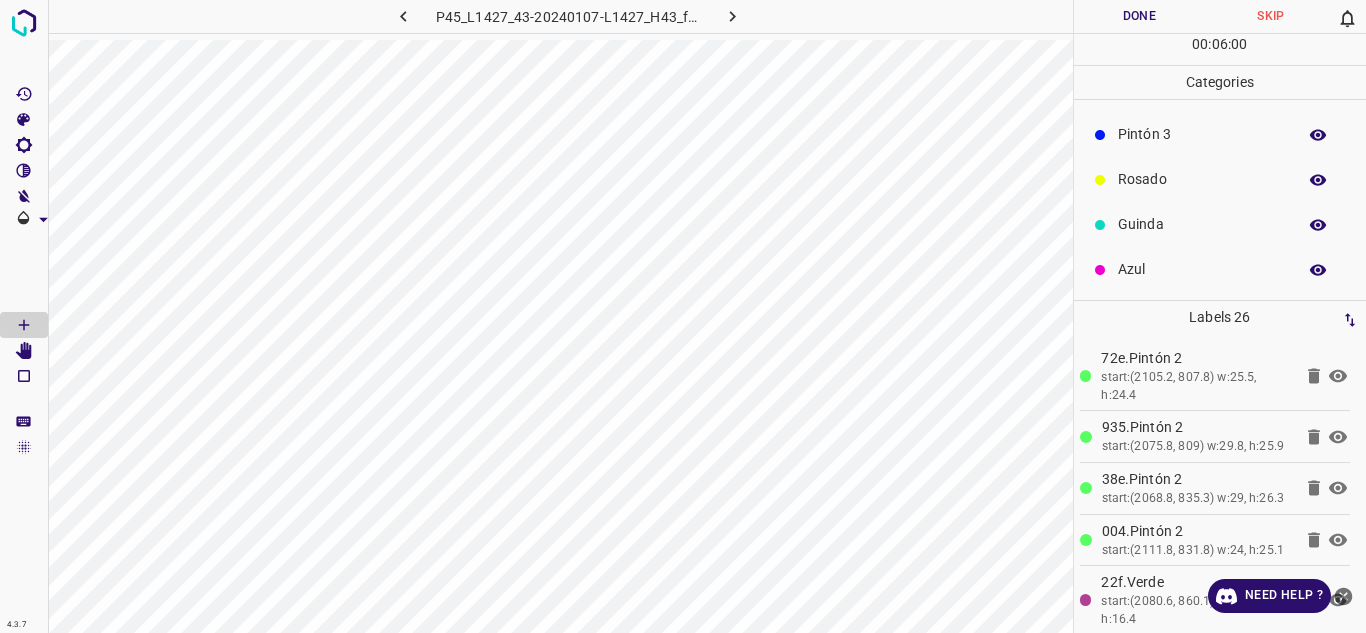 scroll, scrollTop: 175, scrollLeft: 0, axis: vertical 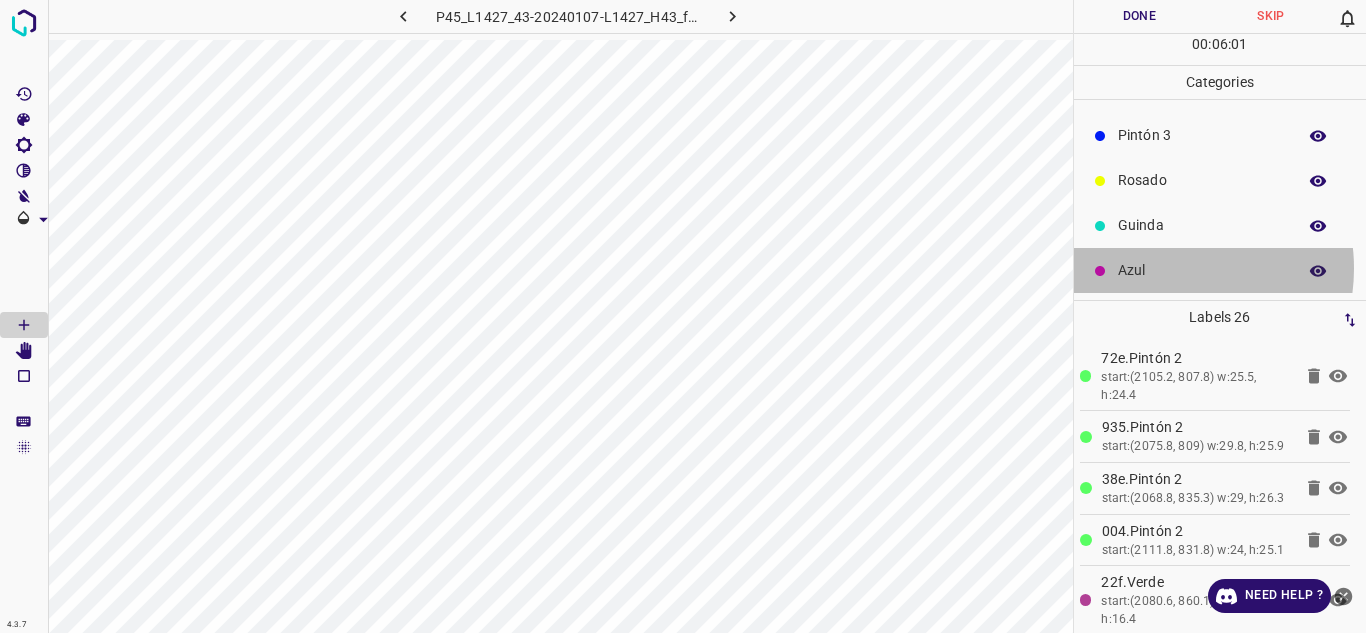 click on "Azul" at bounding box center (1202, 270) 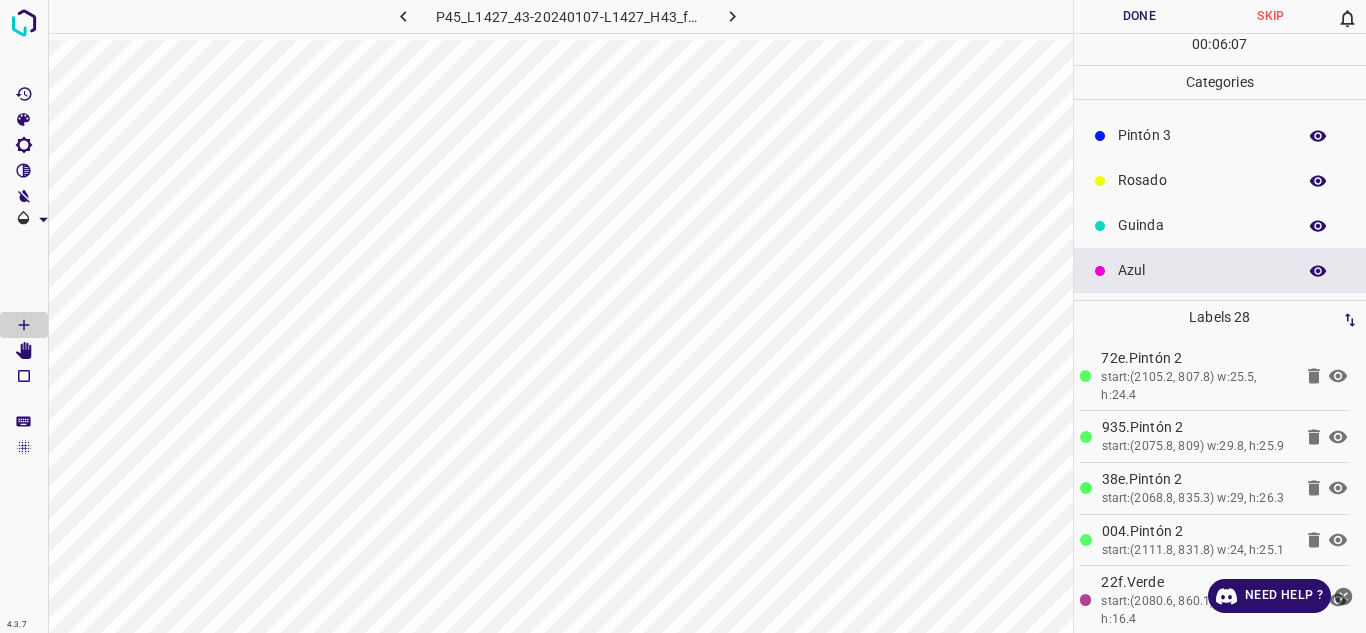 click on "Guinda" at bounding box center [1220, 225] 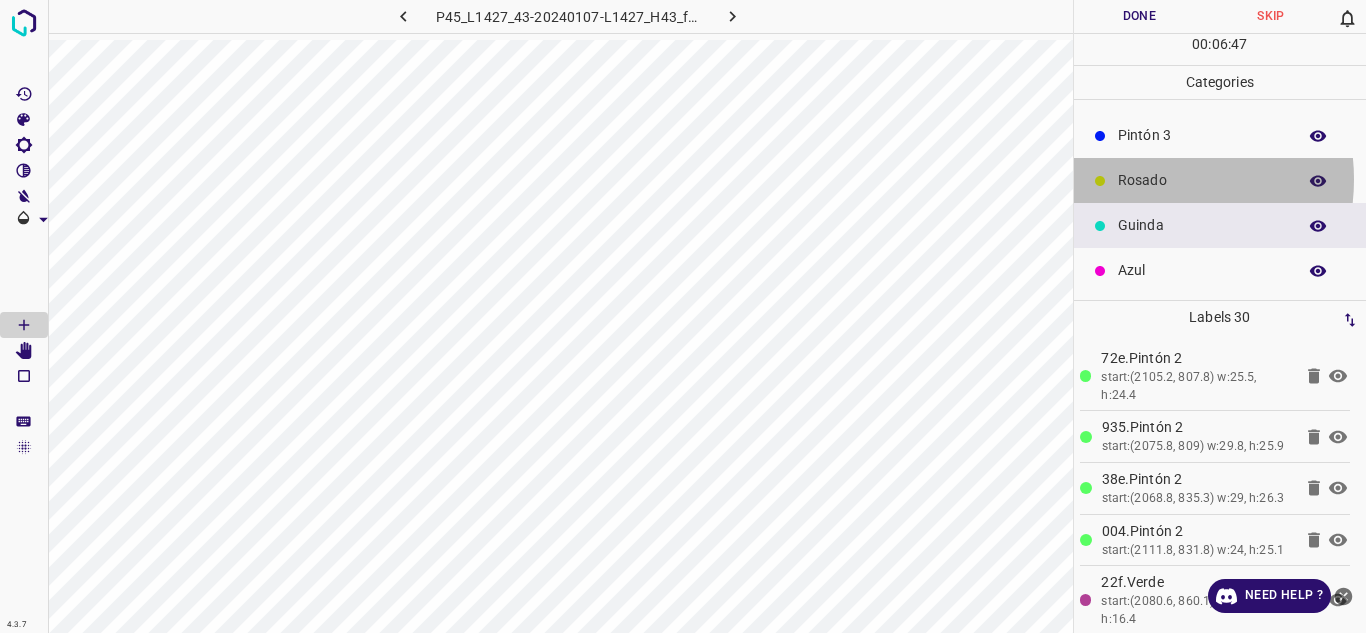 click on "Rosado" at bounding box center (1202, 180) 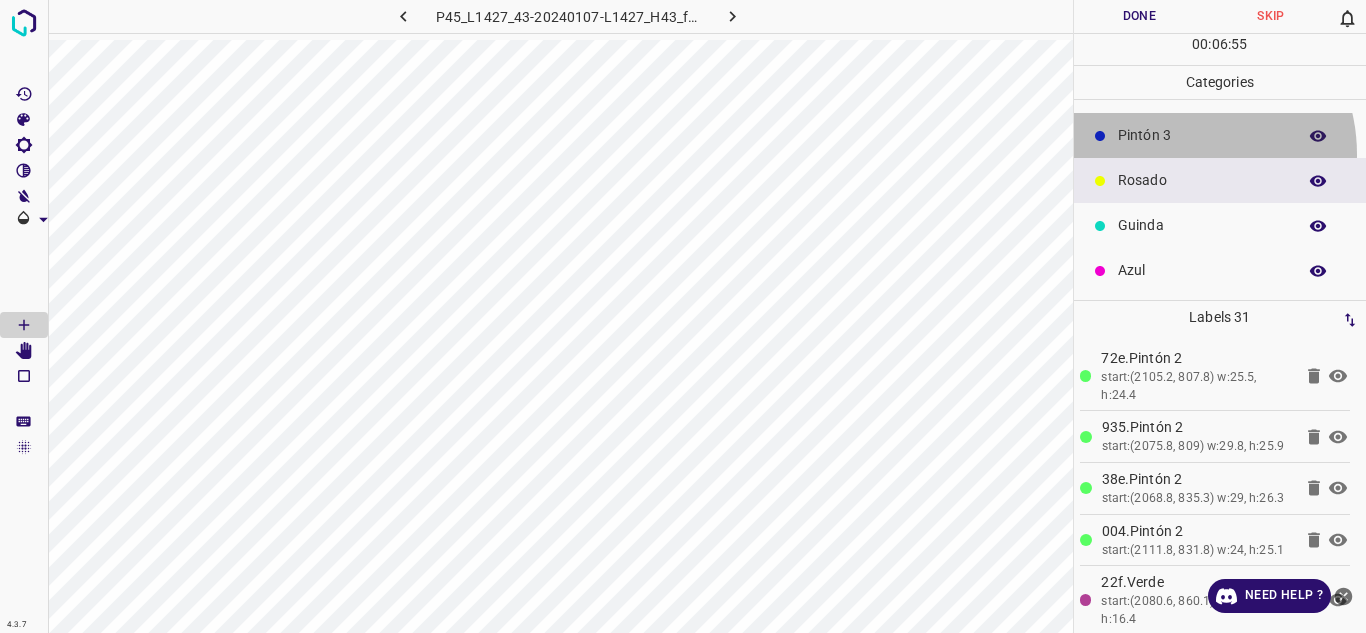 drag, startPoint x: 1170, startPoint y: 154, endPoint x: 1144, endPoint y: 208, distance: 59.933296 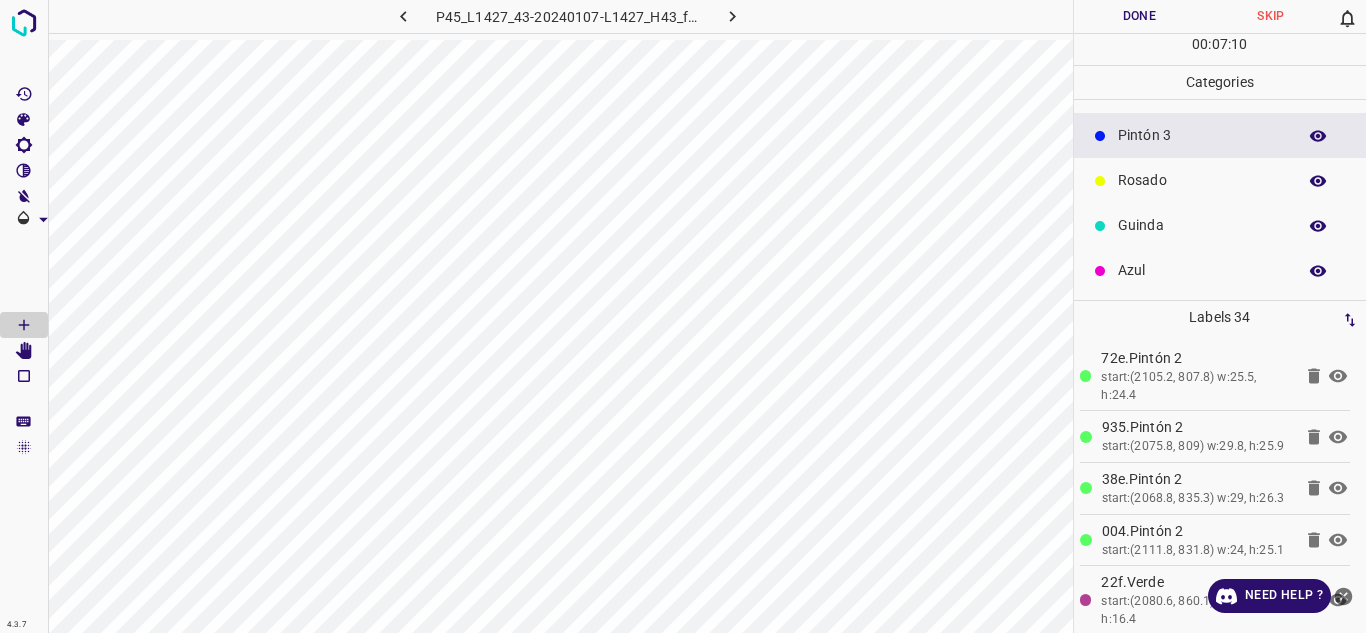 scroll, scrollTop: 0, scrollLeft: 0, axis: both 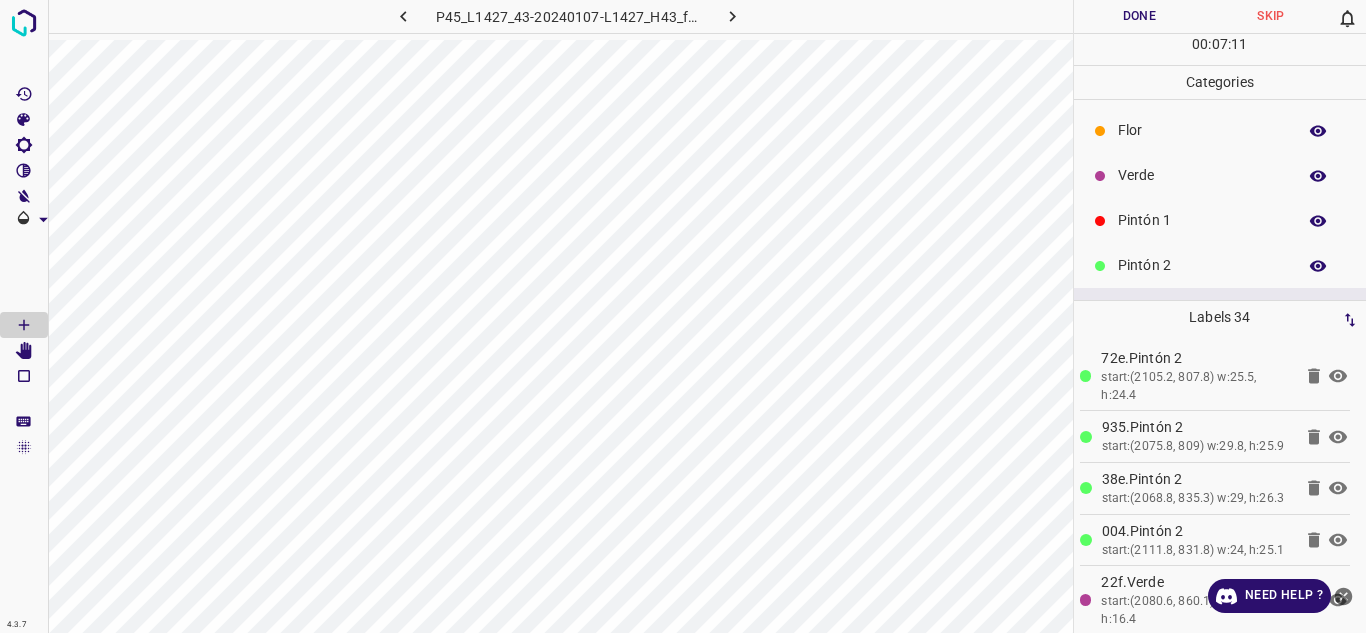 click on "Verde" at bounding box center [1202, 175] 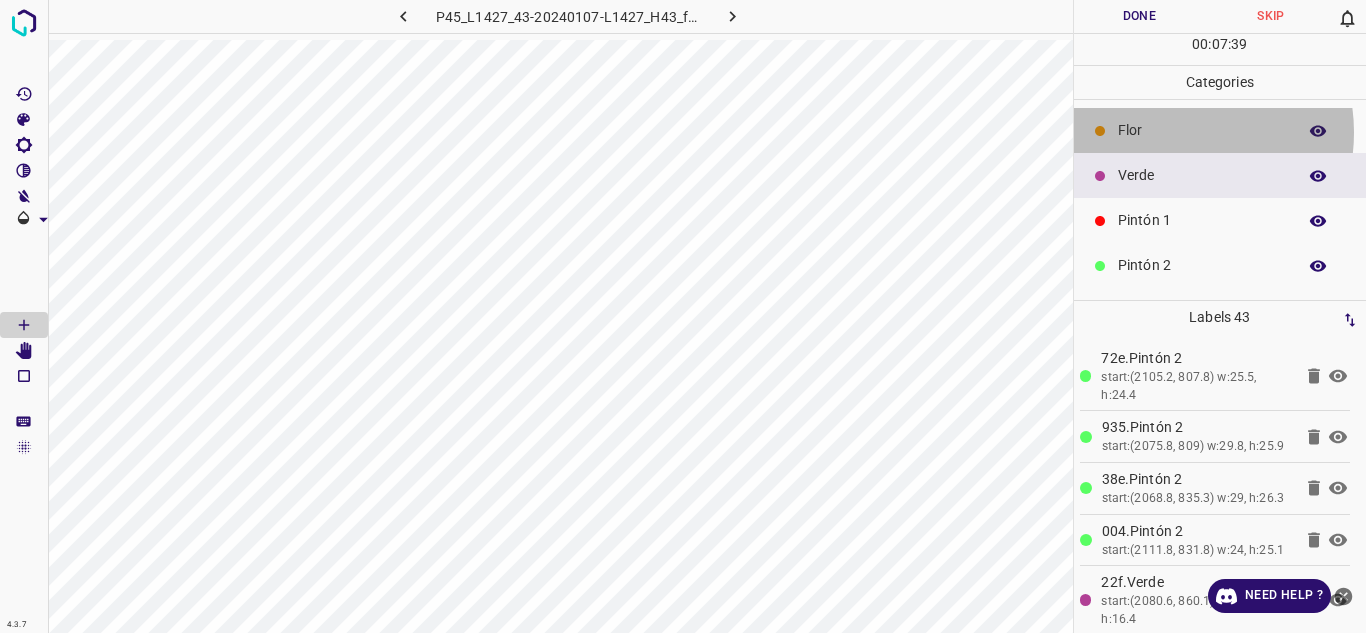 click on "Flor" at bounding box center (1202, 130) 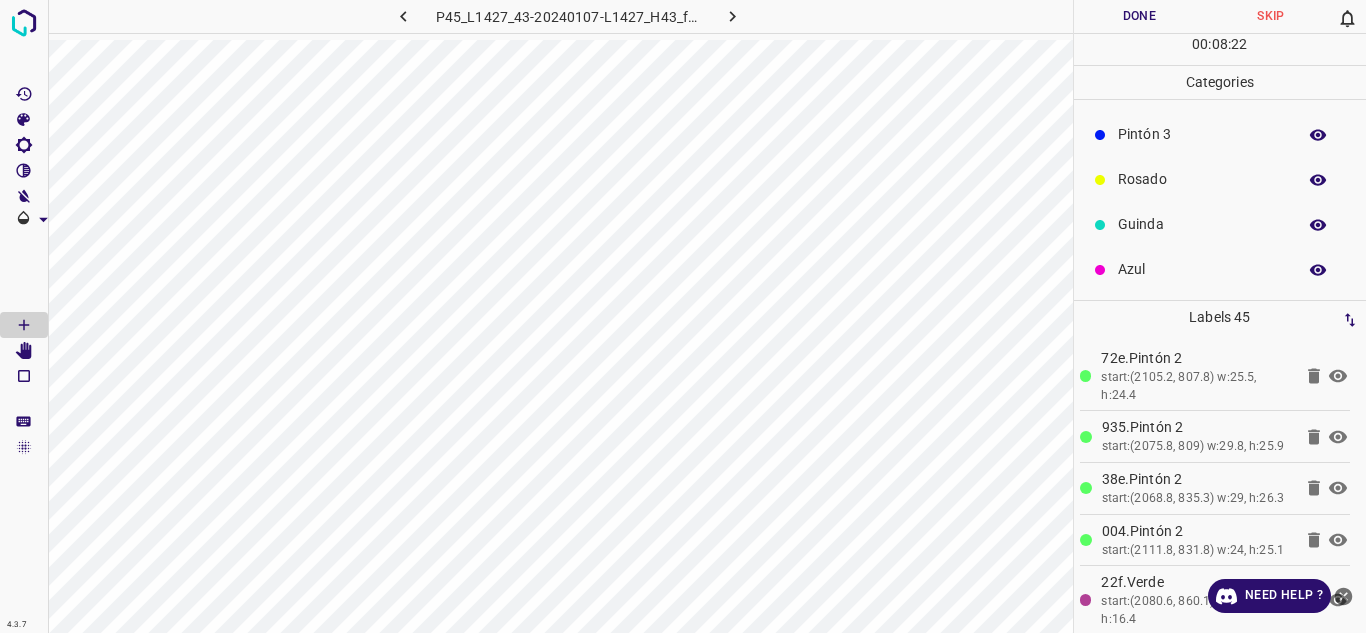 scroll, scrollTop: 175, scrollLeft: 0, axis: vertical 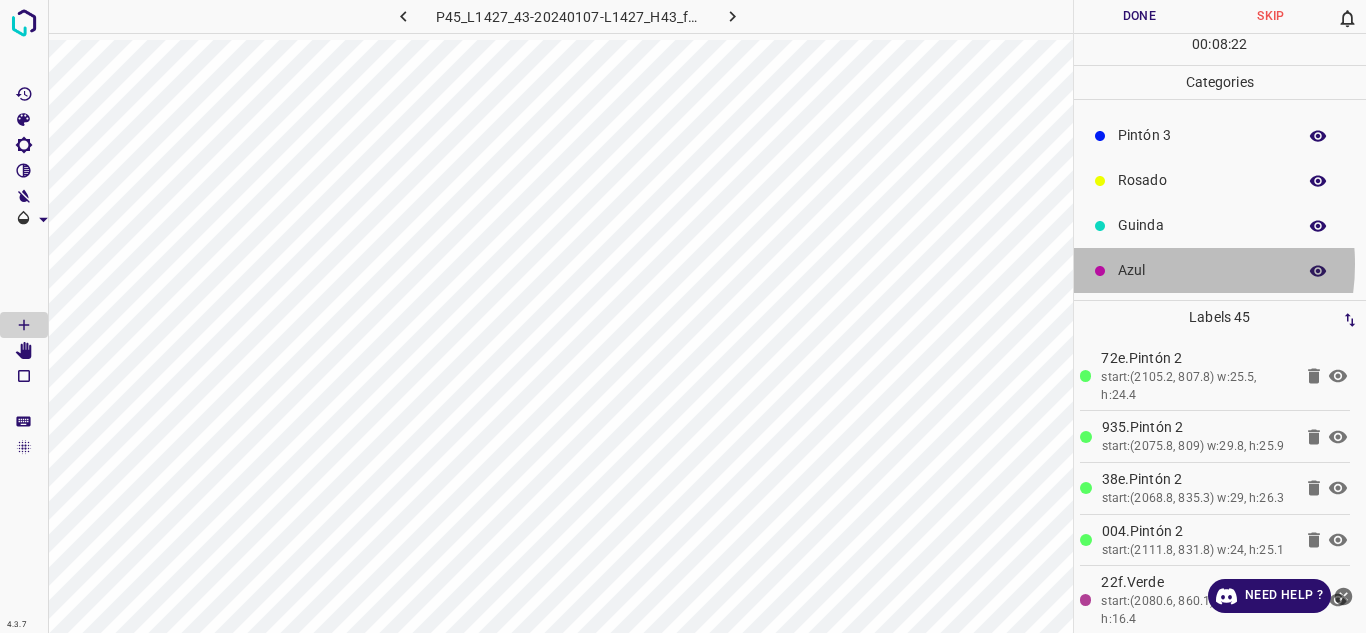 click on "Azul" at bounding box center [1202, 270] 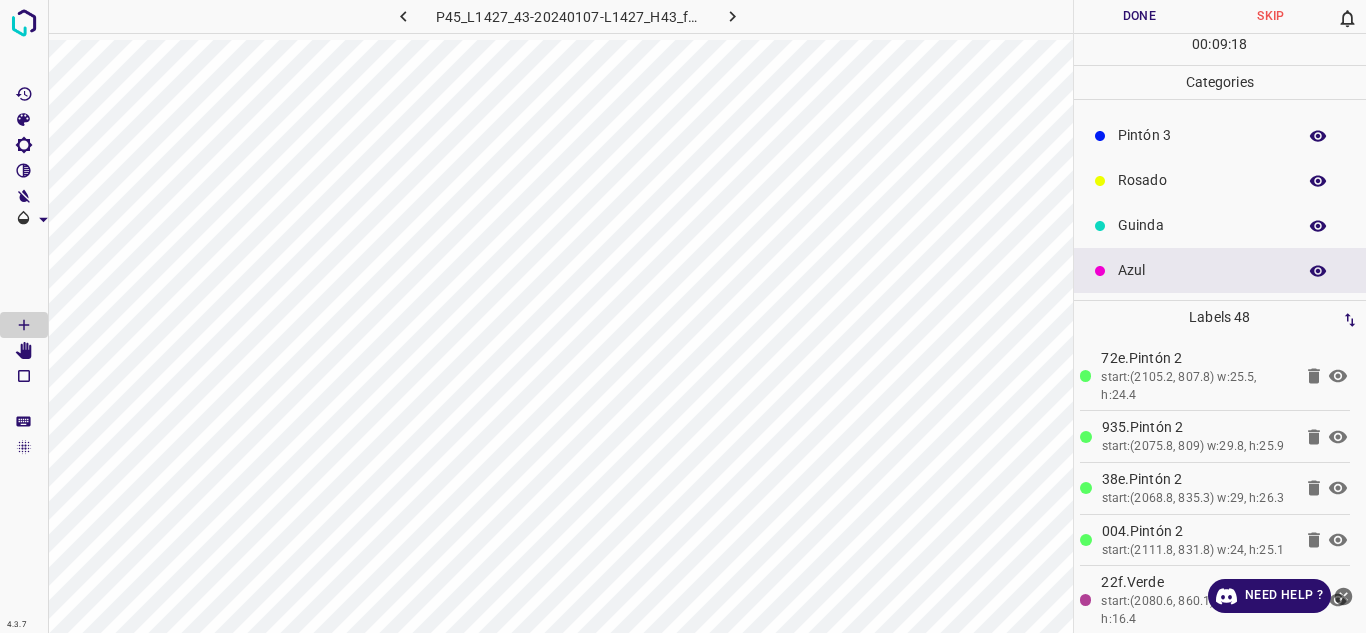 scroll, scrollTop: 0, scrollLeft: 0, axis: both 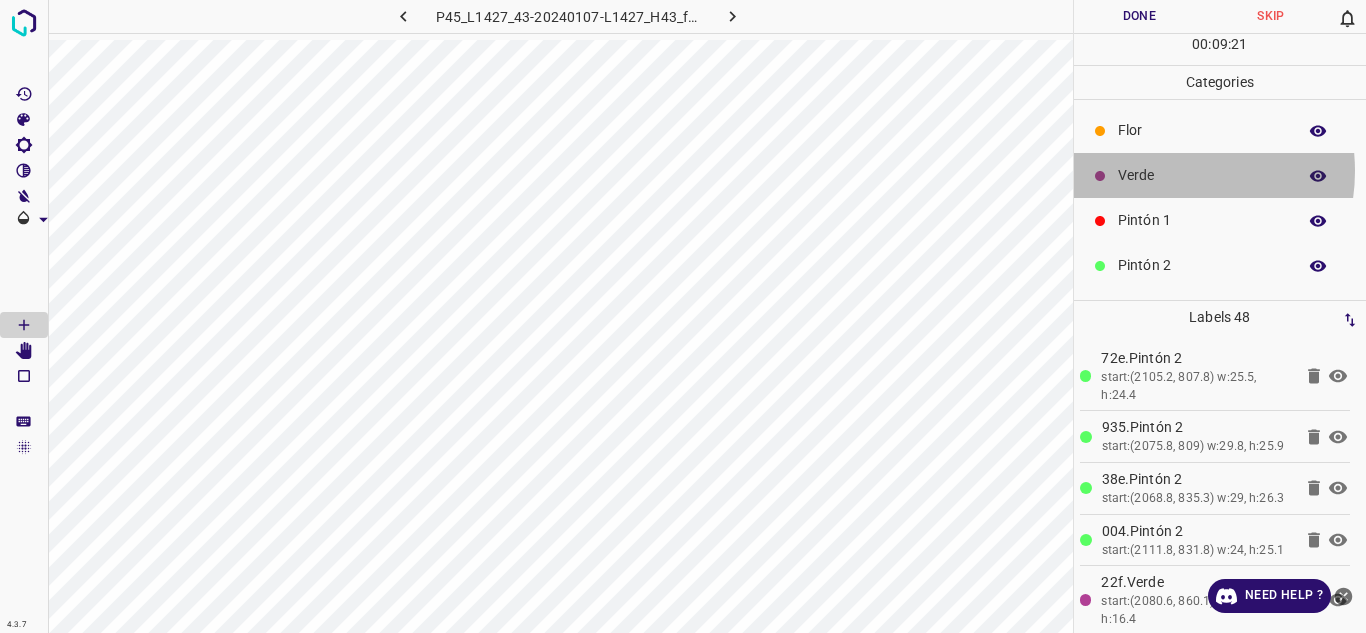 click on "Verde" at bounding box center (1202, 175) 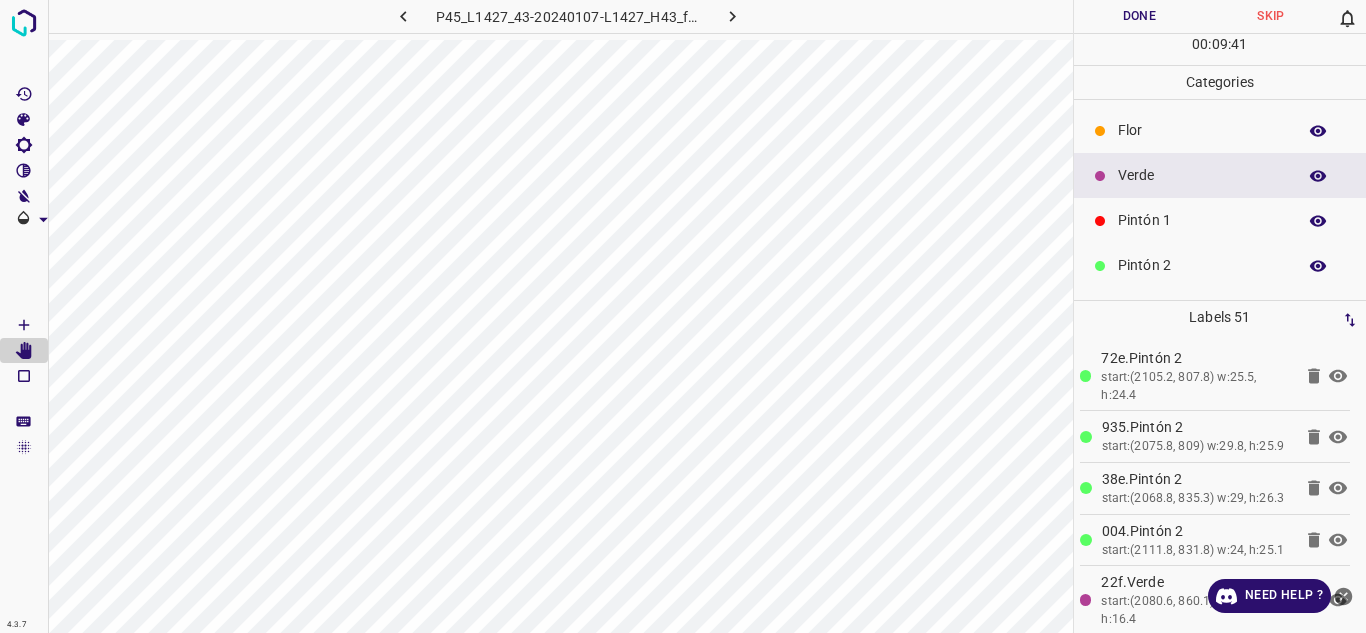 click on "Verde" at bounding box center [1220, 175] 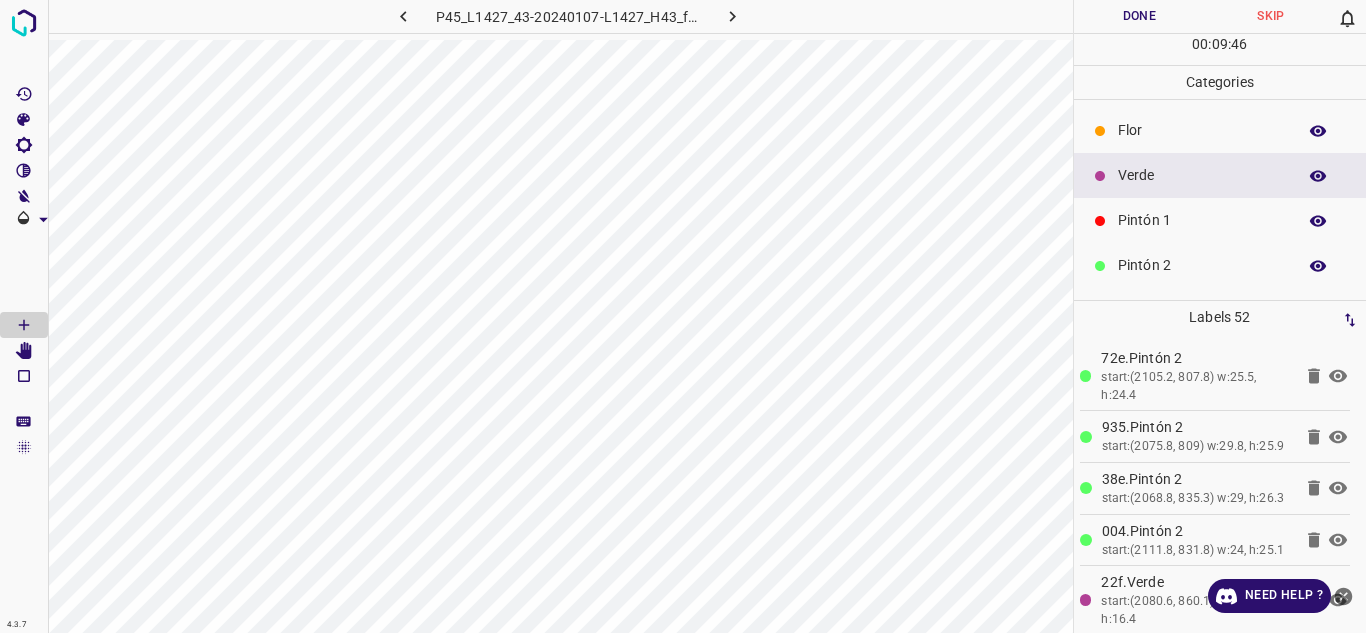 scroll, scrollTop: 0, scrollLeft: 0, axis: both 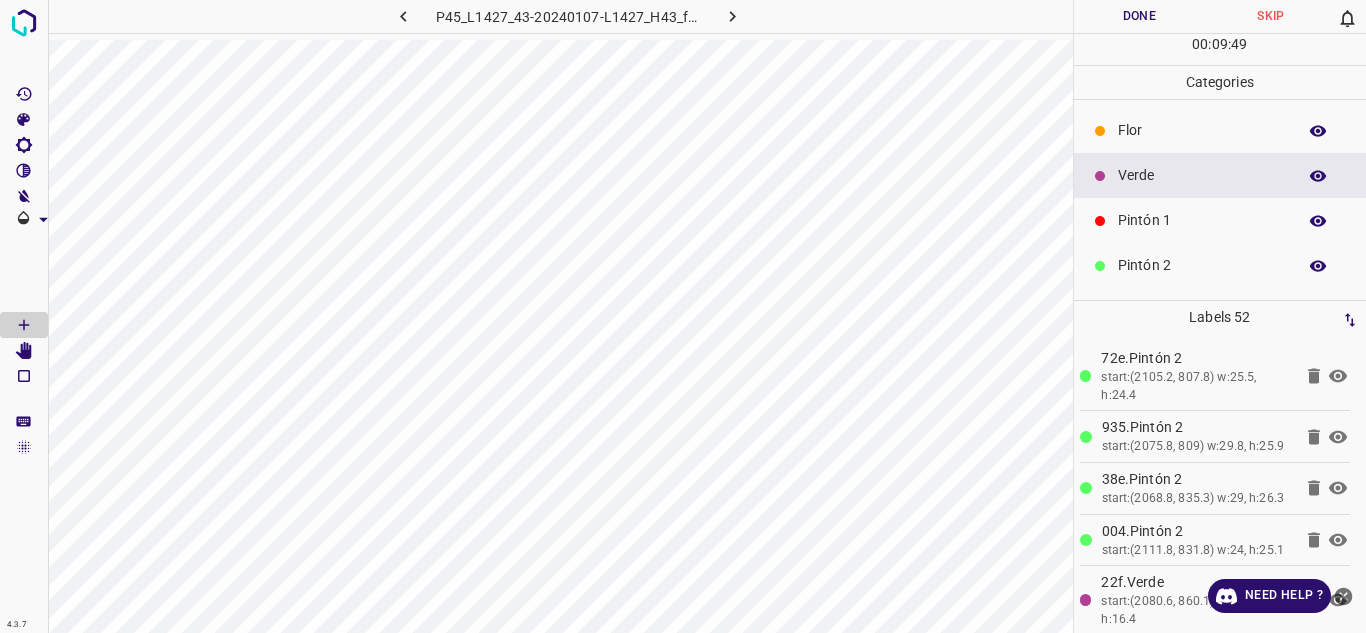 click on "Done" at bounding box center (1140, 16) 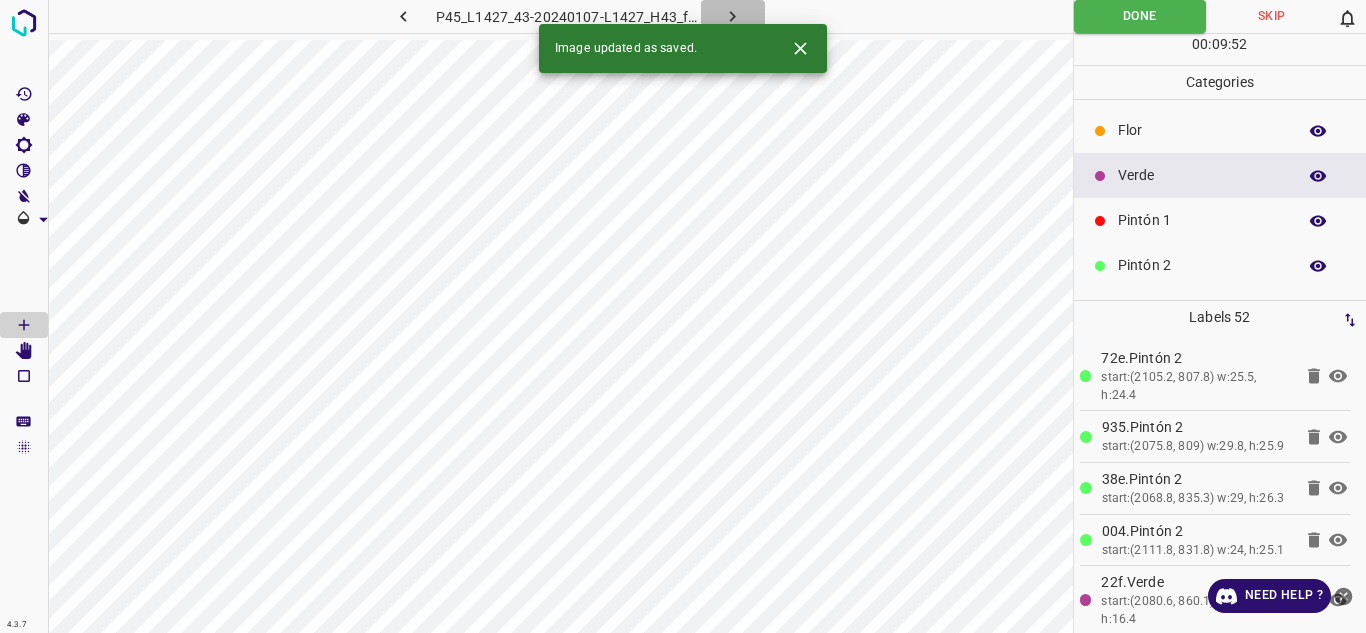 click at bounding box center [733, 16] 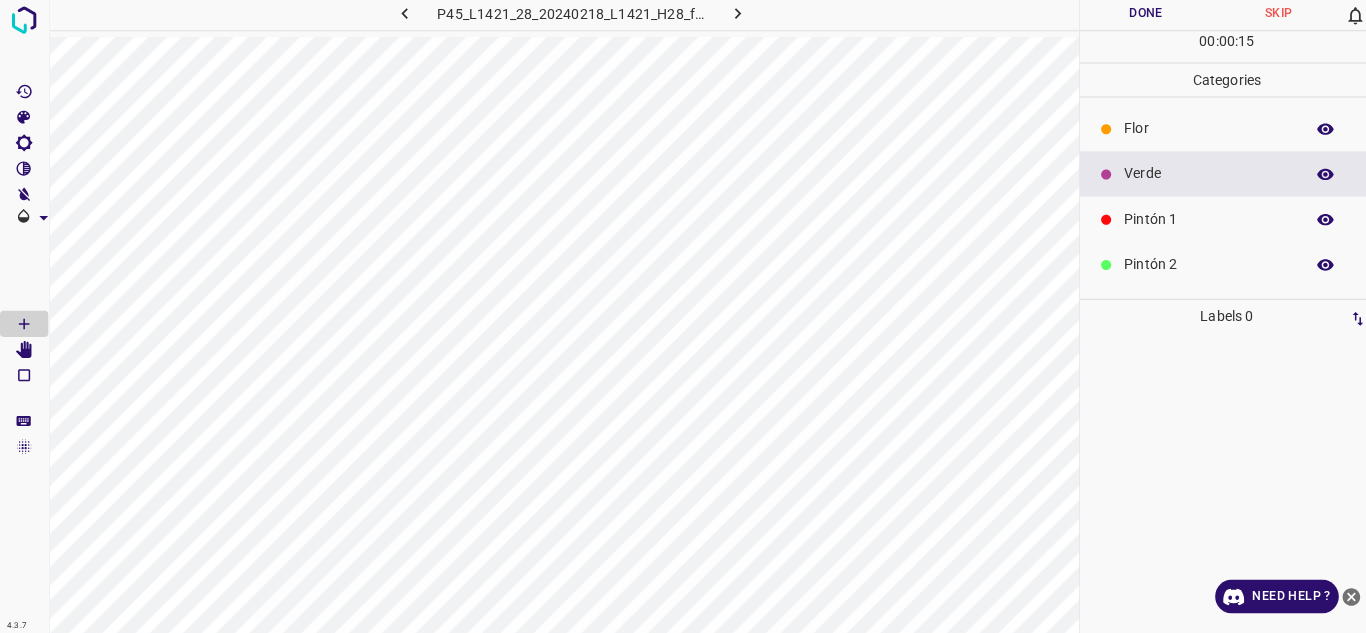 scroll, scrollTop: 0, scrollLeft: 0, axis: both 